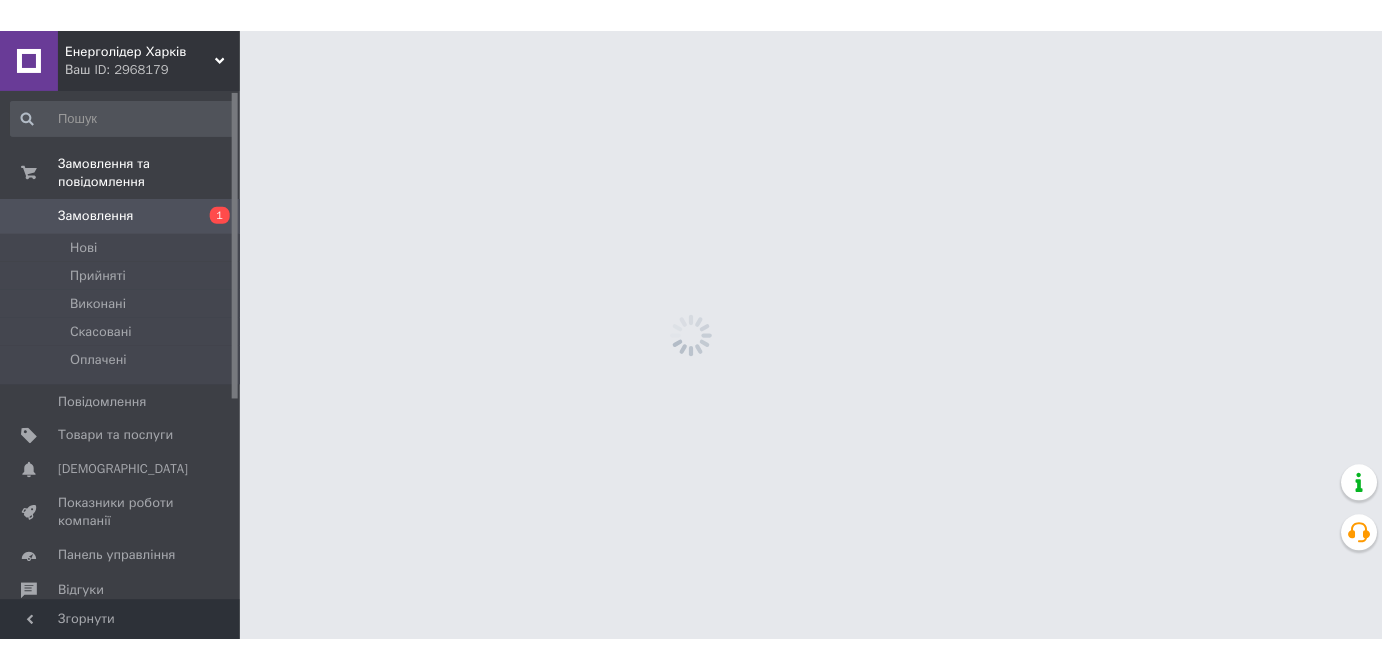 scroll, scrollTop: 0, scrollLeft: 0, axis: both 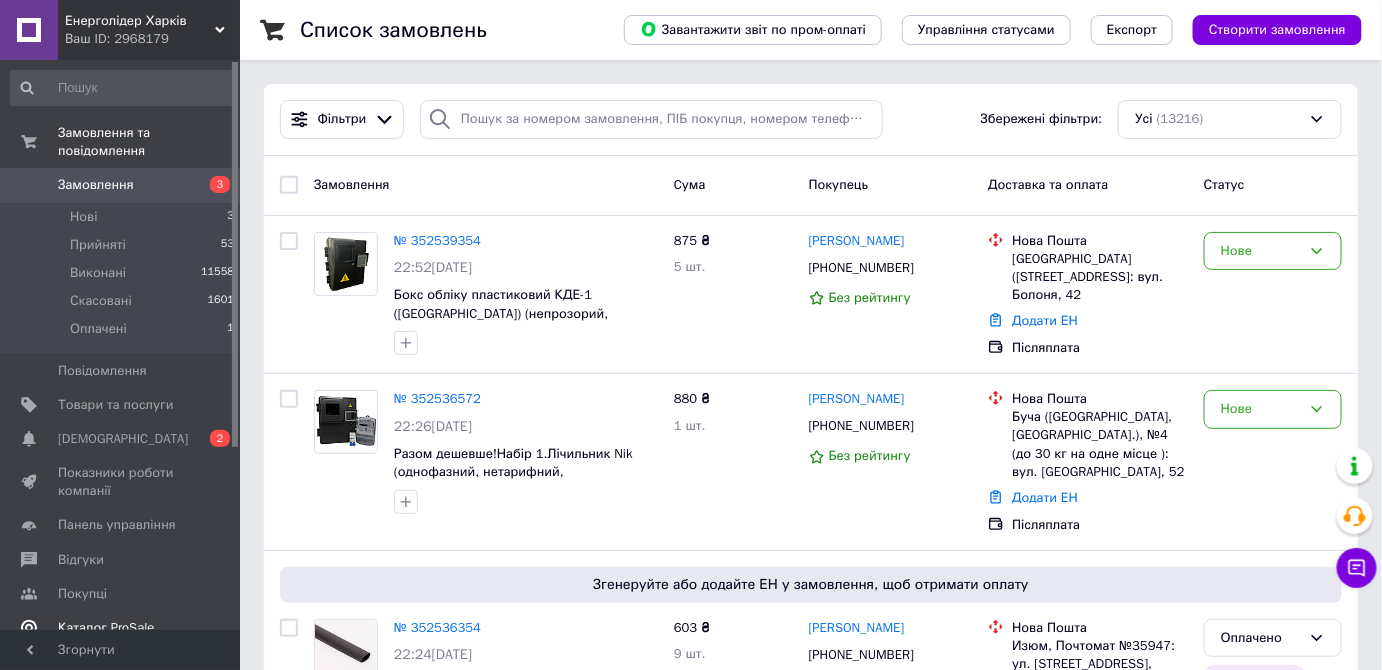 click on "Каталог ProSale" at bounding box center (106, 628) 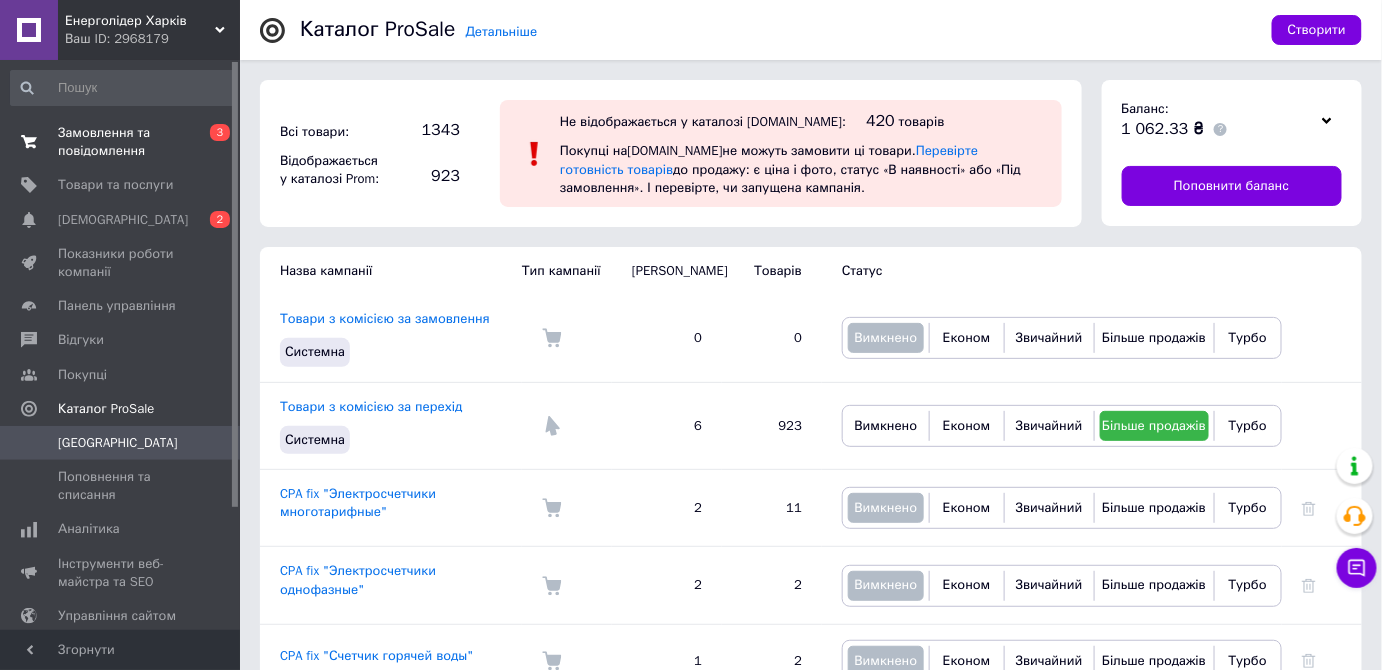 click on "Замовлення та повідомлення 0 3" at bounding box center [123, 142] 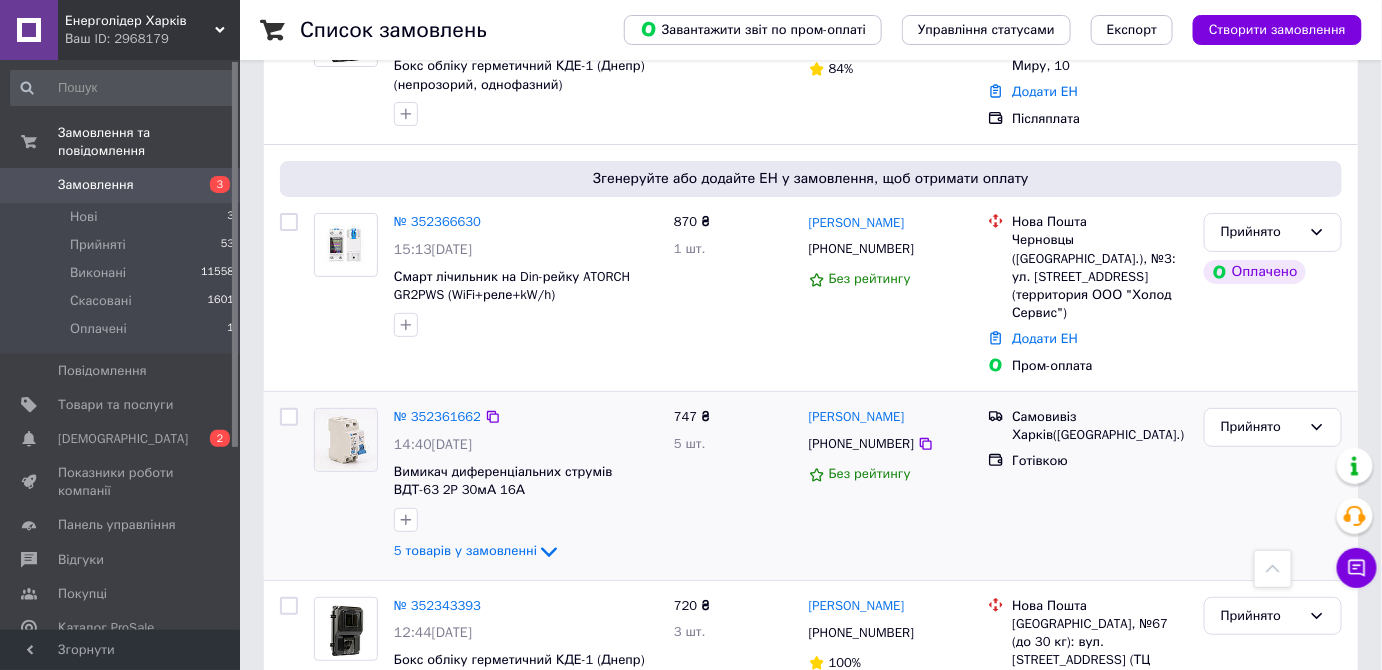 scroll, scrollTop: 3000, scrollLeft: 0, axis: vertical 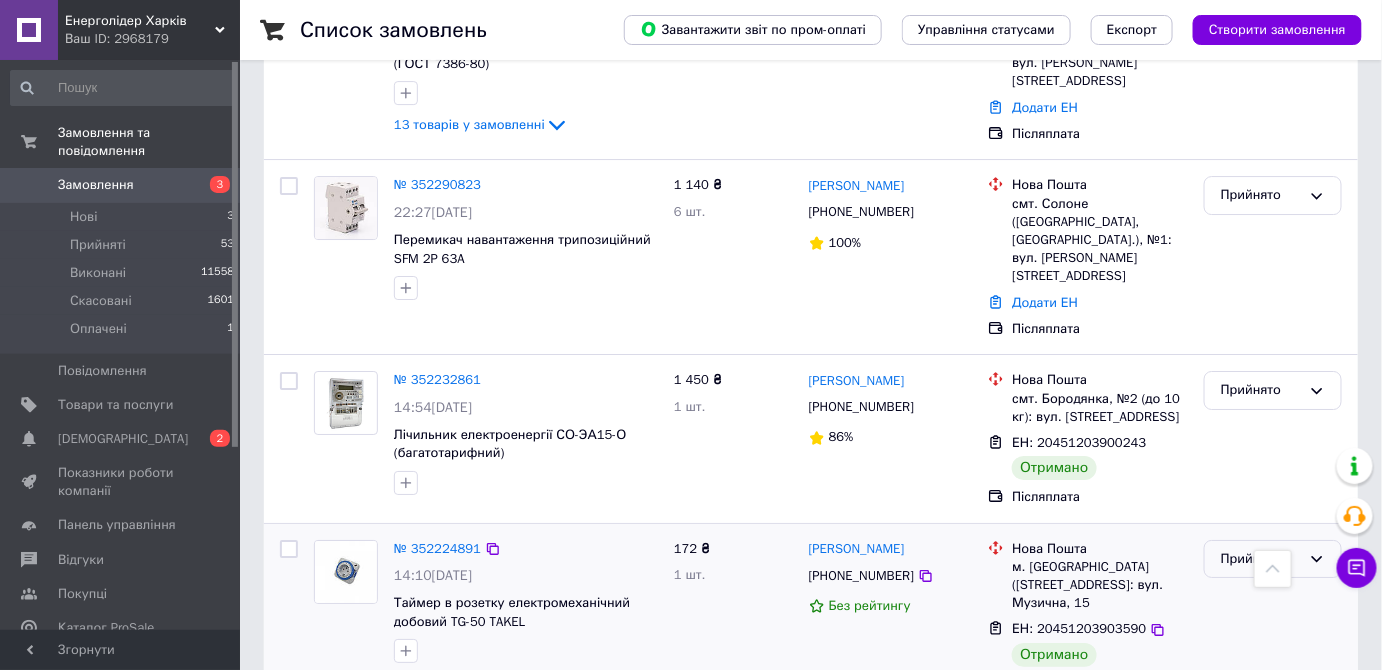 click on "Прийнято" at bounding box center (1261, 559) 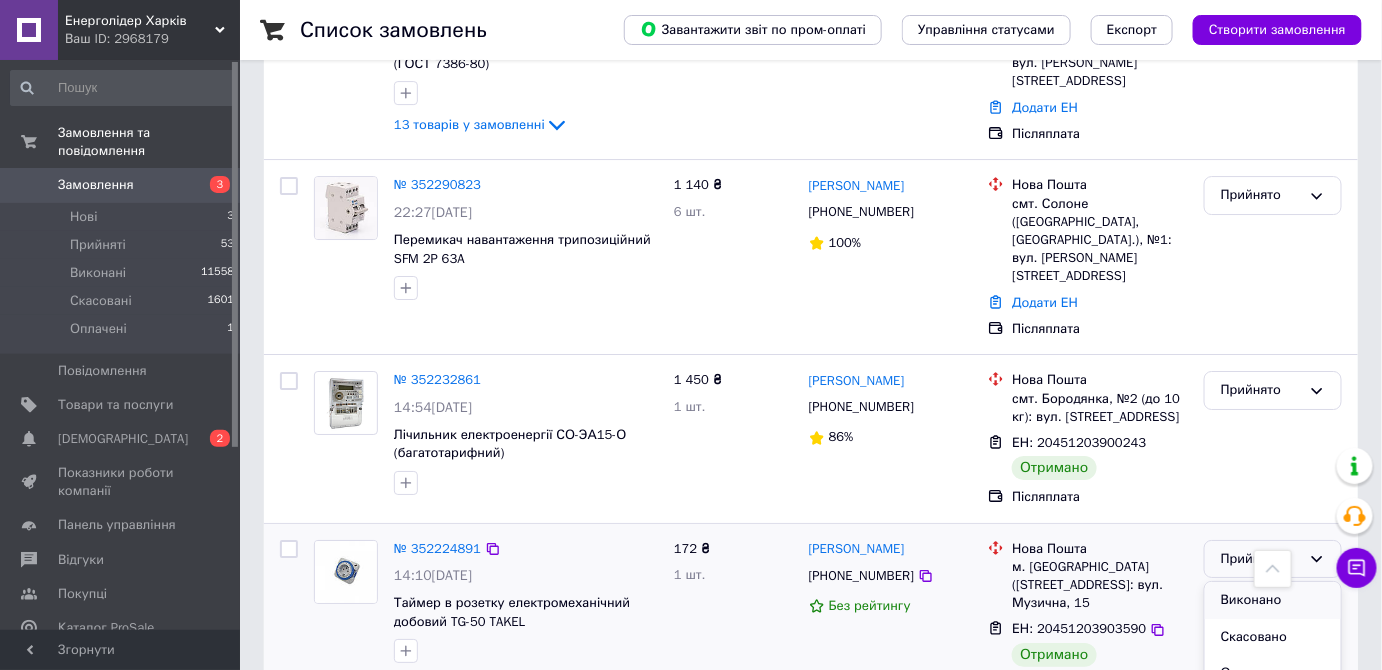 click on "Виконано" at bounding box center (1273, 600) 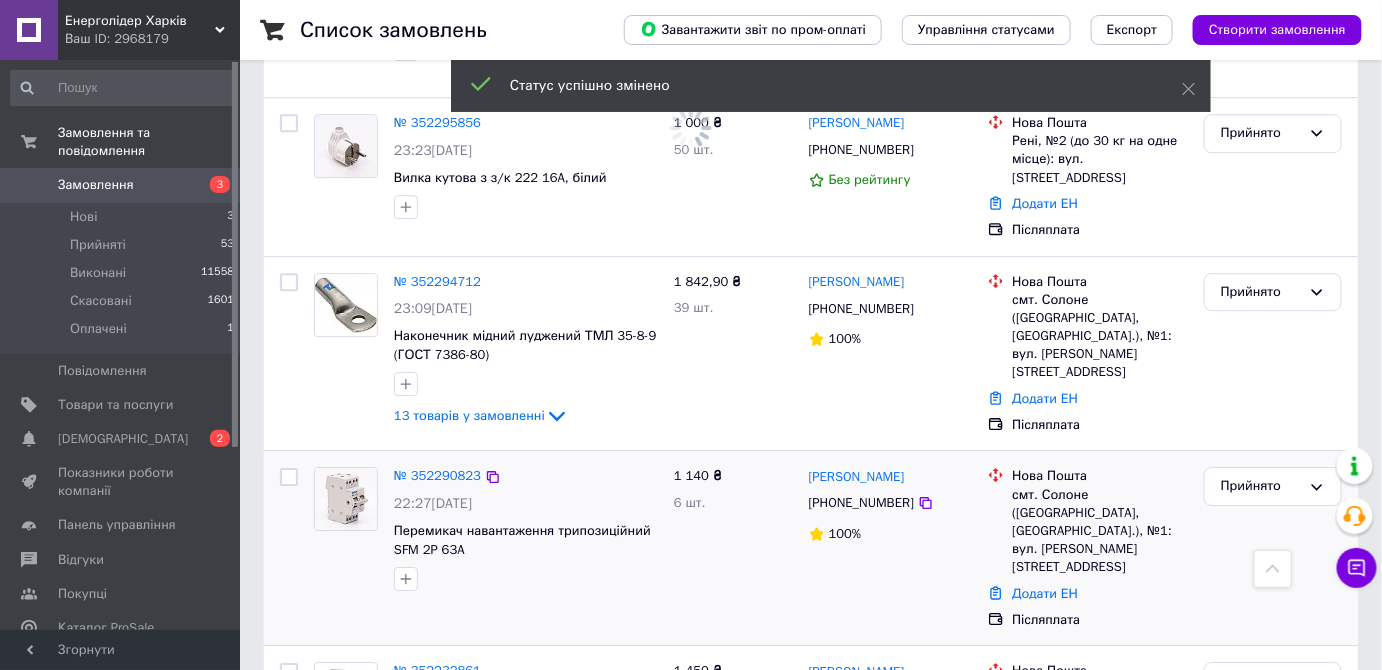 scroll, scrollTop: 4545, scrollLeft: 0, axis: vertical 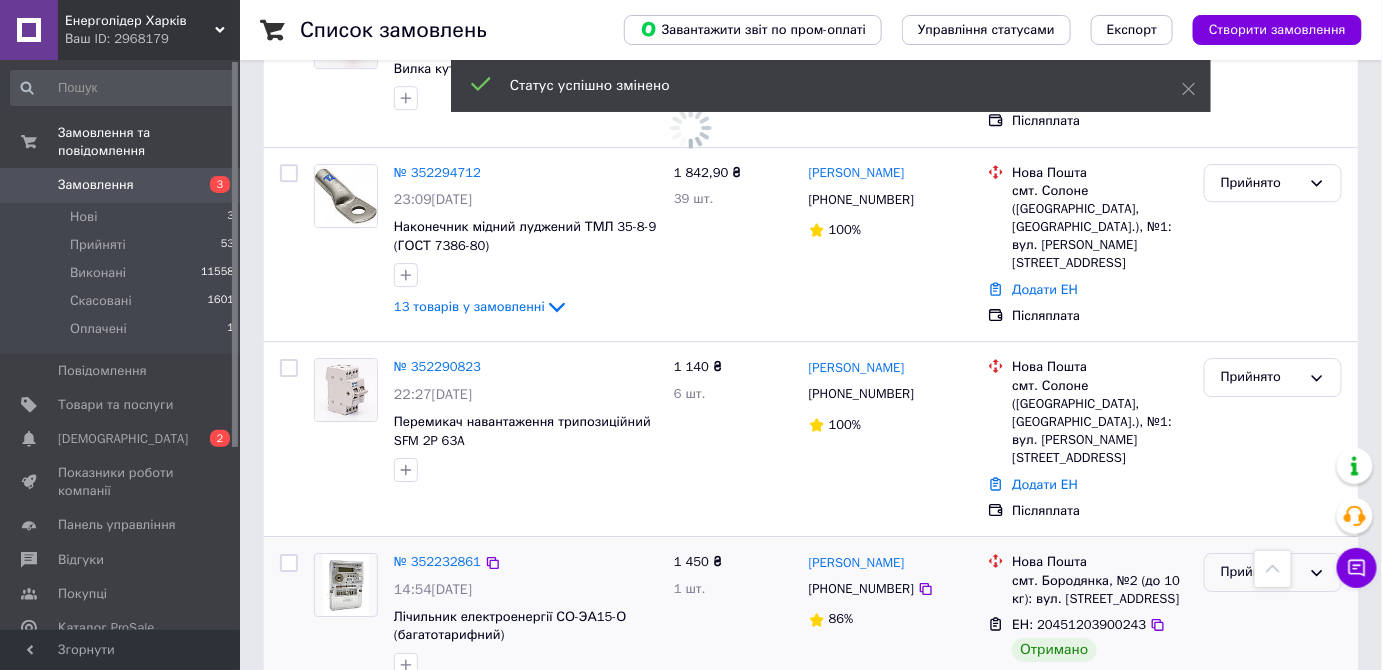 click on "Прийнято" at bounding box center [1261, 572] 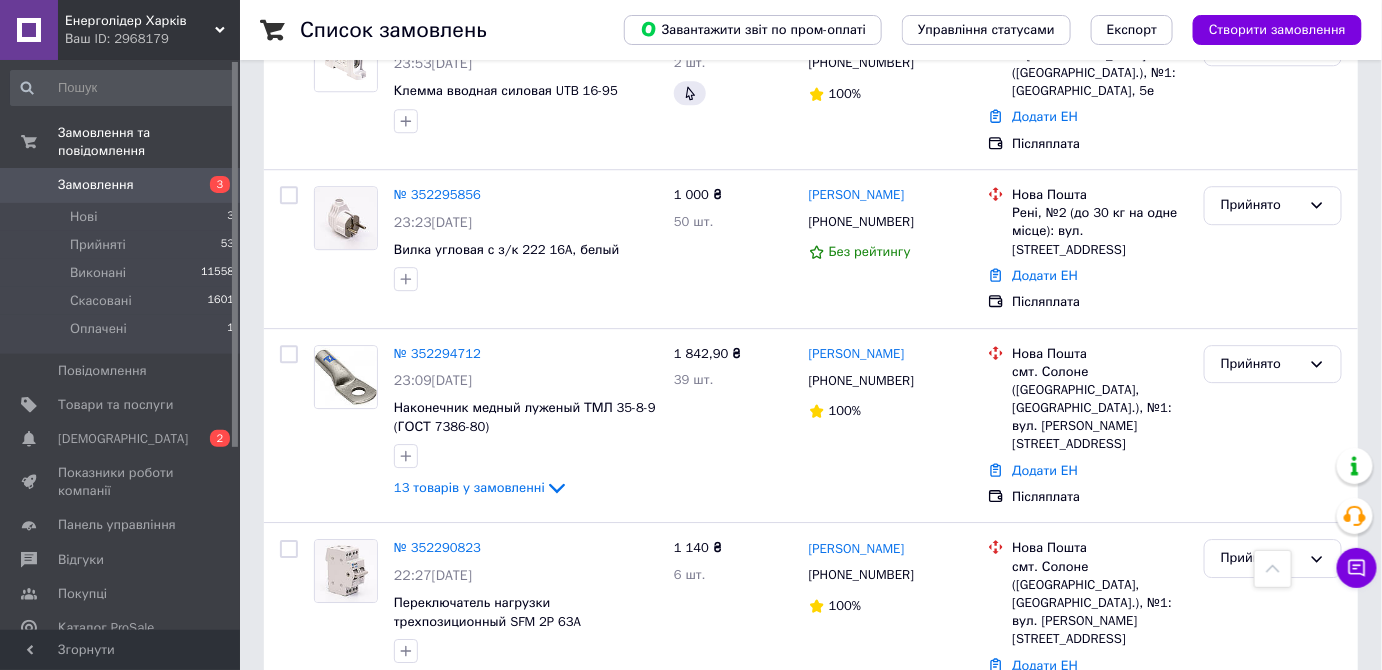 scroll, scrollTop: 4363, scrollLeft: 0, axis: vertical 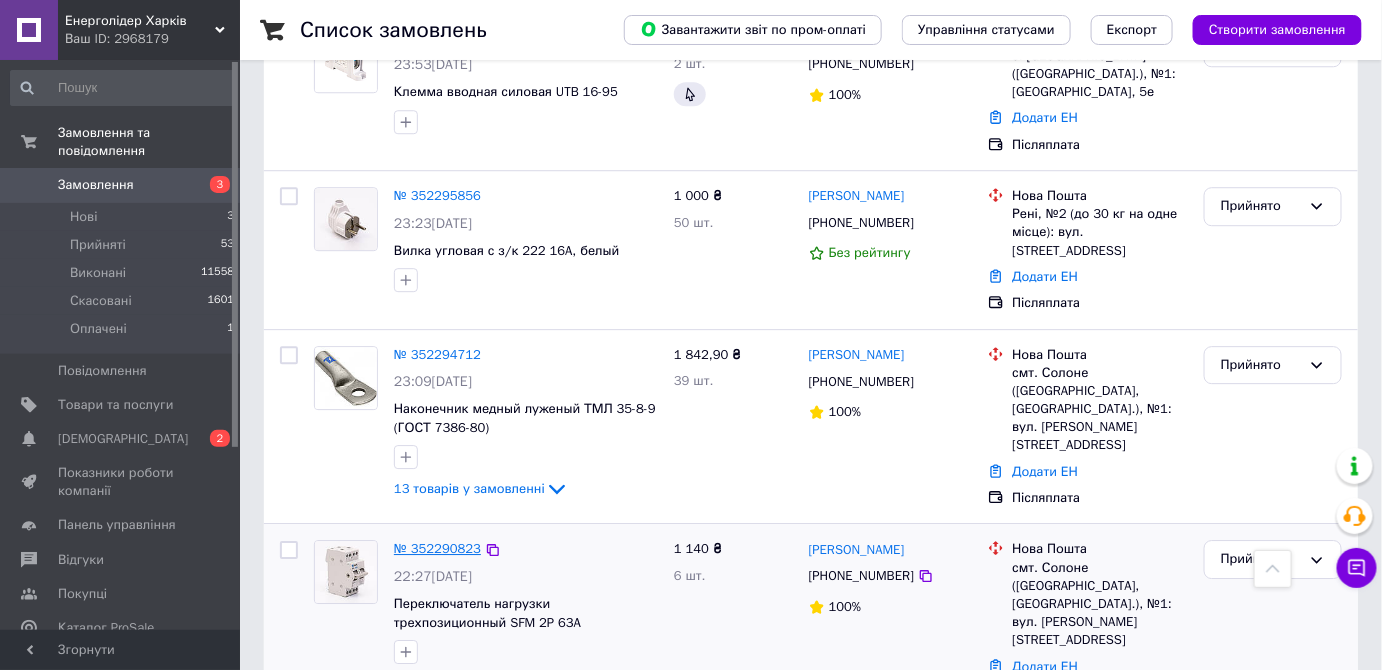 click on "№ 352290823" at bounding box center (437, 548) 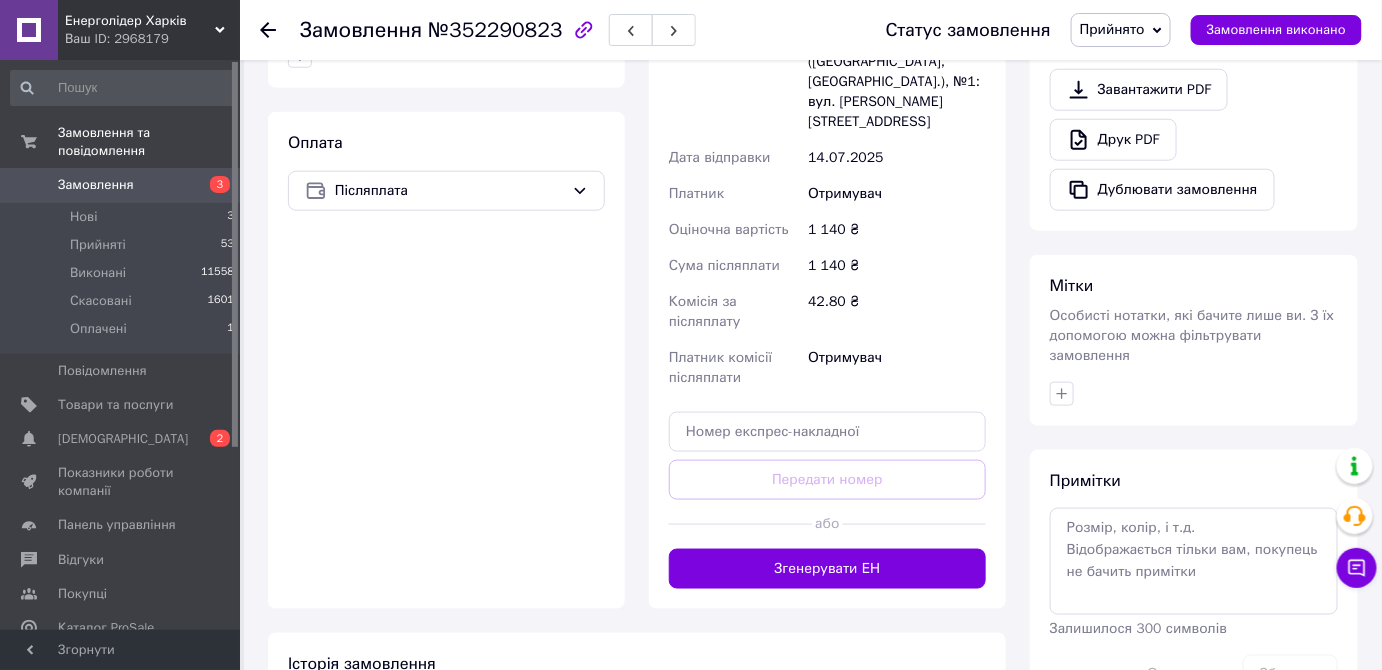 scroll, scrollTop: 709, scrollLeft: 0, axis: vertical 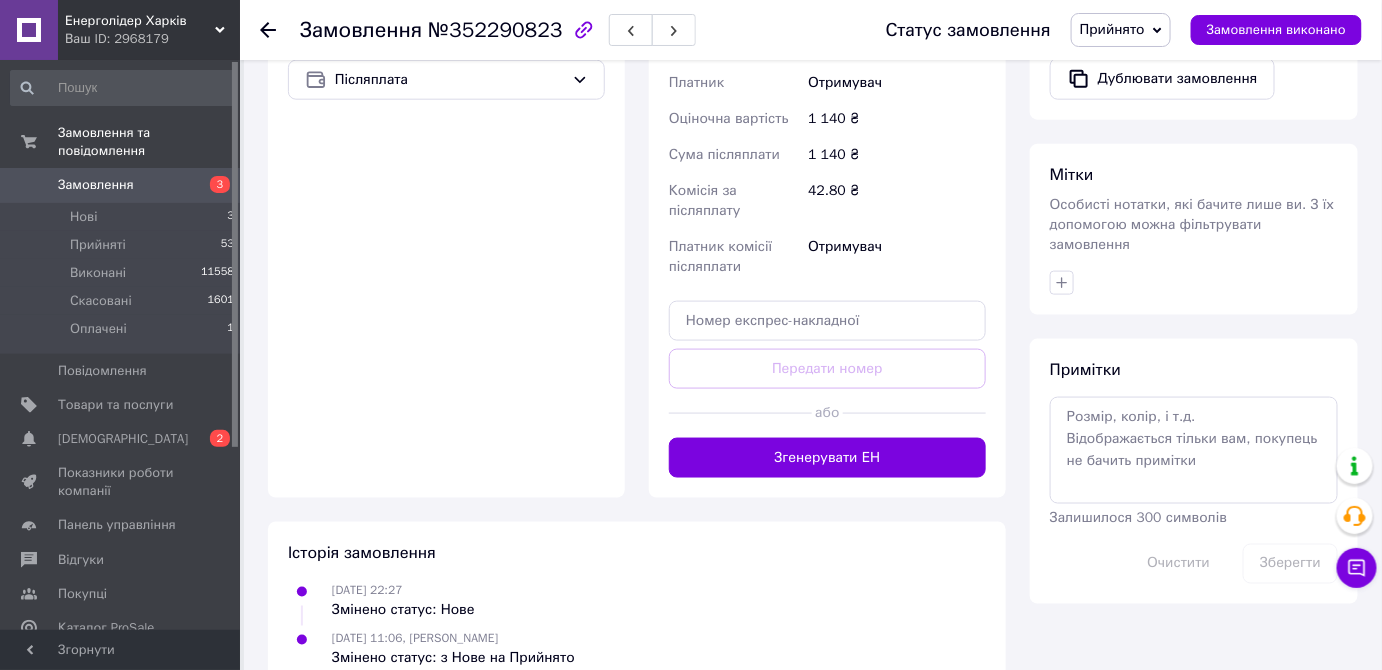 click on "Згенерувати ЕН" at bounding box center [827, 458] 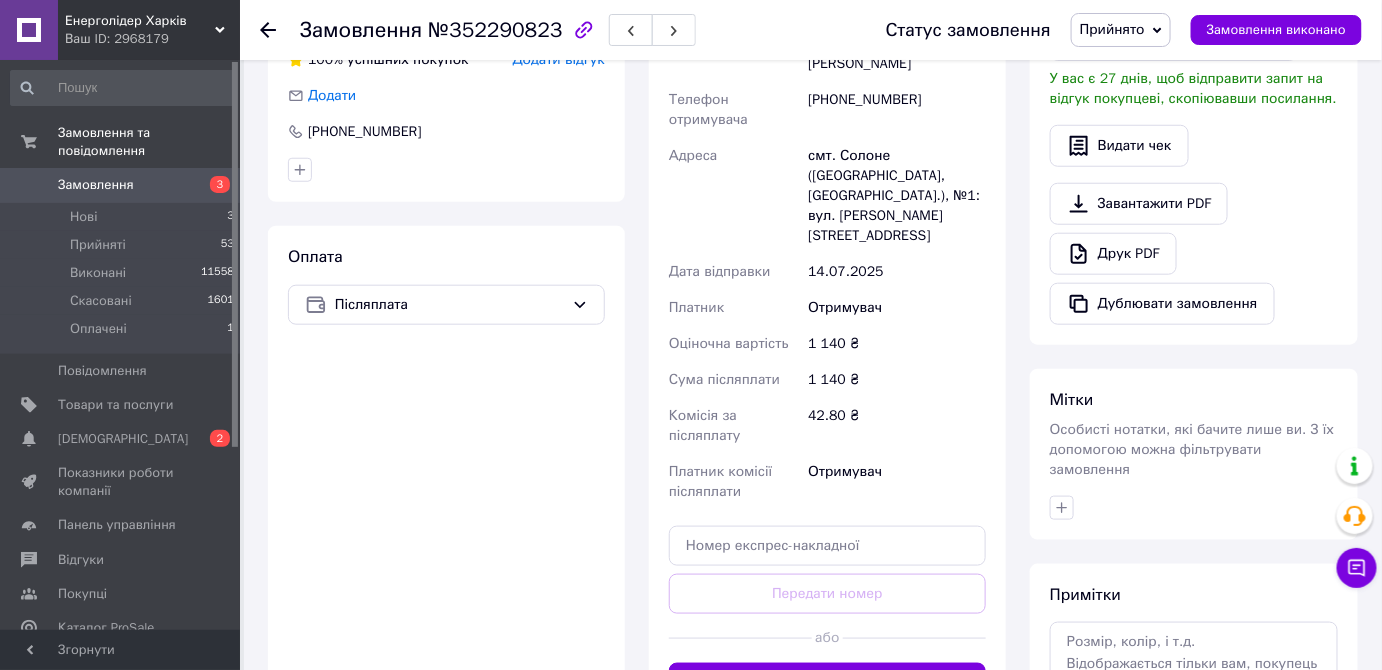 scroll, scrollTop: 254, scrollLeft: 0, axis: vertical 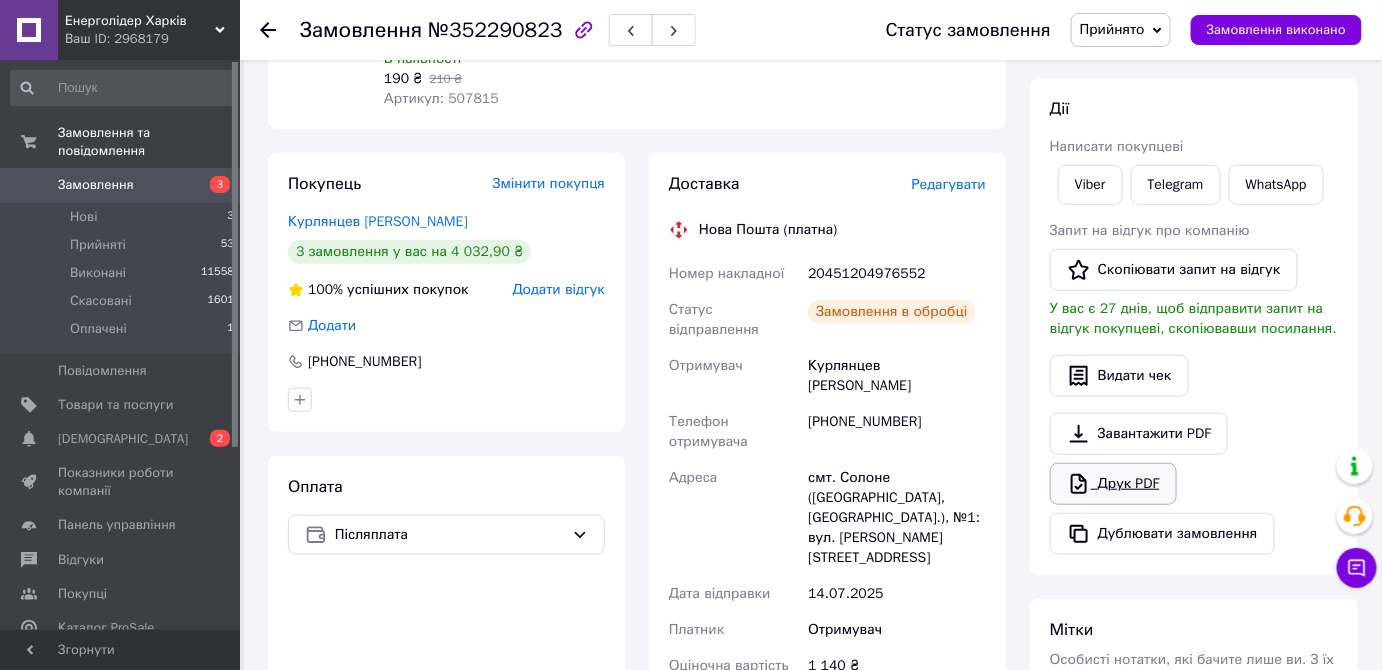 click on "Друк PDF" at bounding box center (1113, 484) 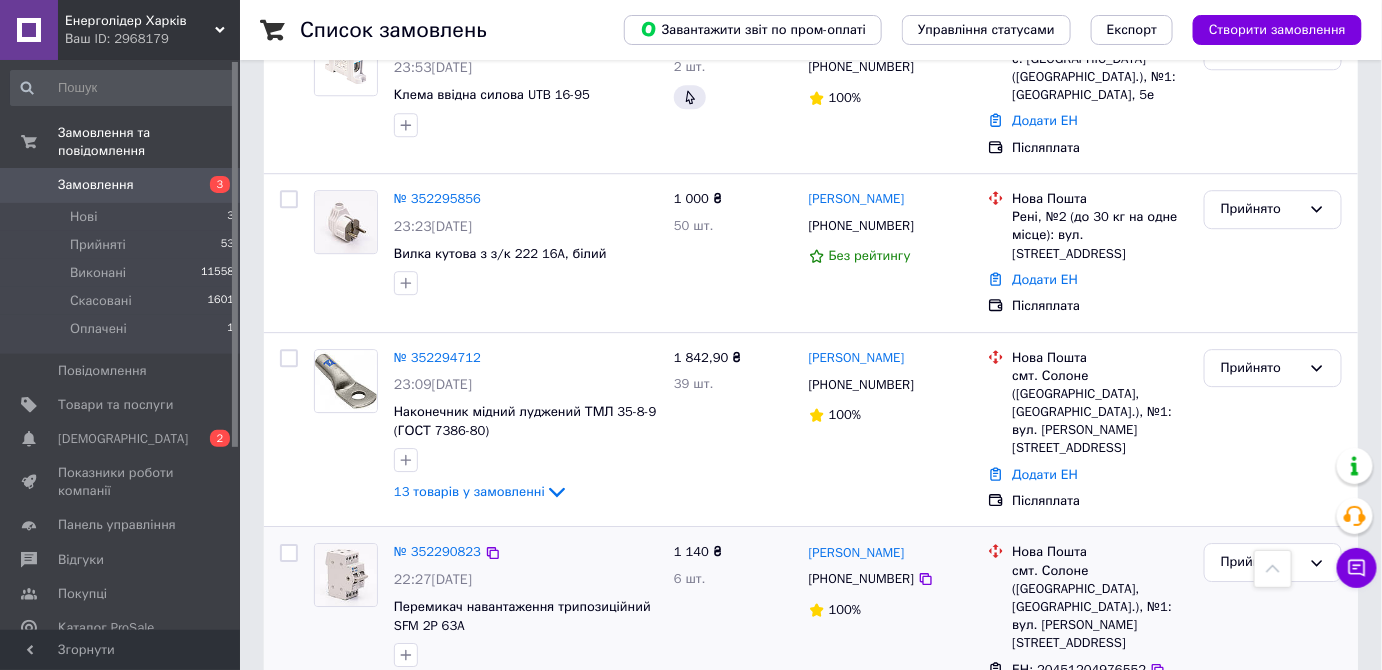 scroll, scrollTop: 4363, scrollLeft: 0, axis: vertical 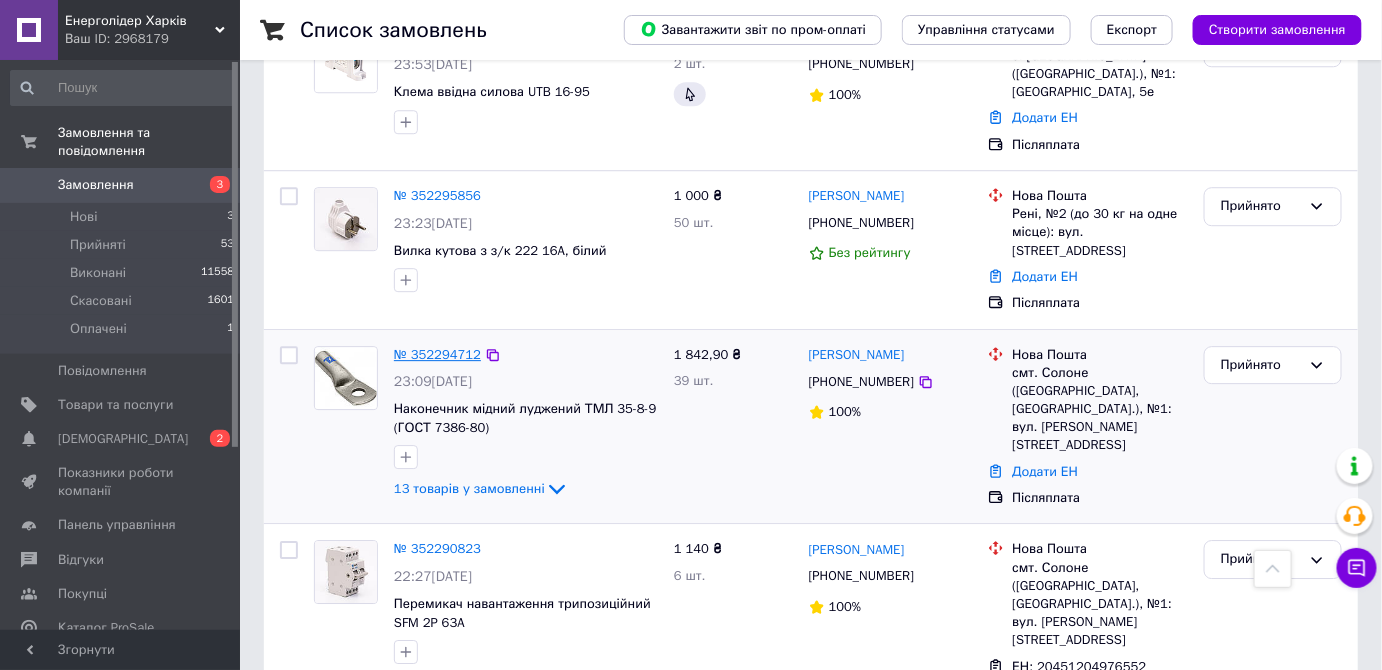 click on "№ 352294712" at bounding box center [437, 354] 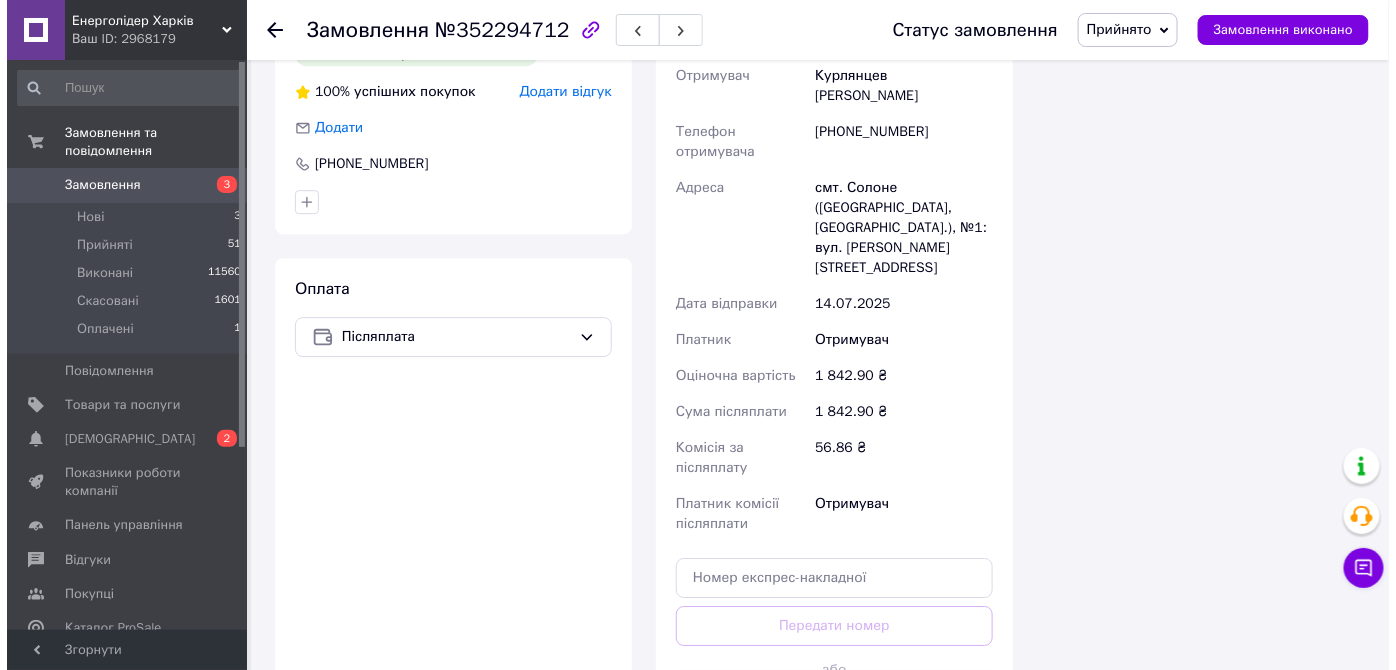 scroll, scrollTop: 1632, scrollLeft: 0, axis: vertical 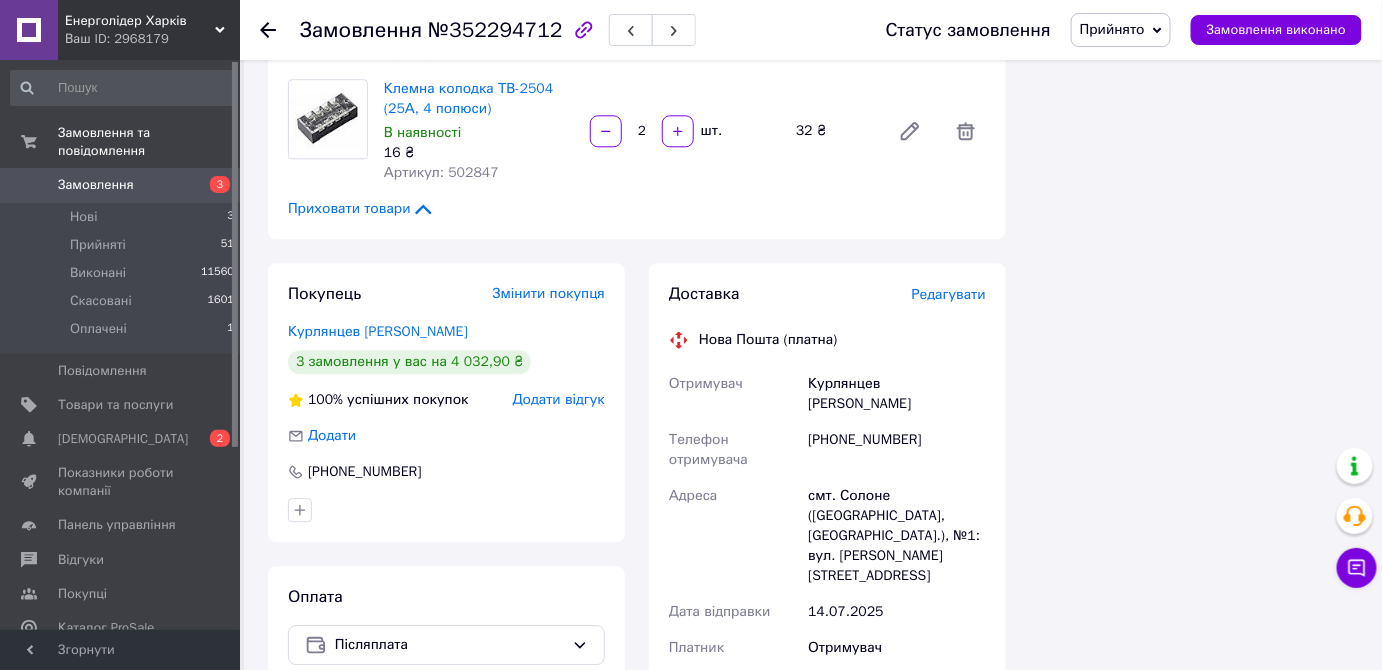click on "Редагувати" at bounding box center [949, 294] 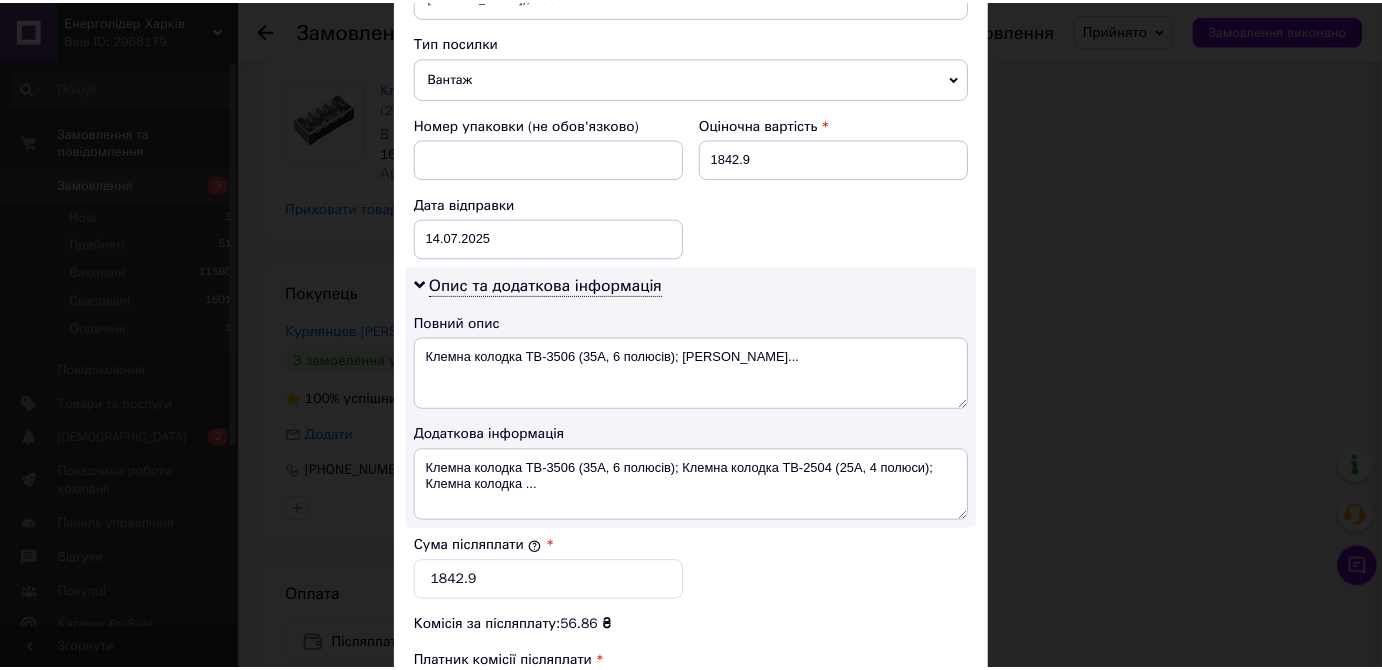 scroll, scrollTop: 1090, scrollLeft: 0, axis: vertical 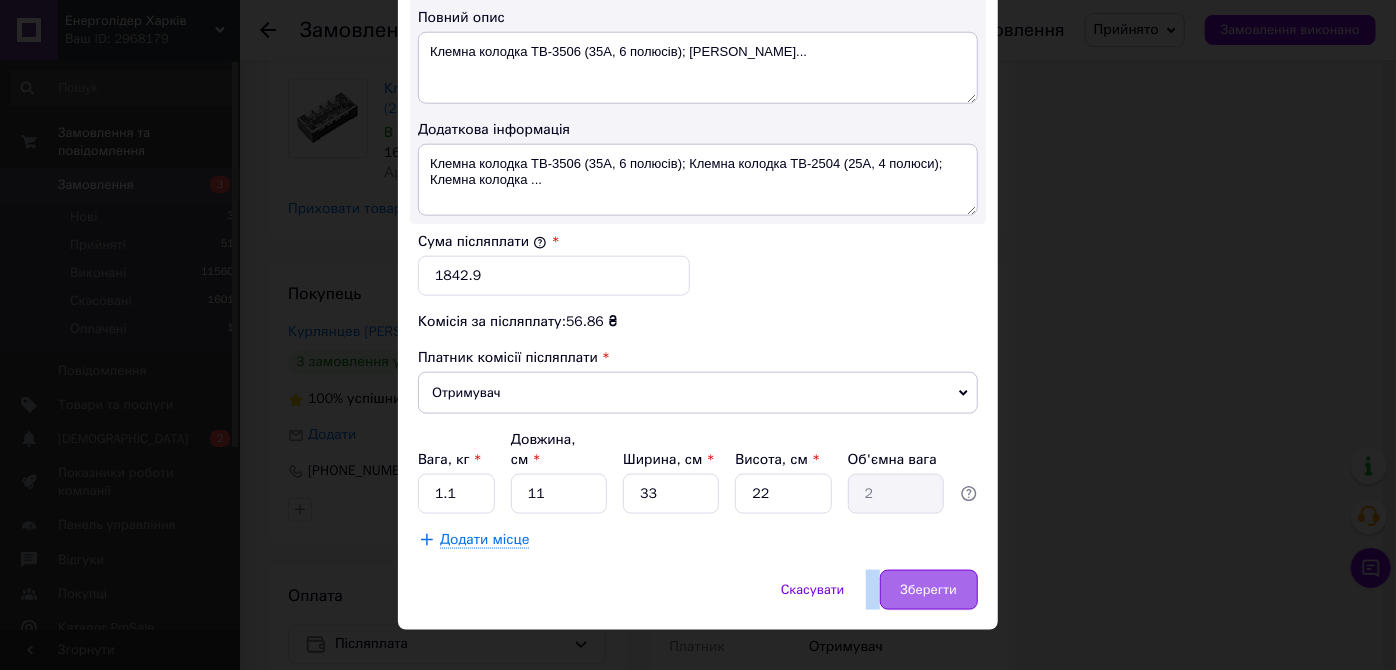 click on "× Редагування доставки Спосіб доставки Нова Пошта (платна) Платник Отримувач Відправник Прізвище отримувача [PERSON_NAME] Ім'я отримувача [PERSON_NAME] батькові отримувача Телефон отримувача [PHONE_NUMBER] Тип доставки У відділенні Кур'єром В поштоматі Місто смт. Солоне ([GEOGRAPHIC_DATA], [GEOGRAPHIC_DATA].) Відділення №1: вул. [PERSON_NAME][STREET_ADDRESS] Місце відправки Харків: №145 (до 30 кг на одне місце): просп. [PERSON_NAME] (ран. [PERSON_NAME]), 199 Немає збігів. Спробуйте змінити умови пошуку Додати ще місце відправки Тип посилки Вантаж Документи Номер упаковки (не обов'язково)" at bounding box center [698, -195] 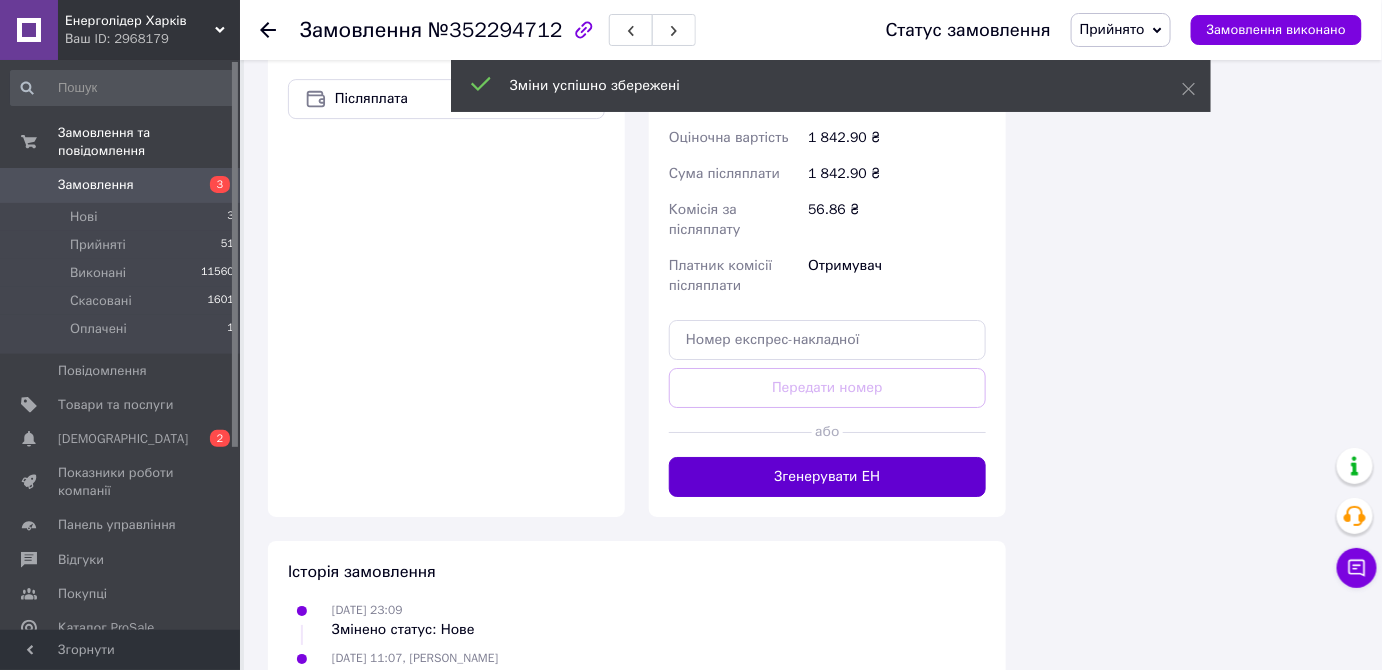click on "Згенерувати ЕН" at bounding box center [827, 477] 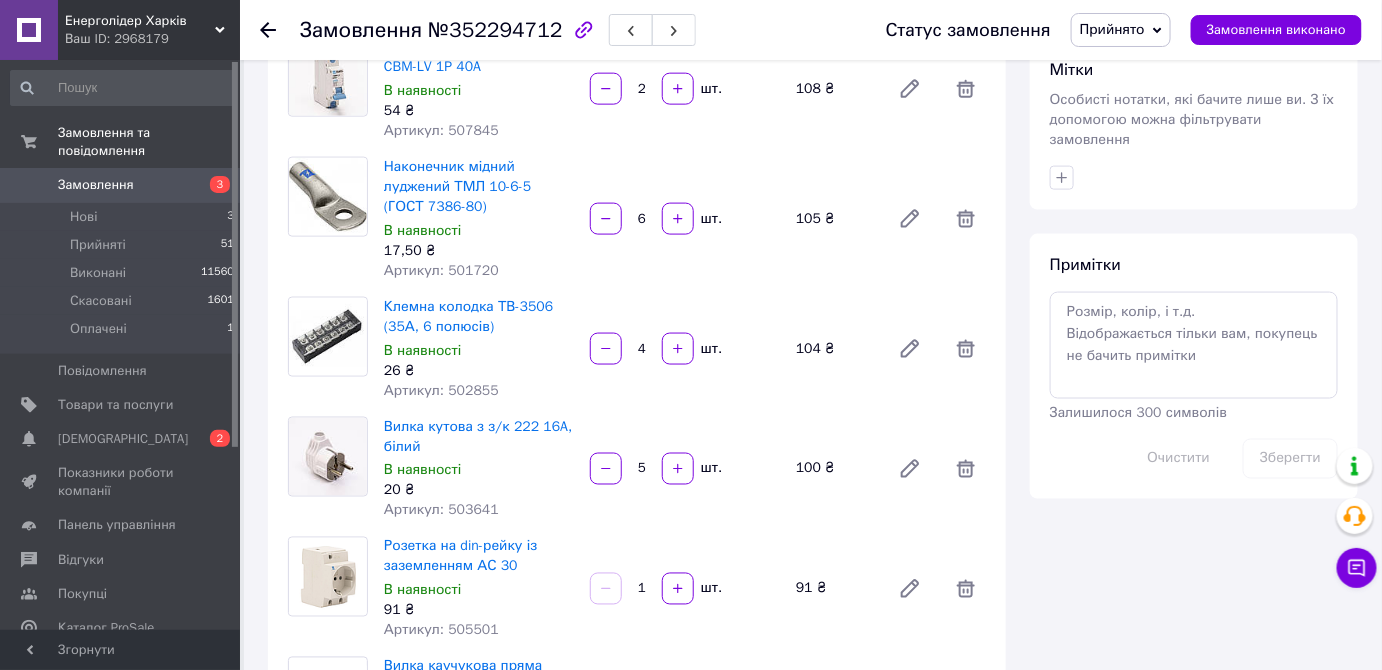 scroll, scrollTop: 450, scrollLeft: 0, axis: vertical 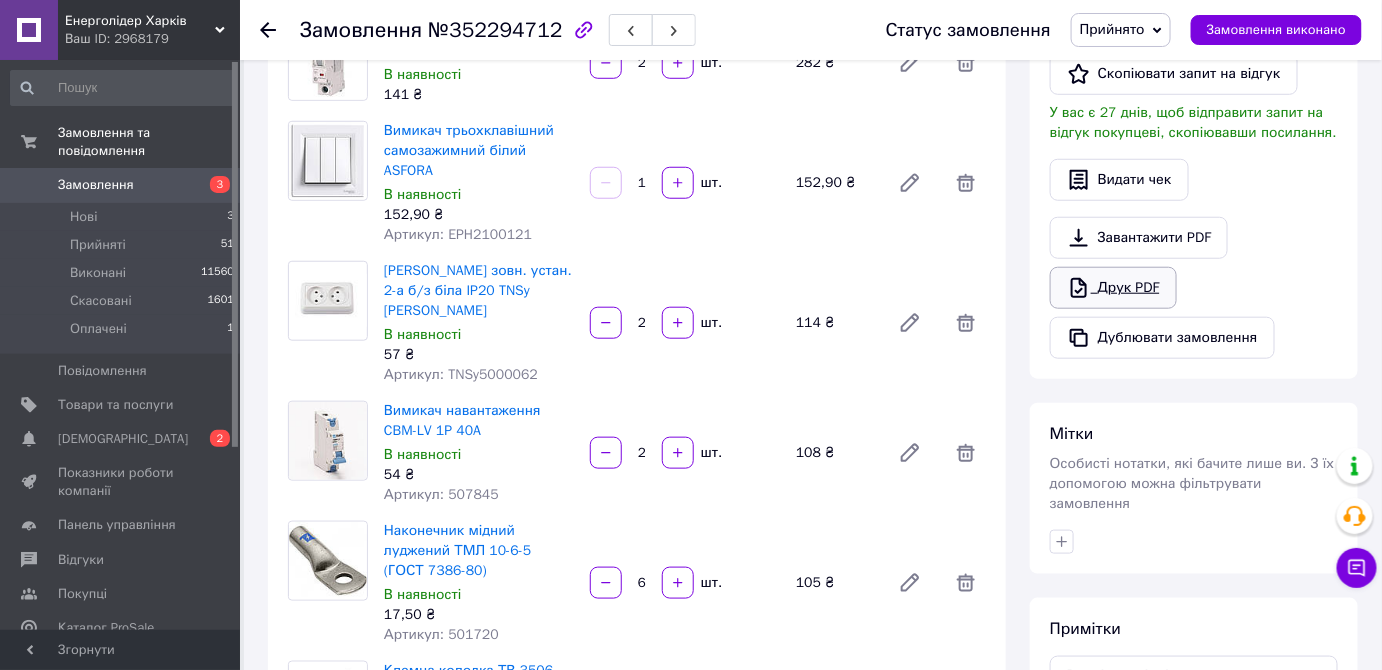 click on "Друк PDF" at bounding box center [1113, 288] 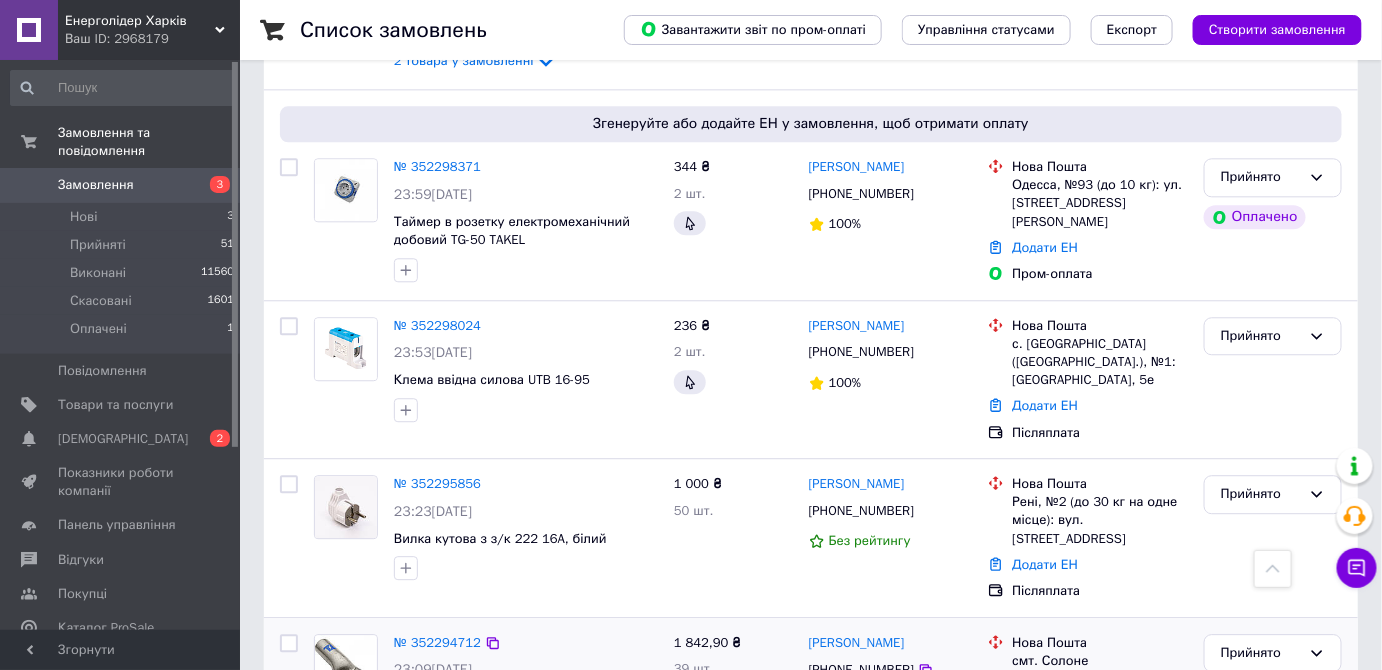 scroll, scrollTop: 4000, scrollLeft: 0, axis: vertical 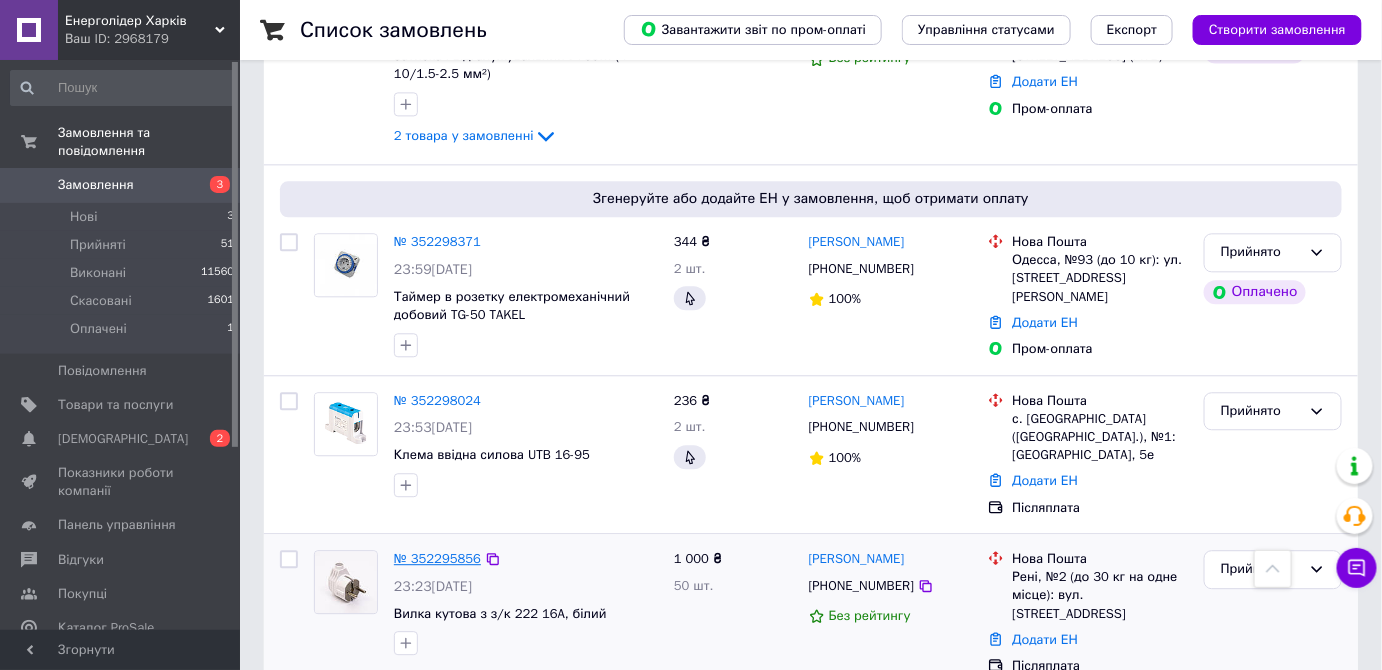 click on "№ 352295856" at bounding box center (437, 558) 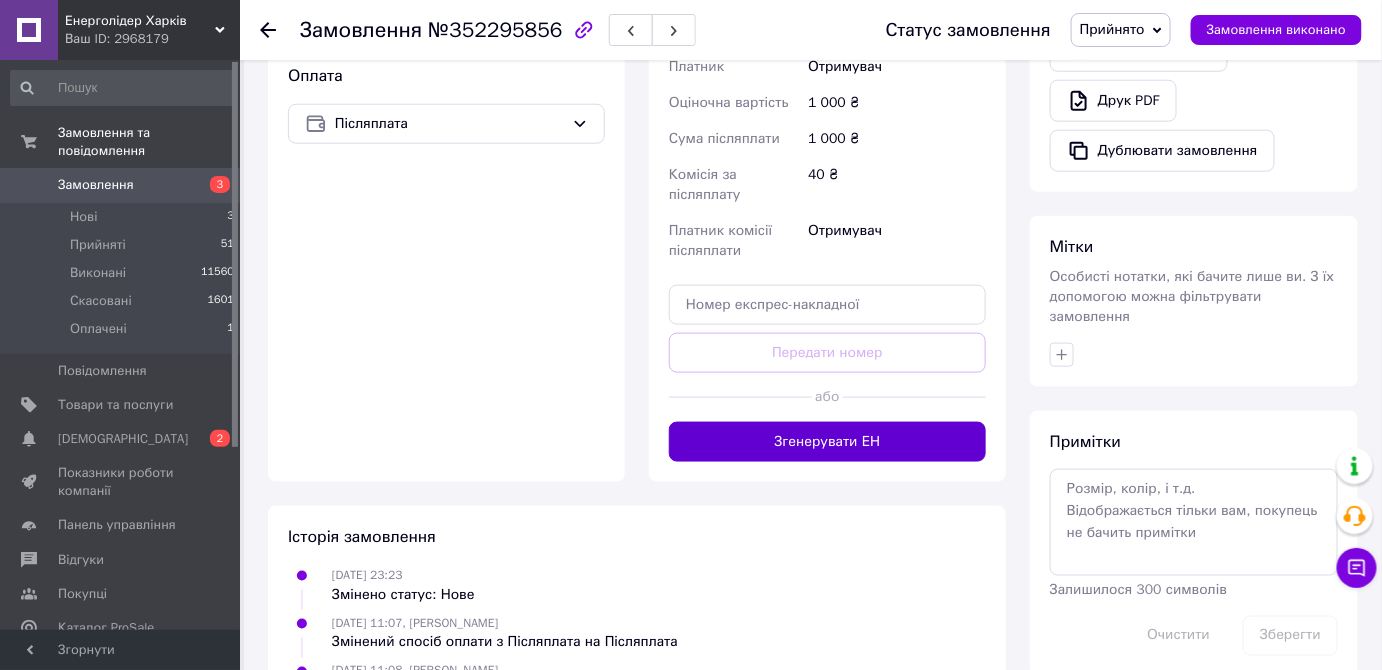 scroll, scrollTop: 709, scrollLeft: 0, axis: vertical 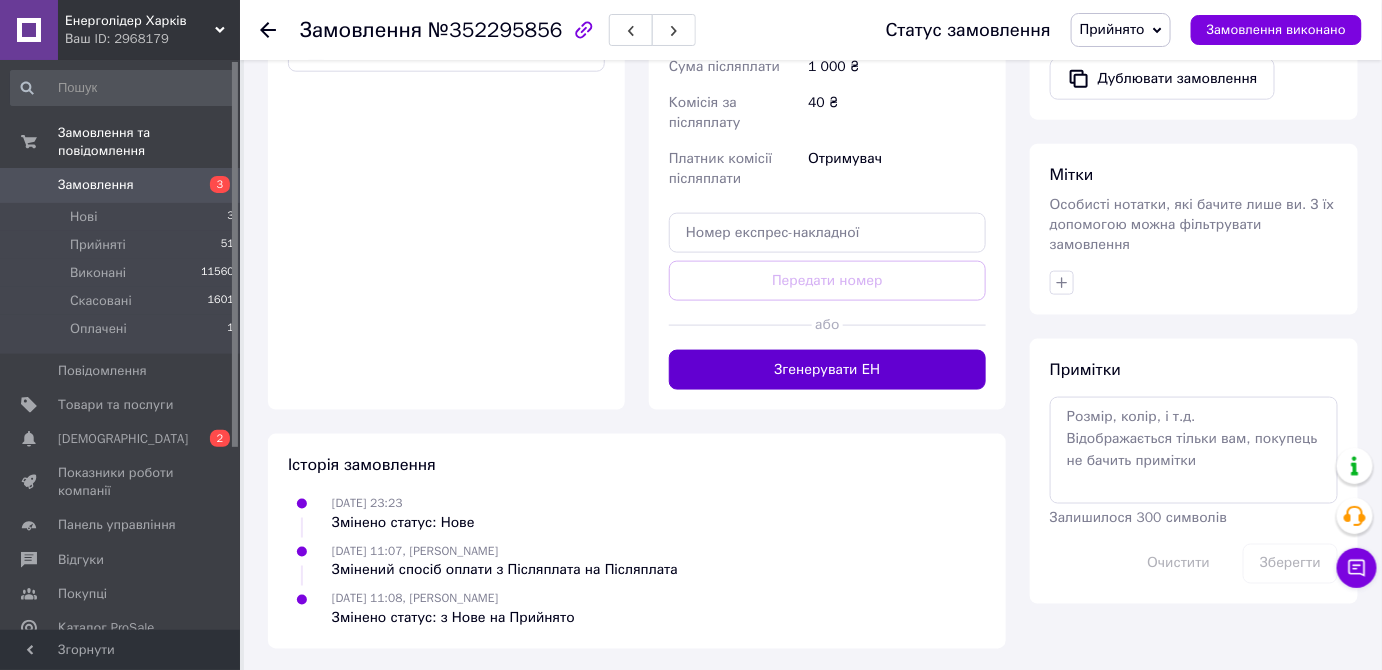 click on "Згенерувати ЕН" at bounding box center [827, 370] 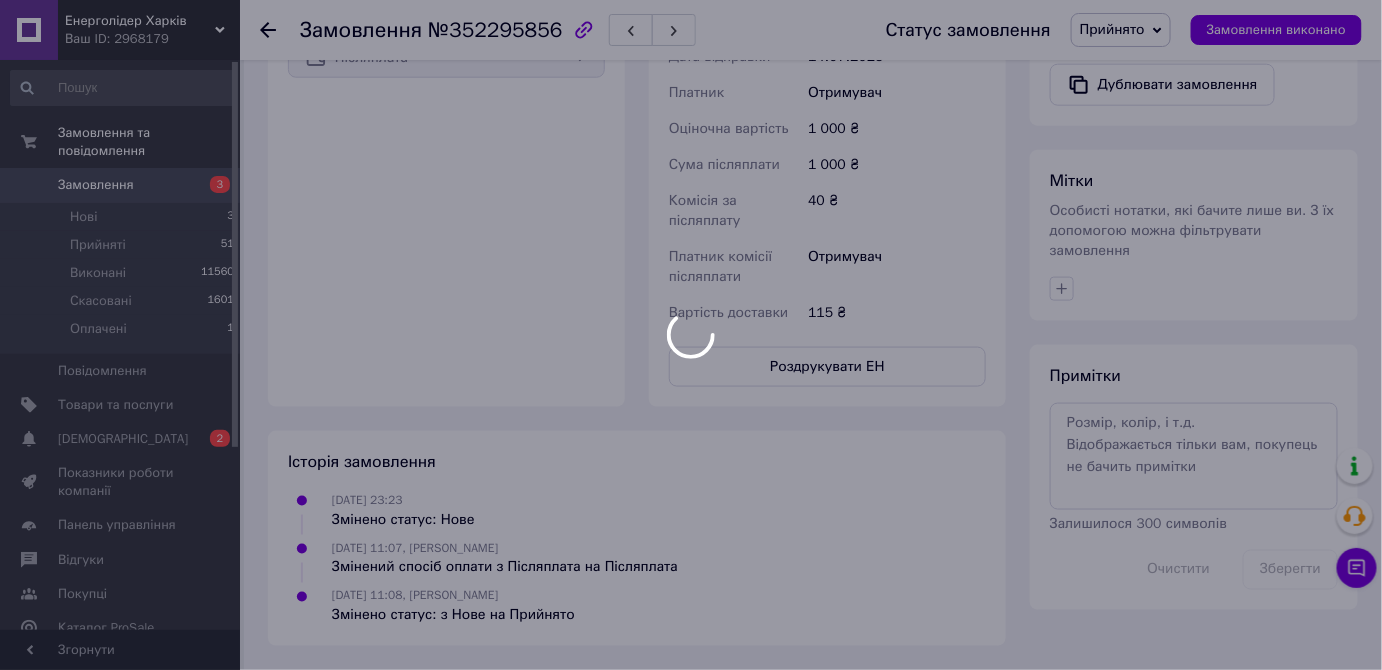 scroll, scrollTop: 520, scrollLeft: 0, axis: vertical 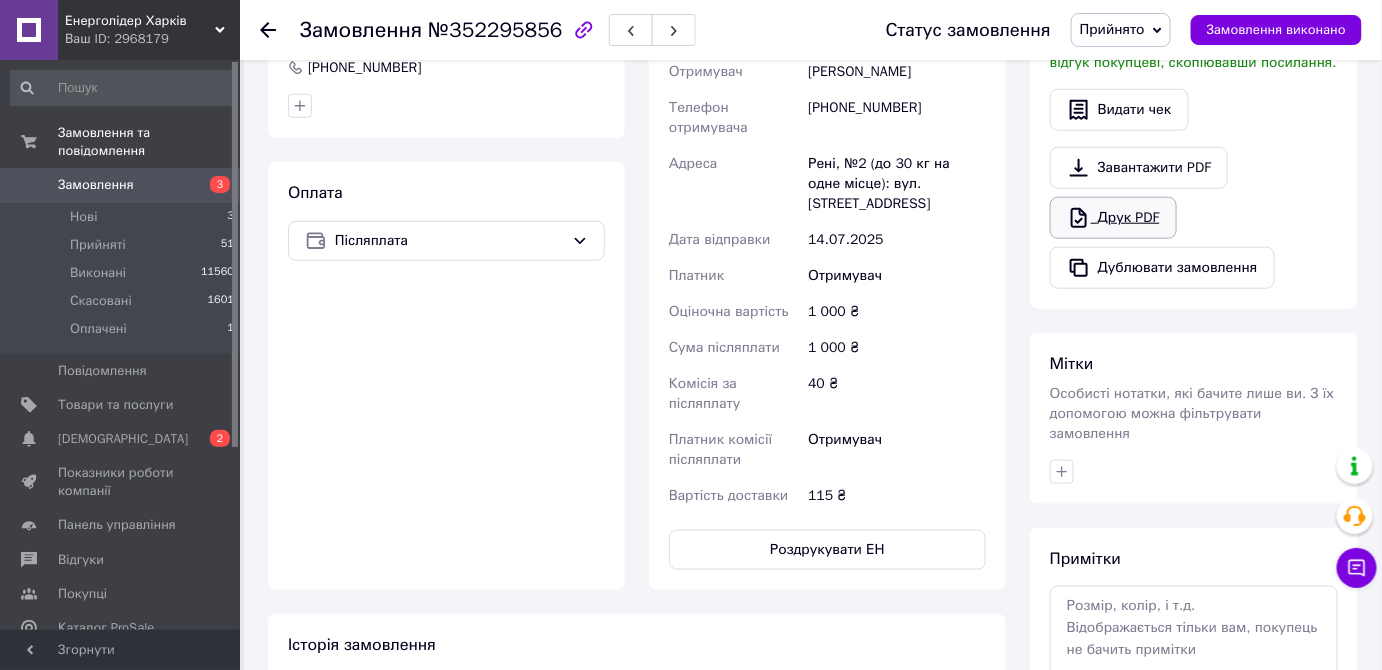 click on "Друк PDF" at bounding box center [1113, 218] 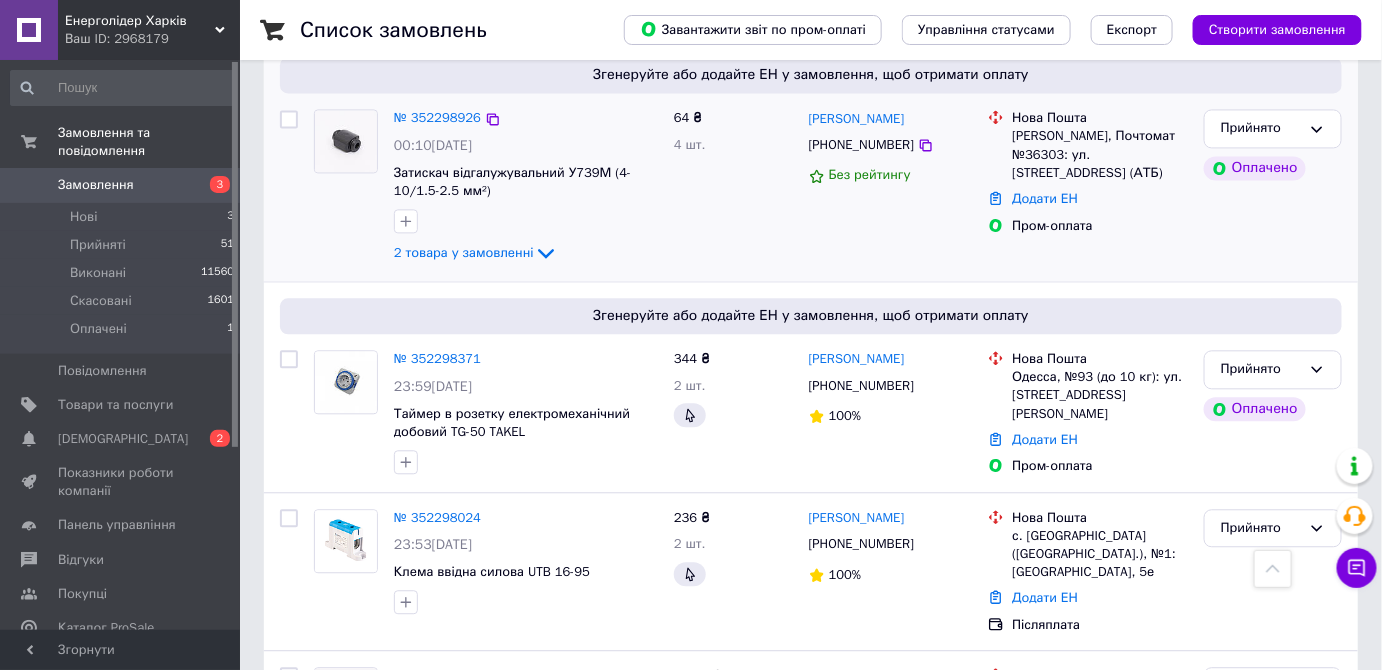 scroll, scrollTop: 4000, scrollLeft: 0, axis: vertical 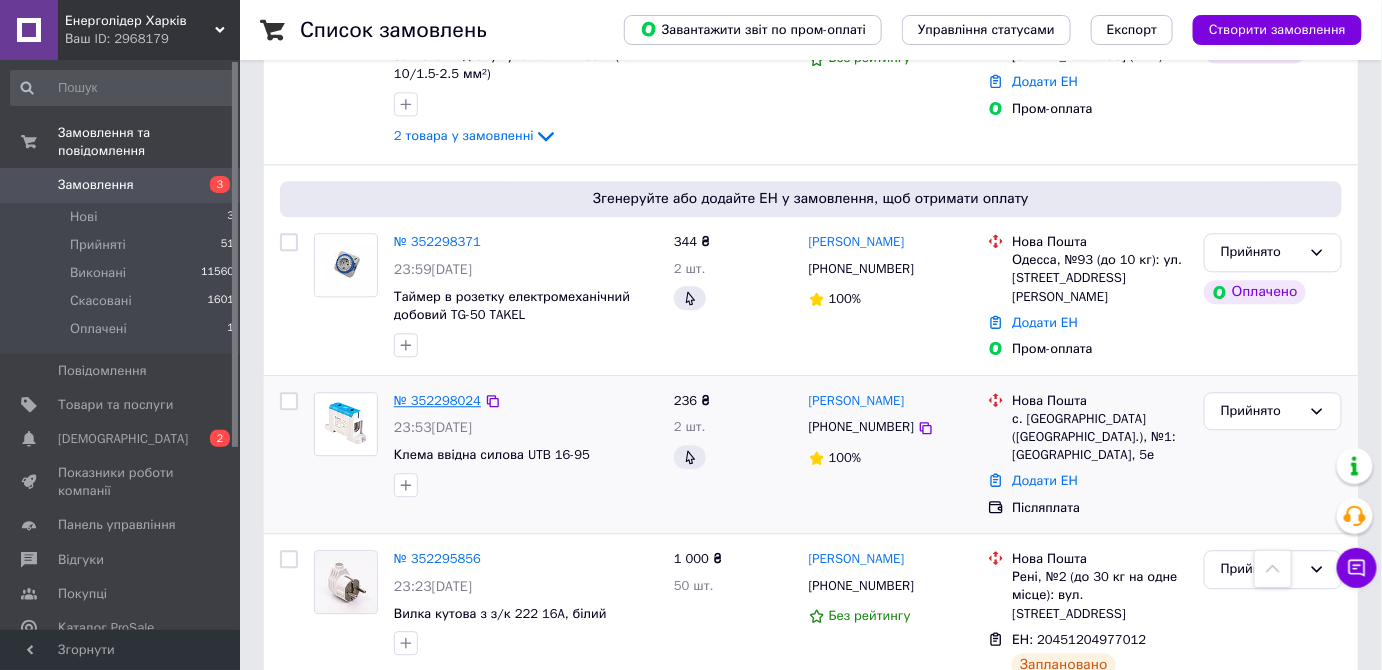 click on "№ 352298024" at bounding box center (437, 400) 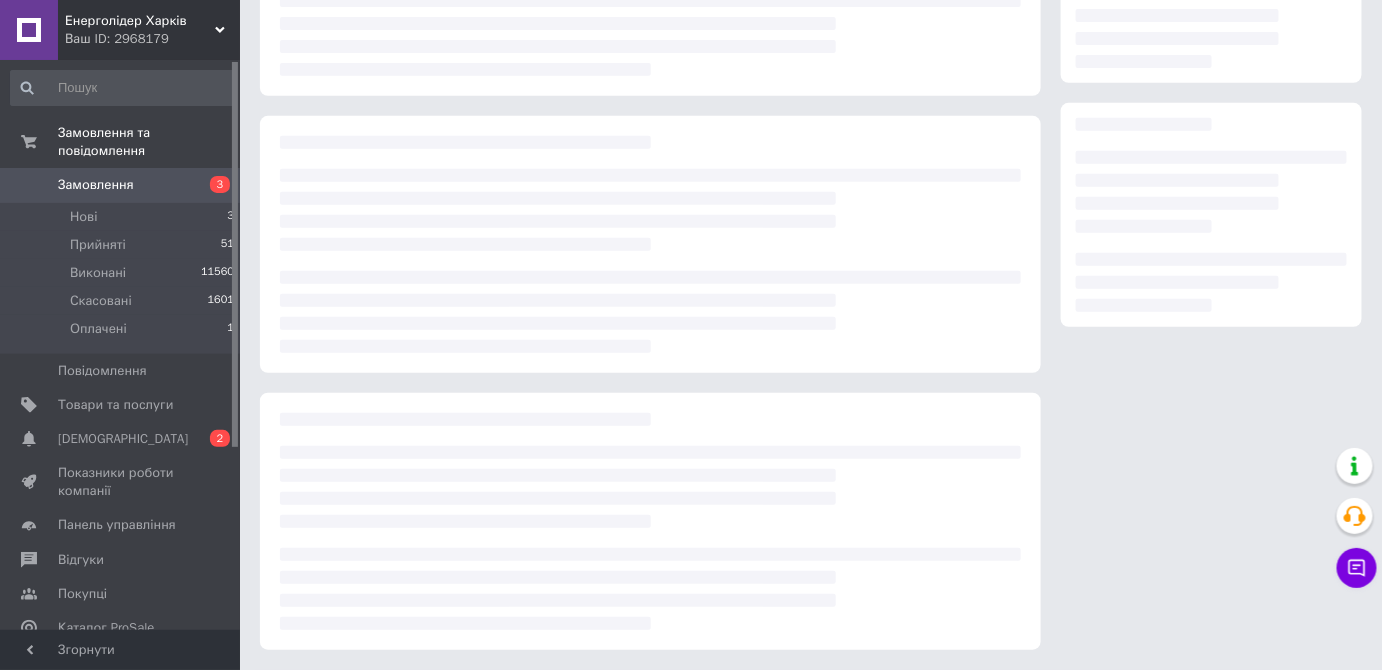 scroll, scrollTop: 243, scrollLeft: 0, axis: vertical 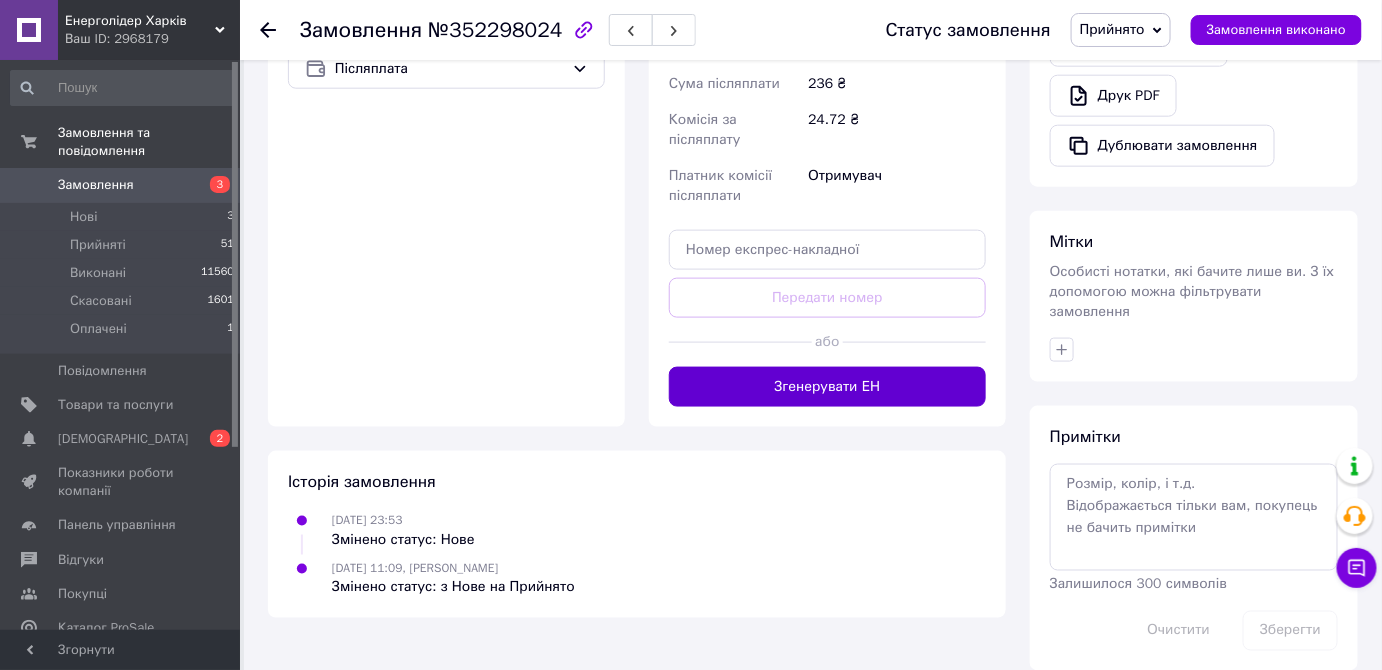 click on "Згенерувати ЕН" at bounding box center (827, 387) 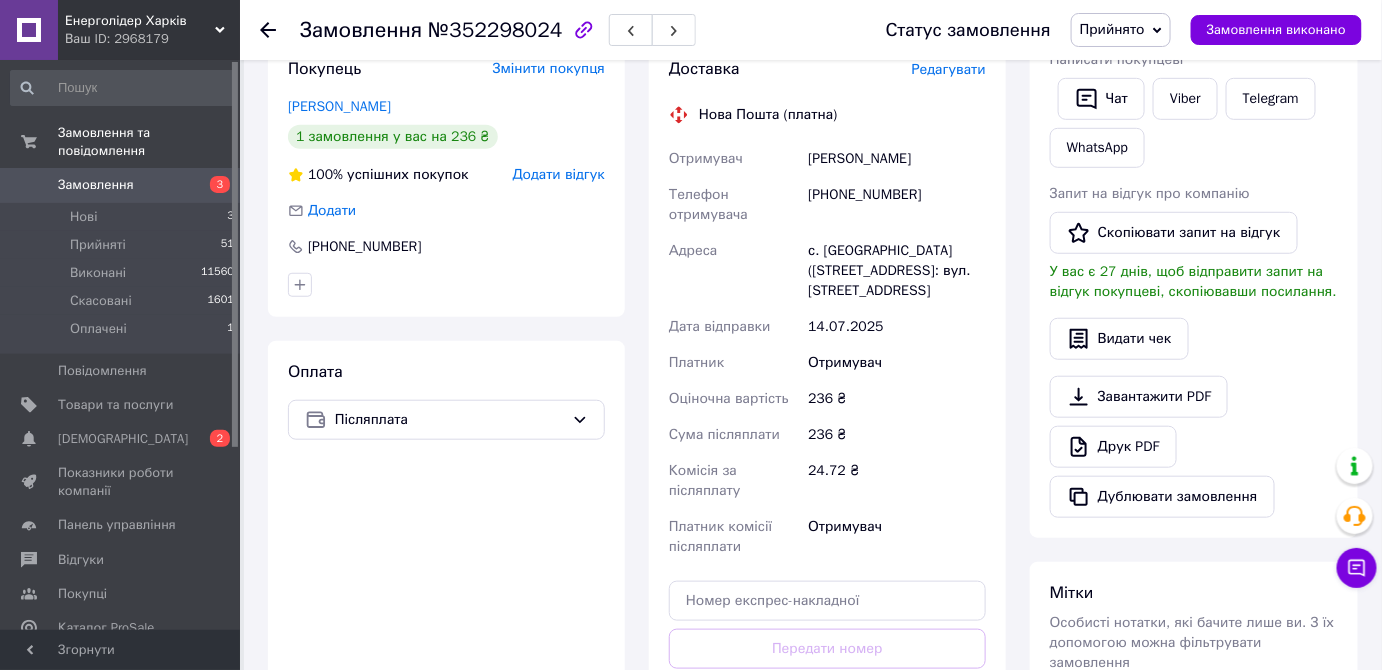 scroll, scrollTop: 328, scrollLeft: 0, axis: vertical 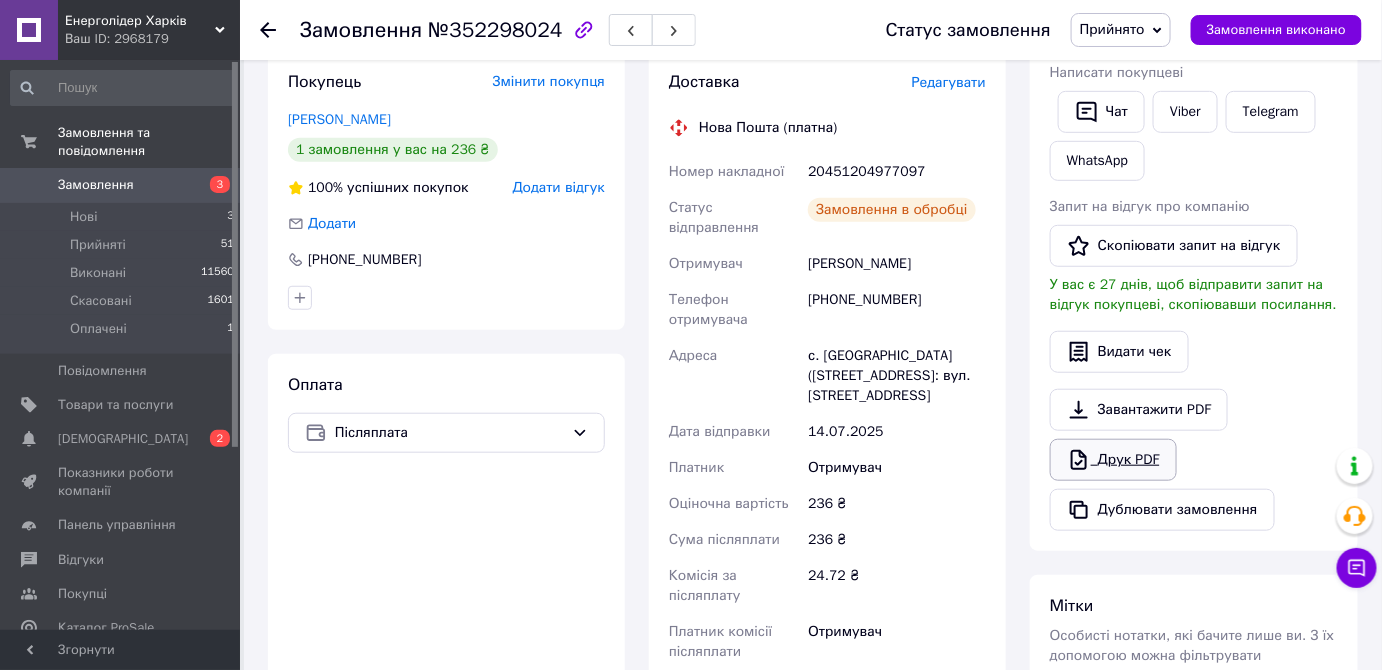 click on "Друк PDF" at bounding box center [1113, 460] 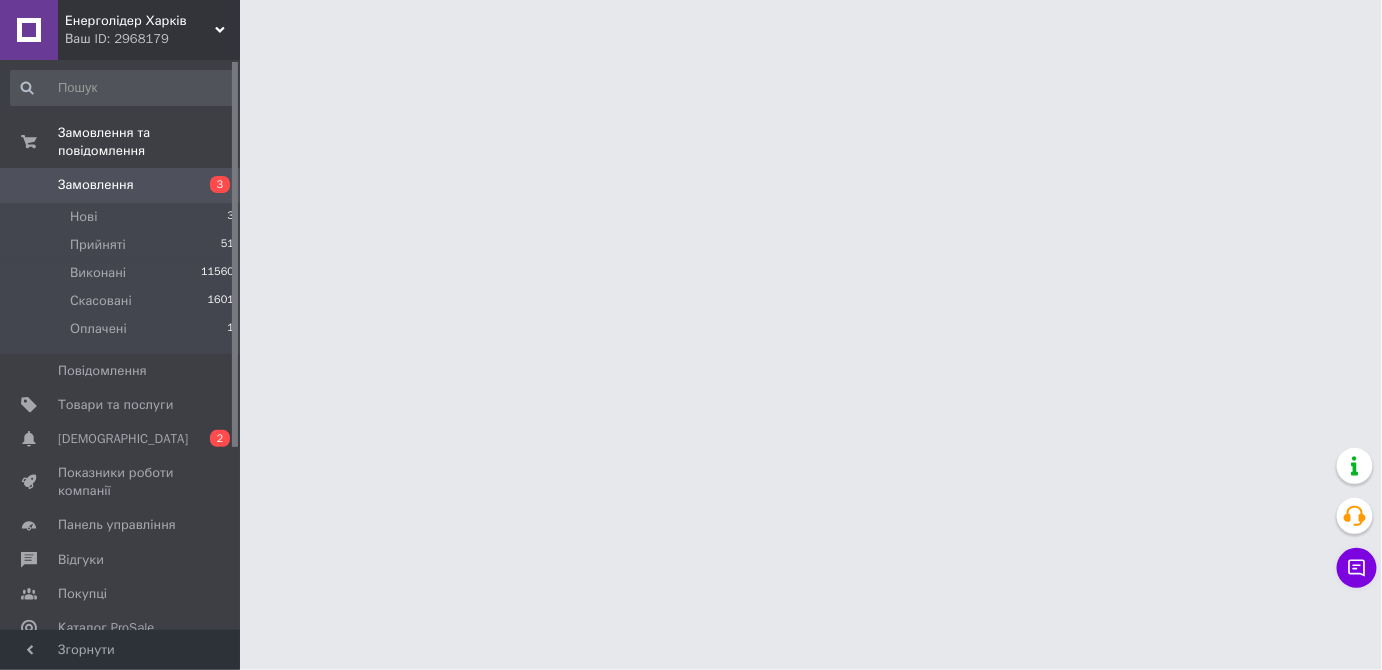 scroll, scrollTop: 0, scrollLeft: 0, axis: both 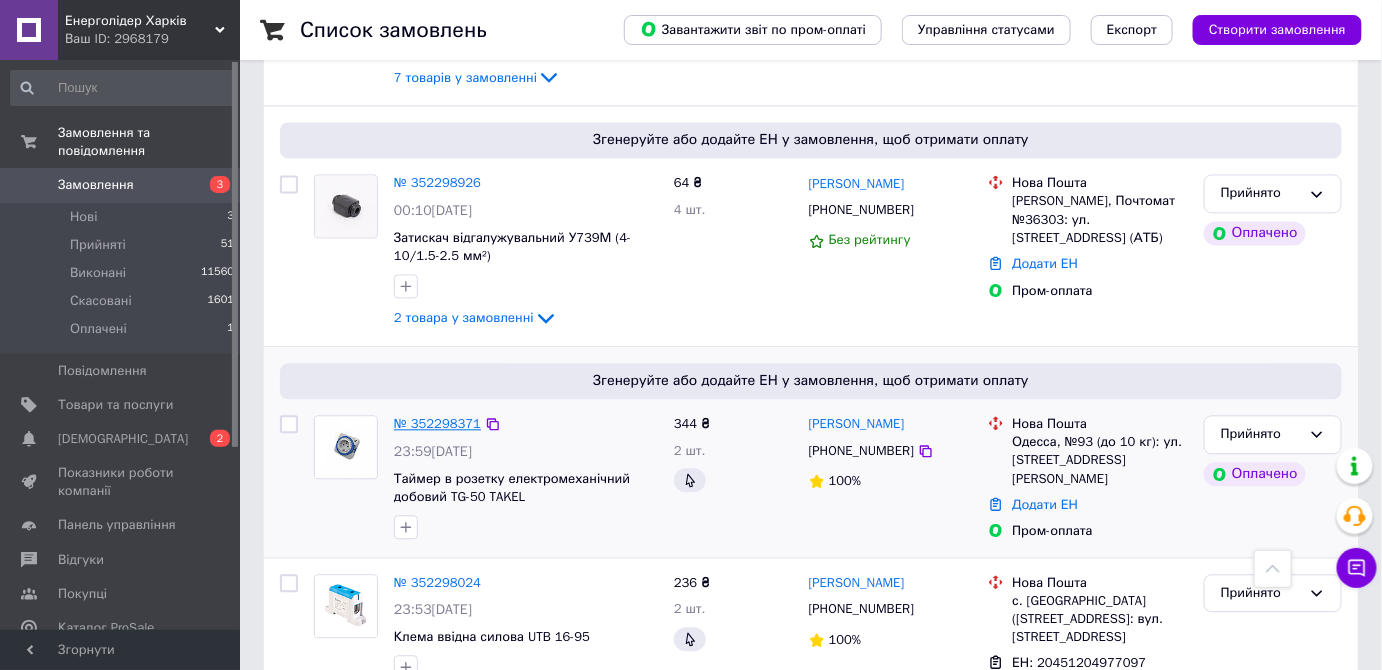 click on "№ 352298371" at bounding box center [437, 423] 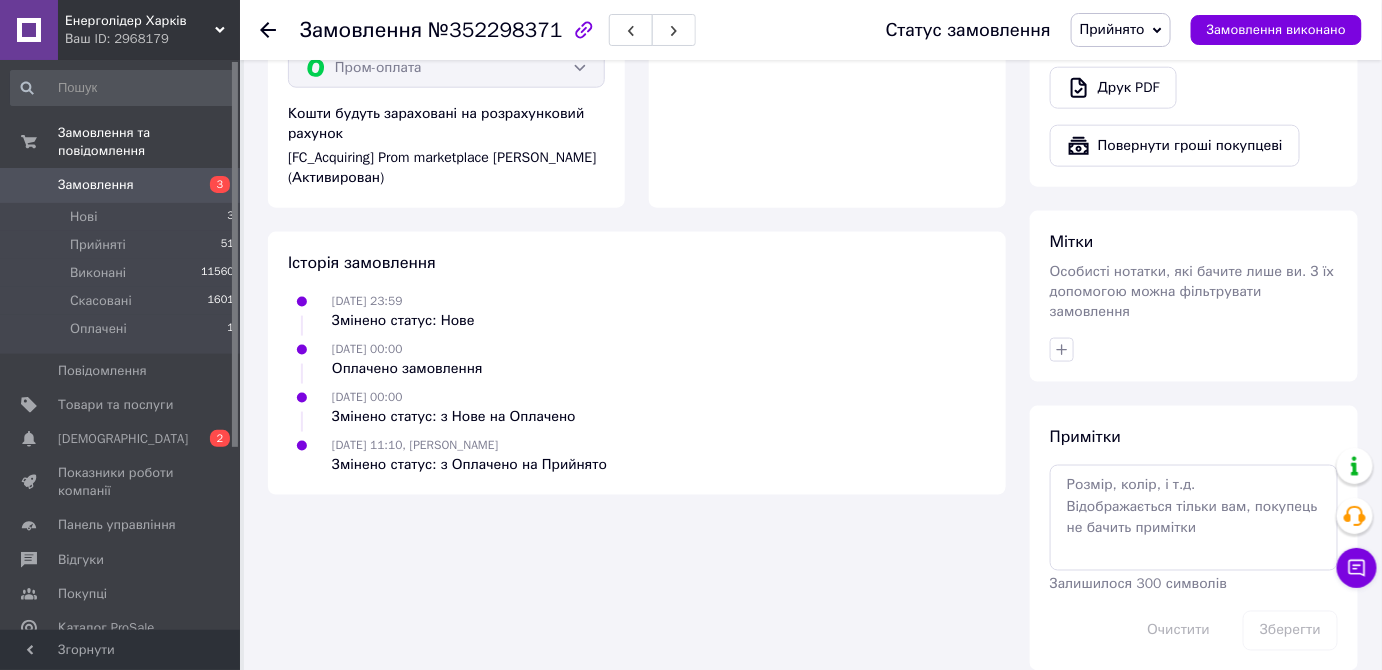 scroll, scrollTop: 776, scrollLeft: 0, axis: vertical 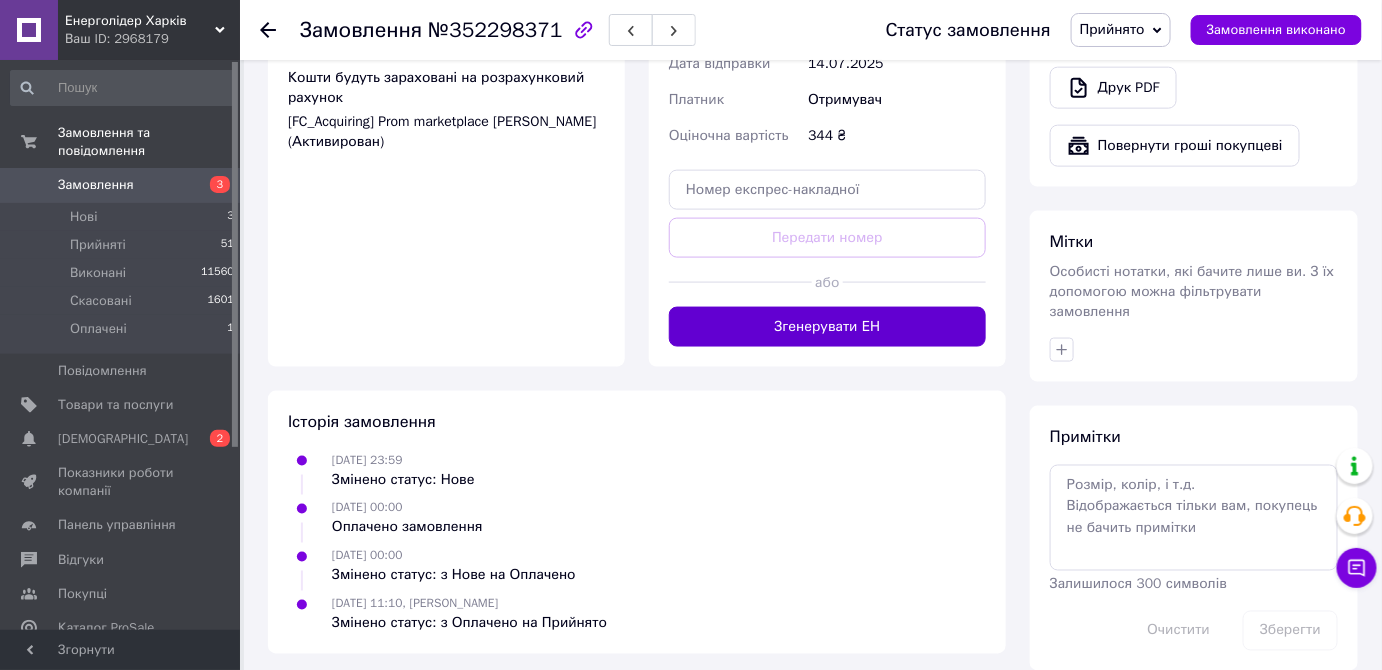 click on "Згенерувати ЕН" at bounding box center [827, 327] 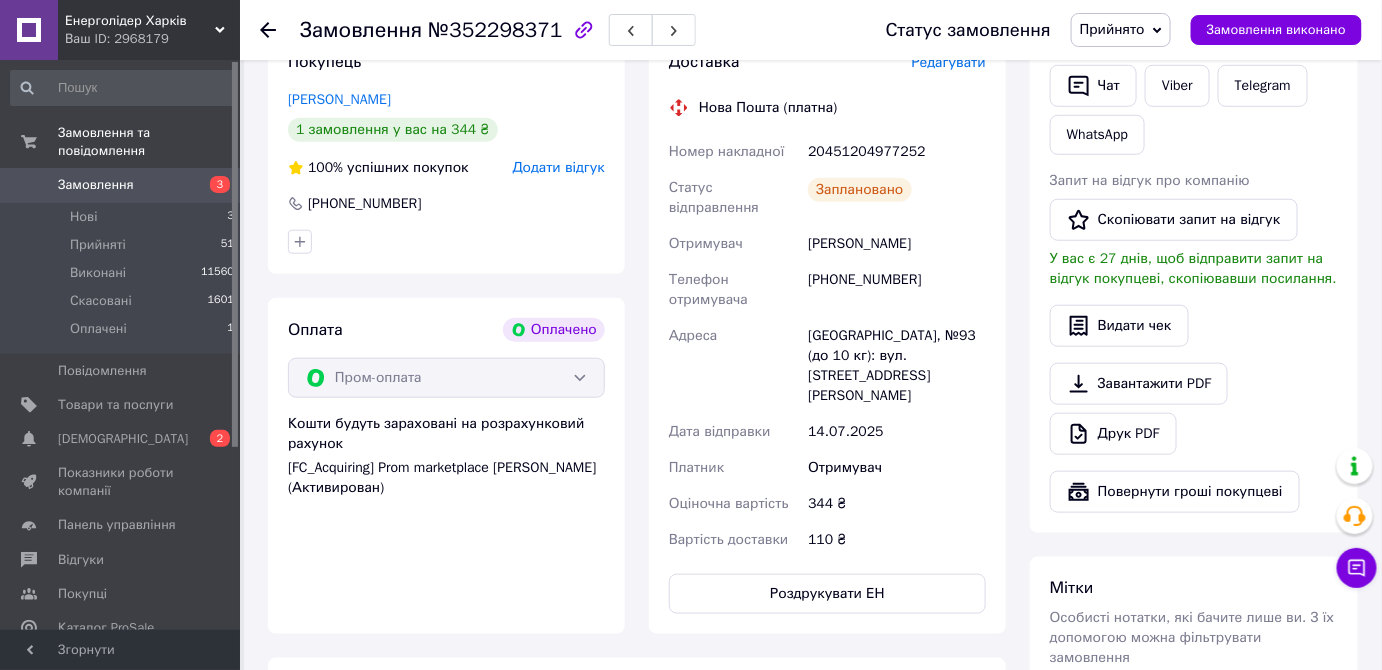 scroll, scrollTop: 594, scrollLeft: 0, axis: vertical 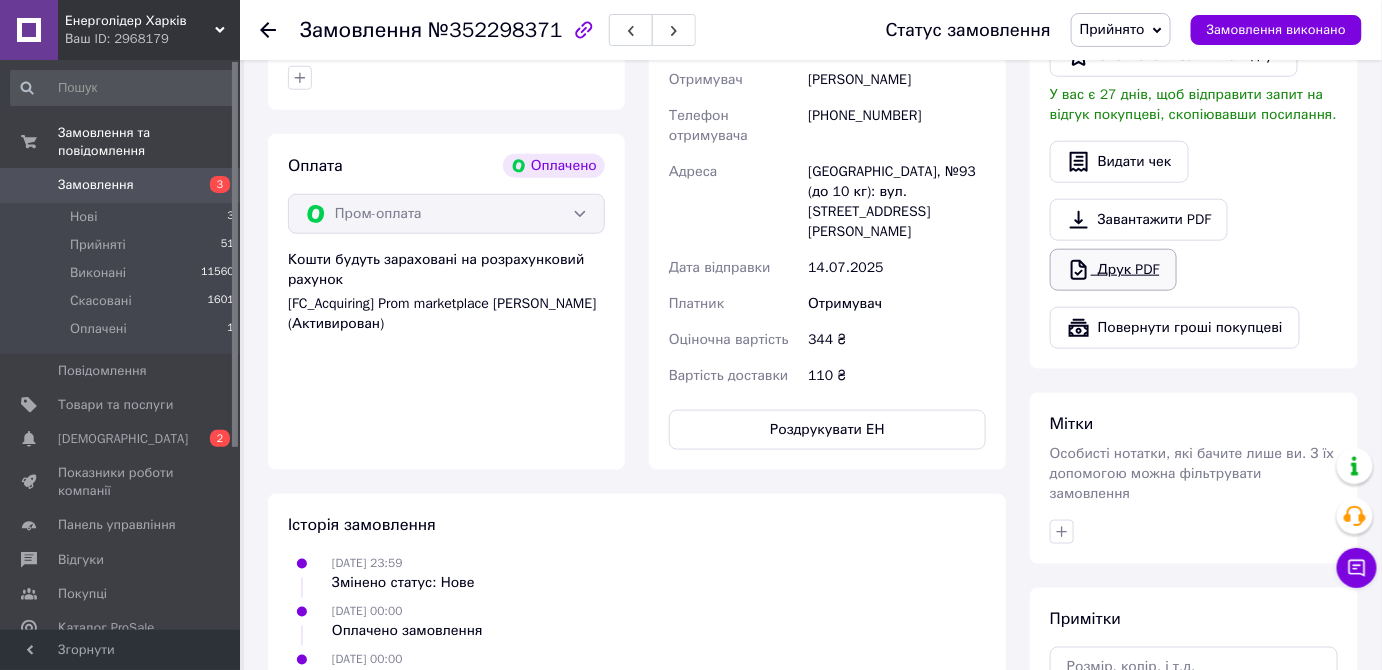 click on "Друк PDF" at bounding box center (1113, 270) 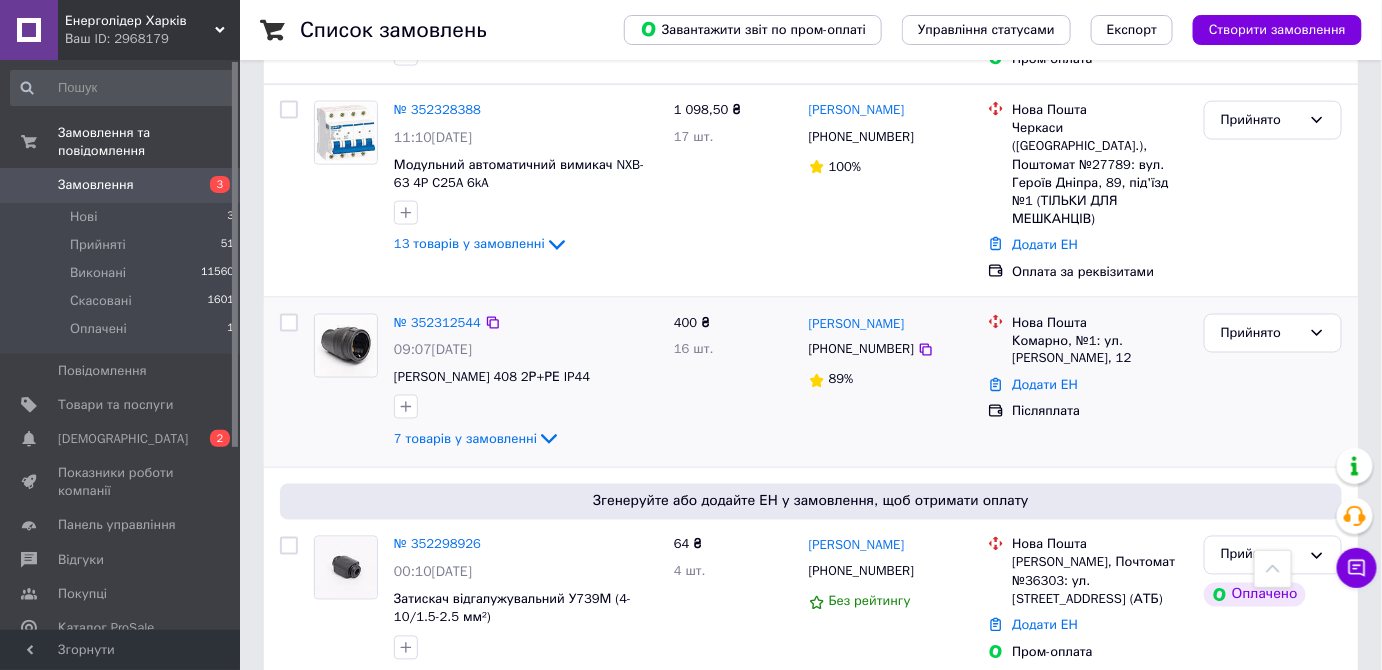 scroll, scrollTop: 3454, scrollLeft: 0, axis: vertical 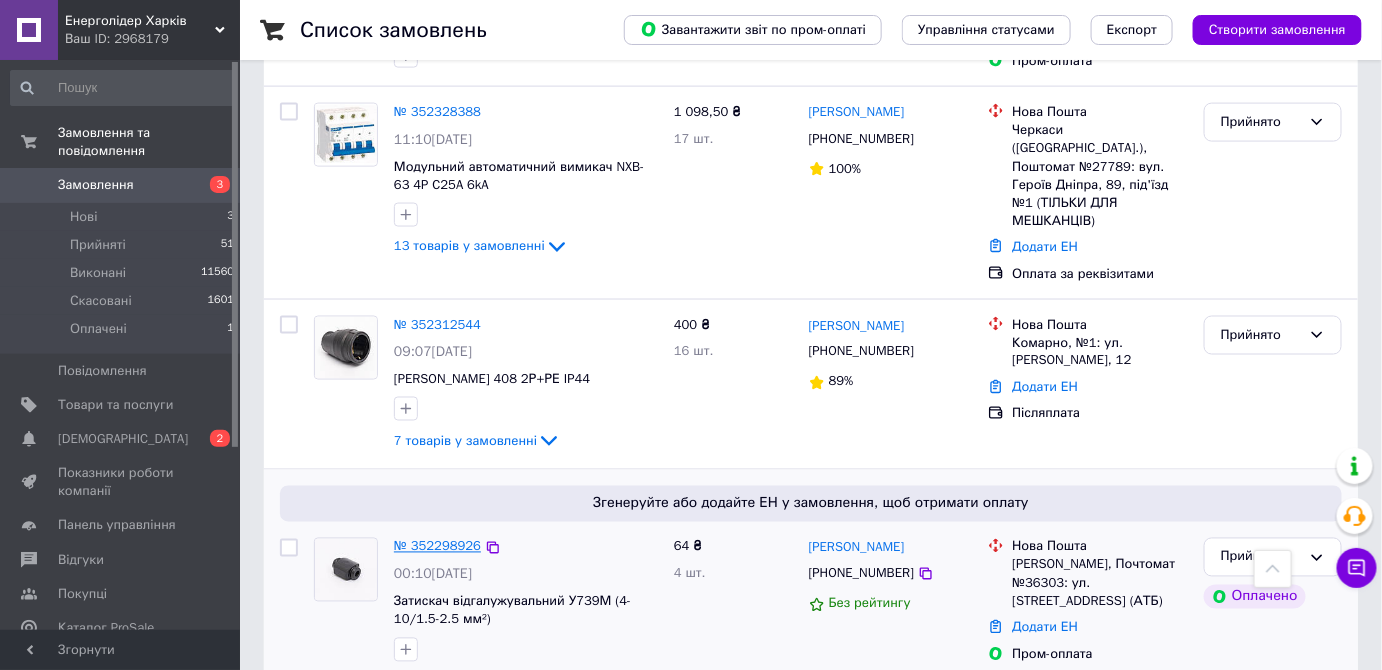 click on "№ 352298926" at bounding box center [437, 546] 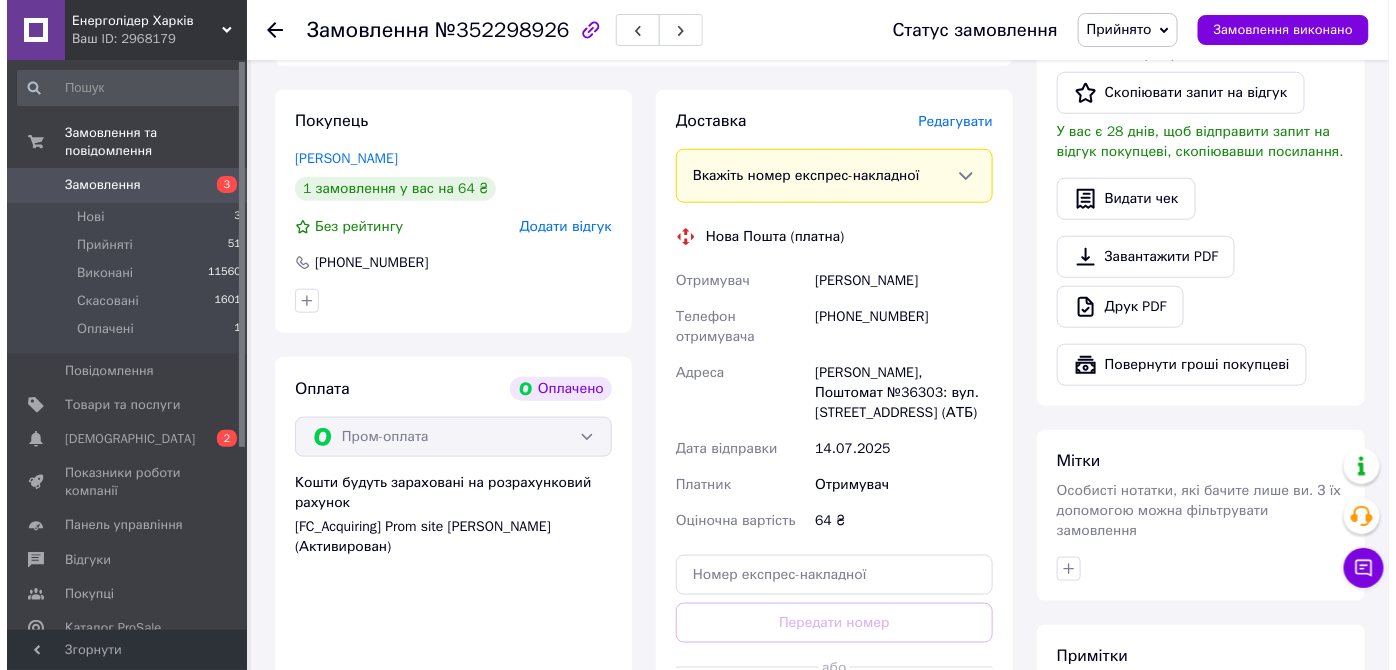 scroll, scrollTop: 400, scrollLeft: 0, axis: vertical 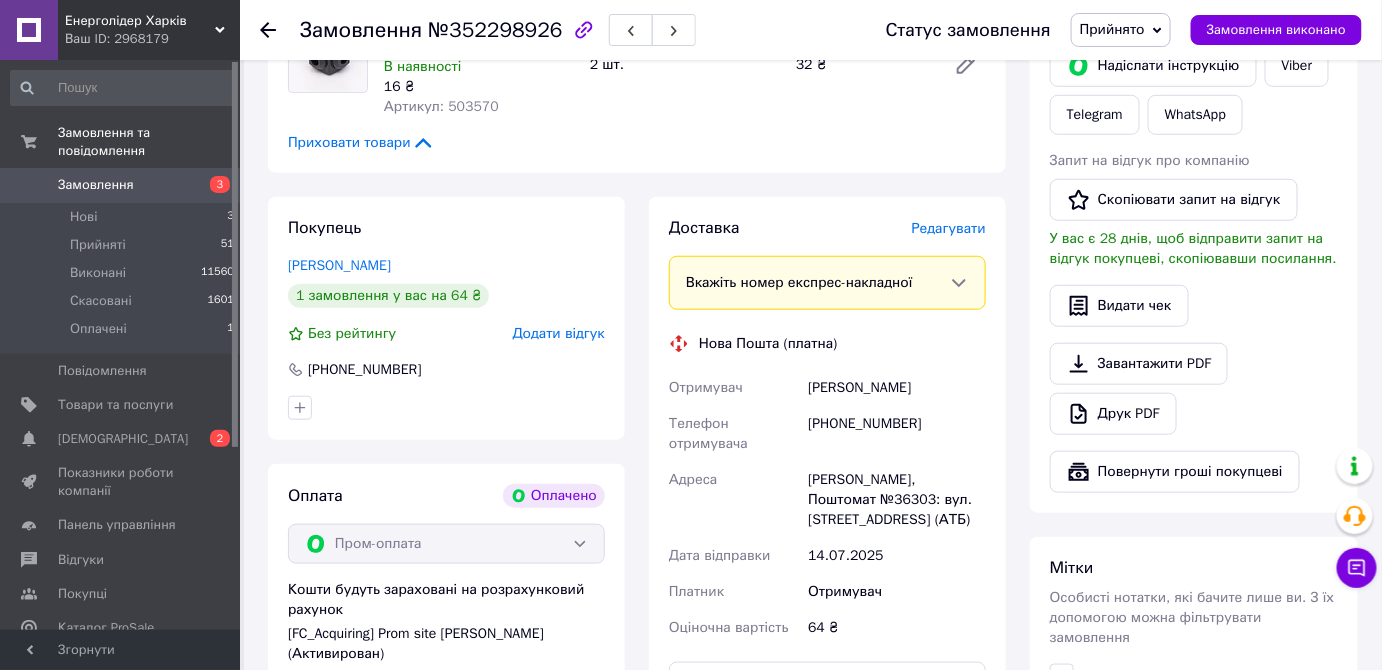 click on "Редагувати" at bounding box center [949, 228] 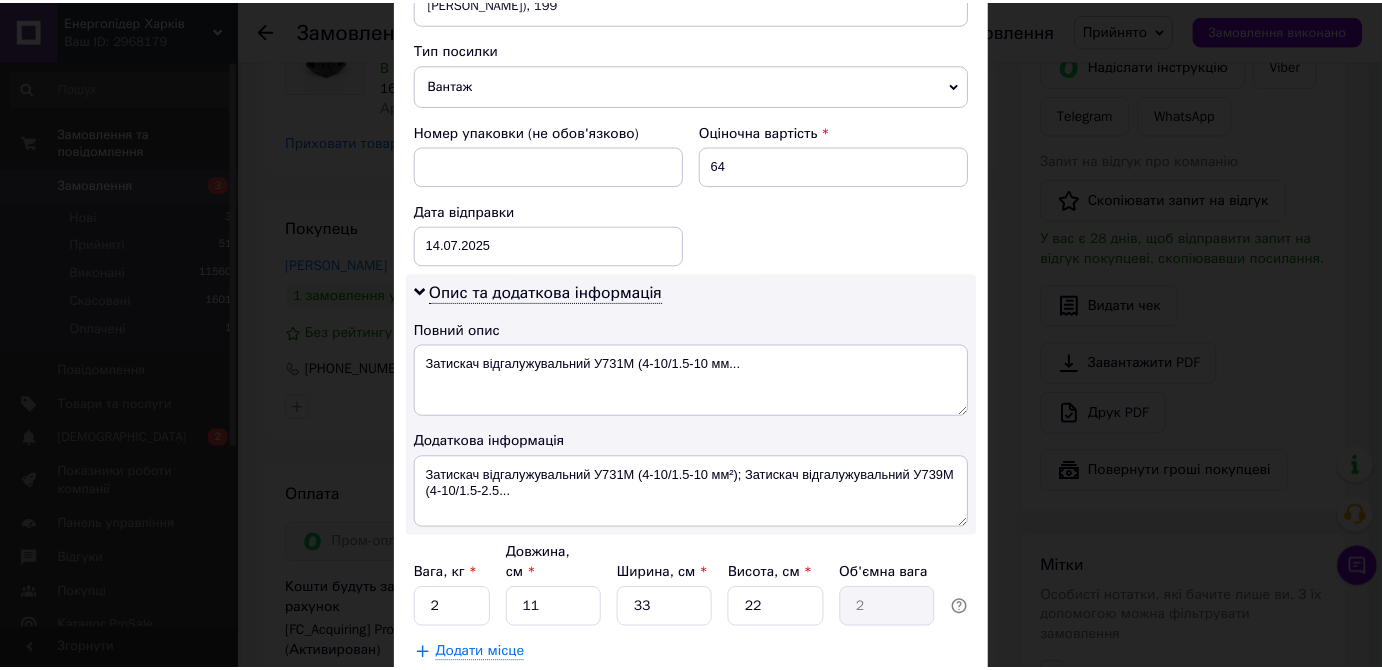 scroll, scrollTop: 893, scrollLeft: 0, axis: vertical 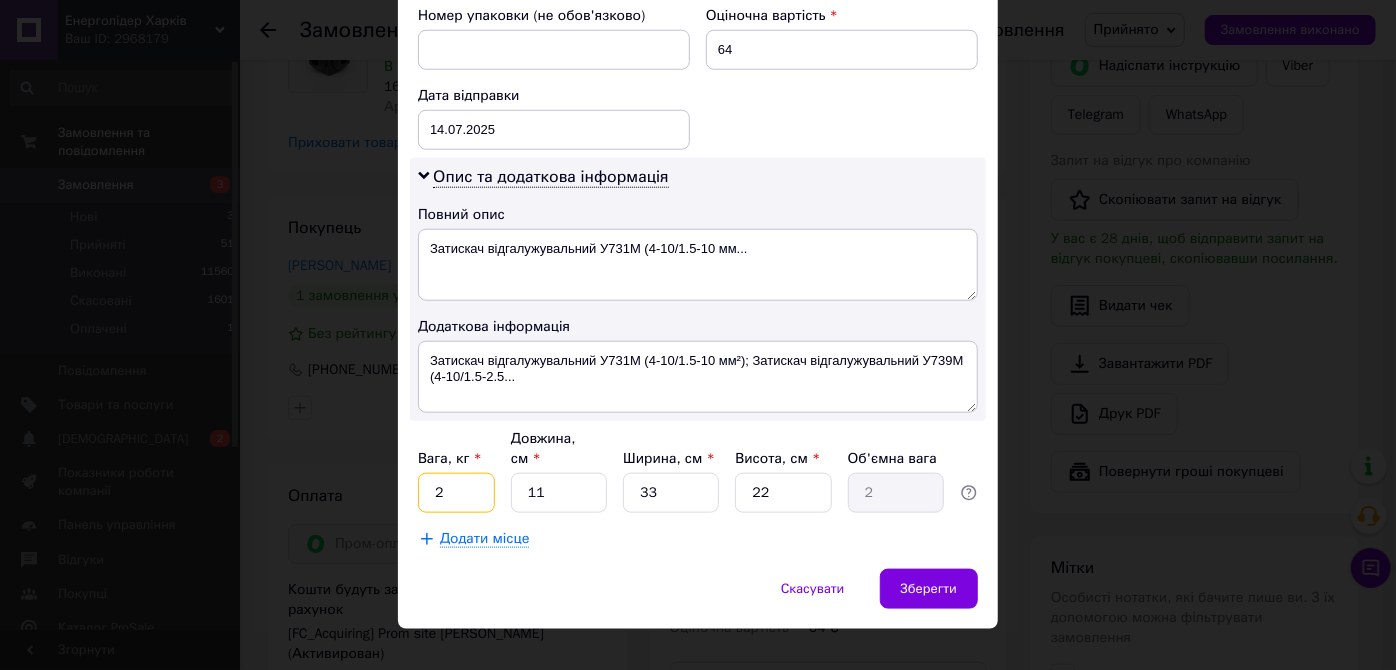click on "2" at bounding box center [456, 493] 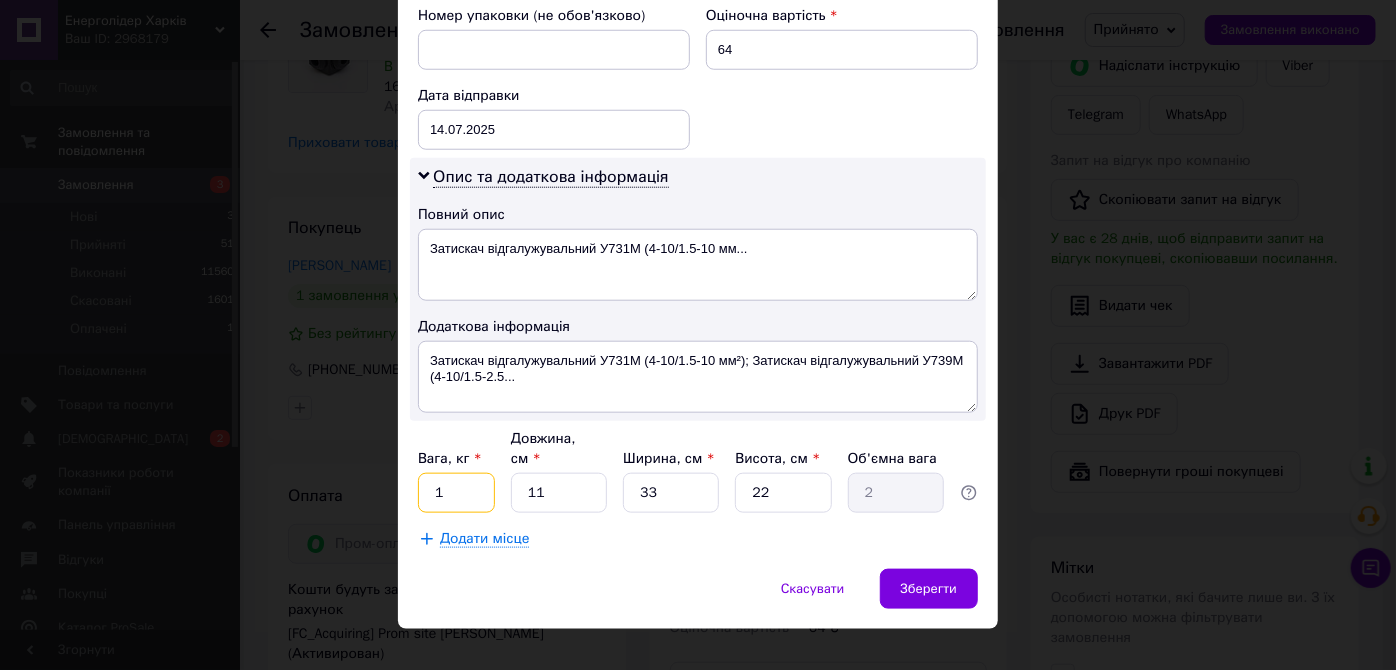 type on "1" 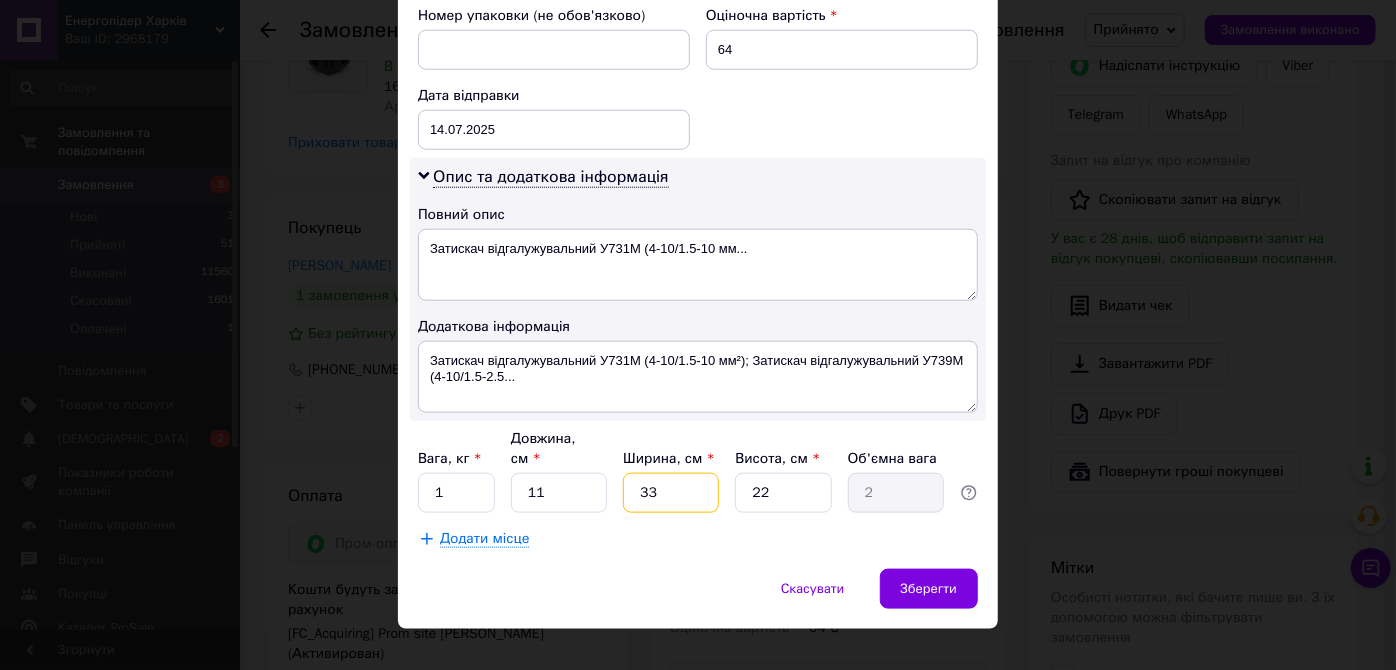 click on "33" at bounding box center [671, 493] 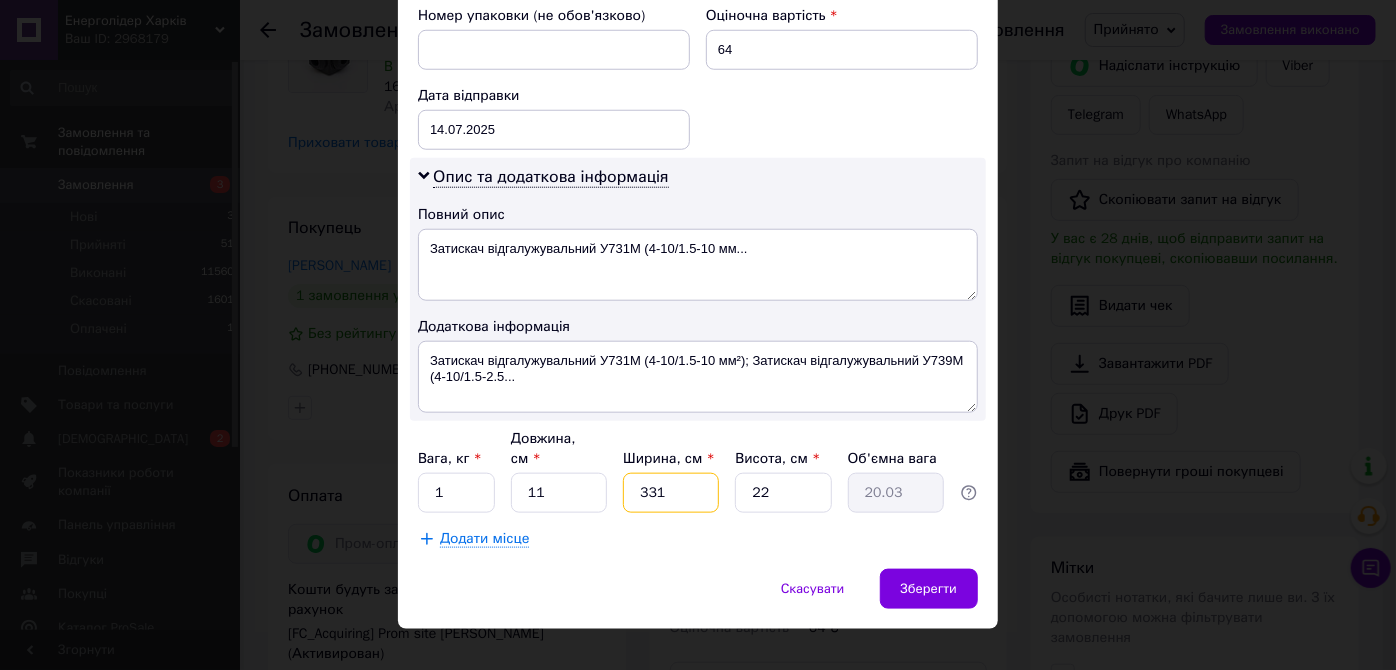 click on "331" at bounding box center (671, 493) 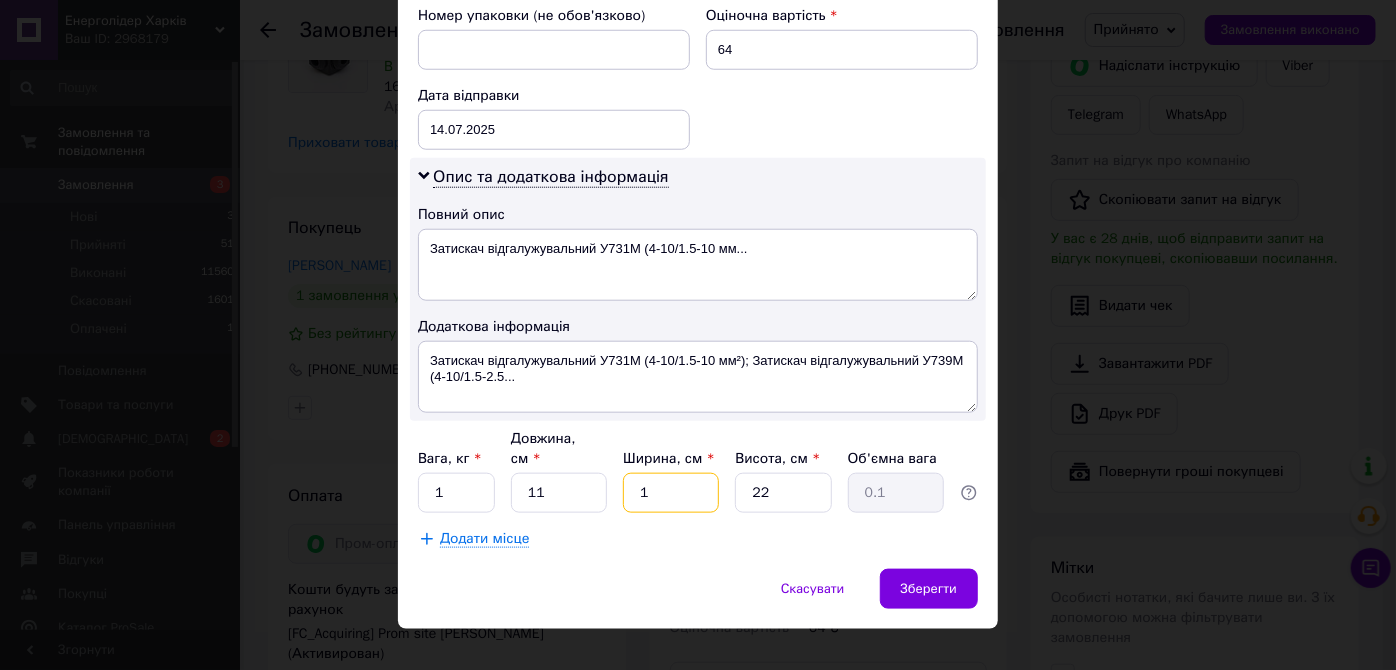 type on "10" 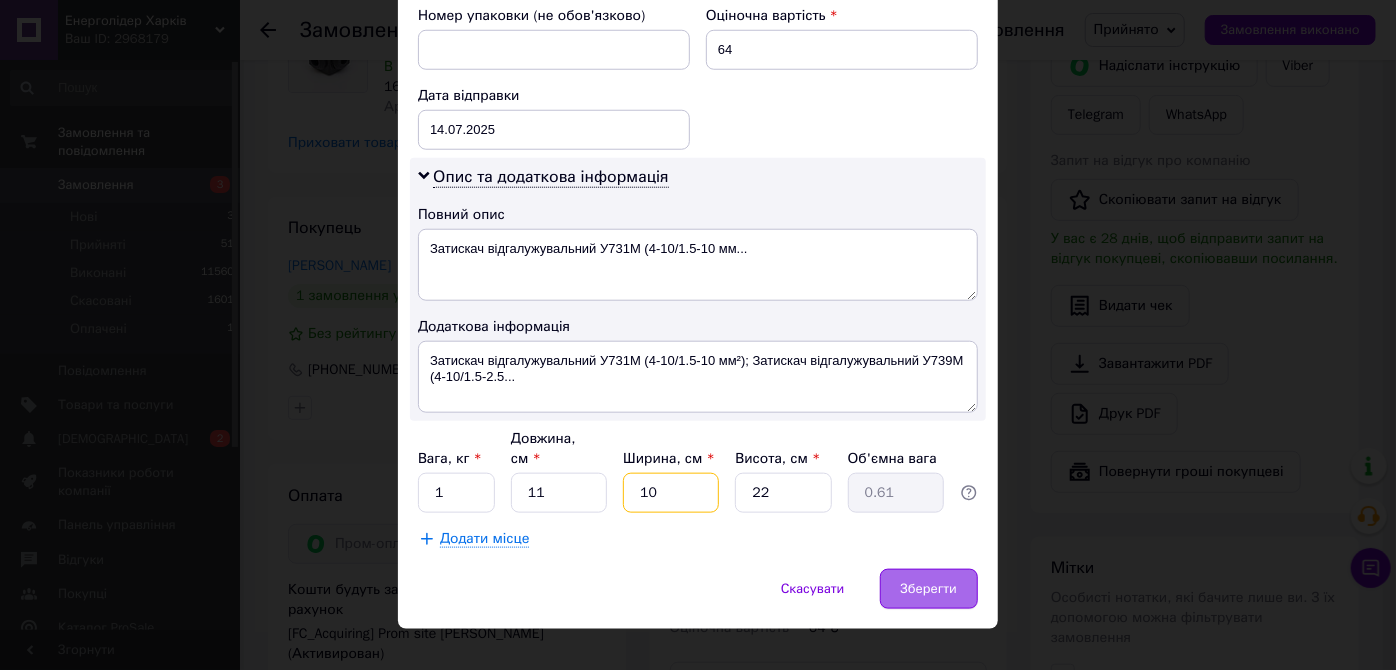 type on "10" 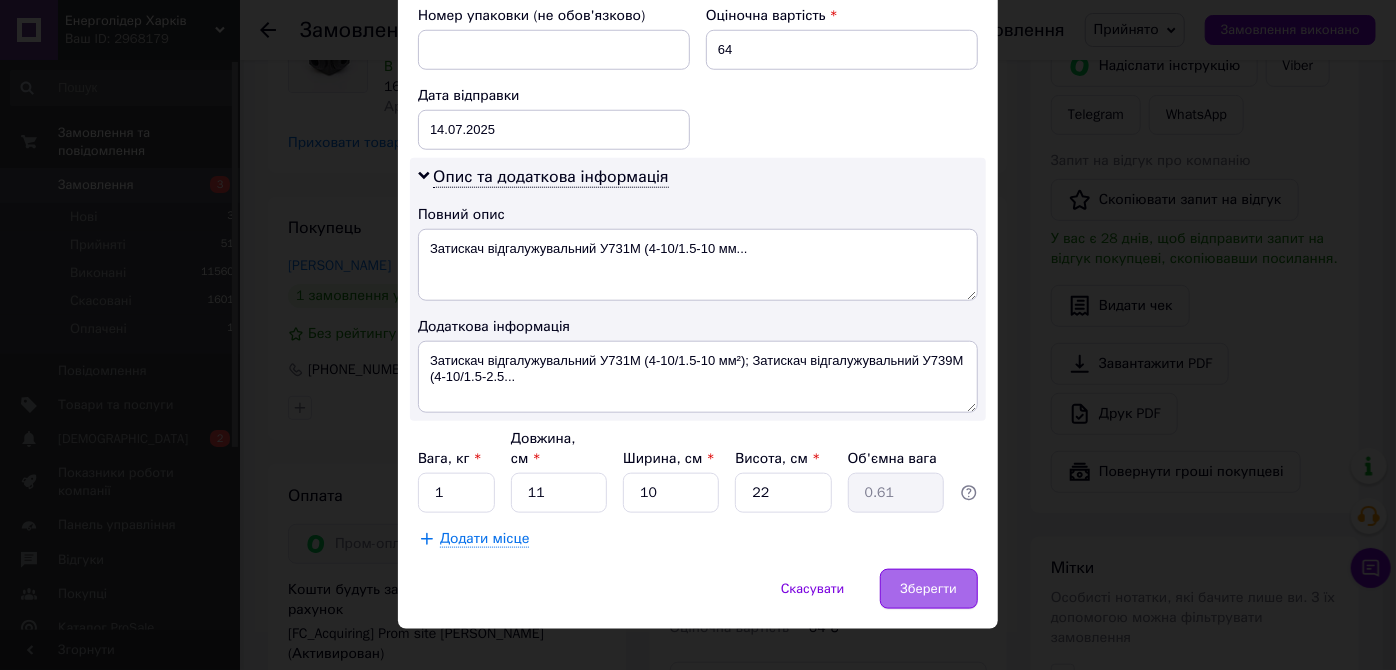 click on "Зберегти" at bounding box center (929, 589) 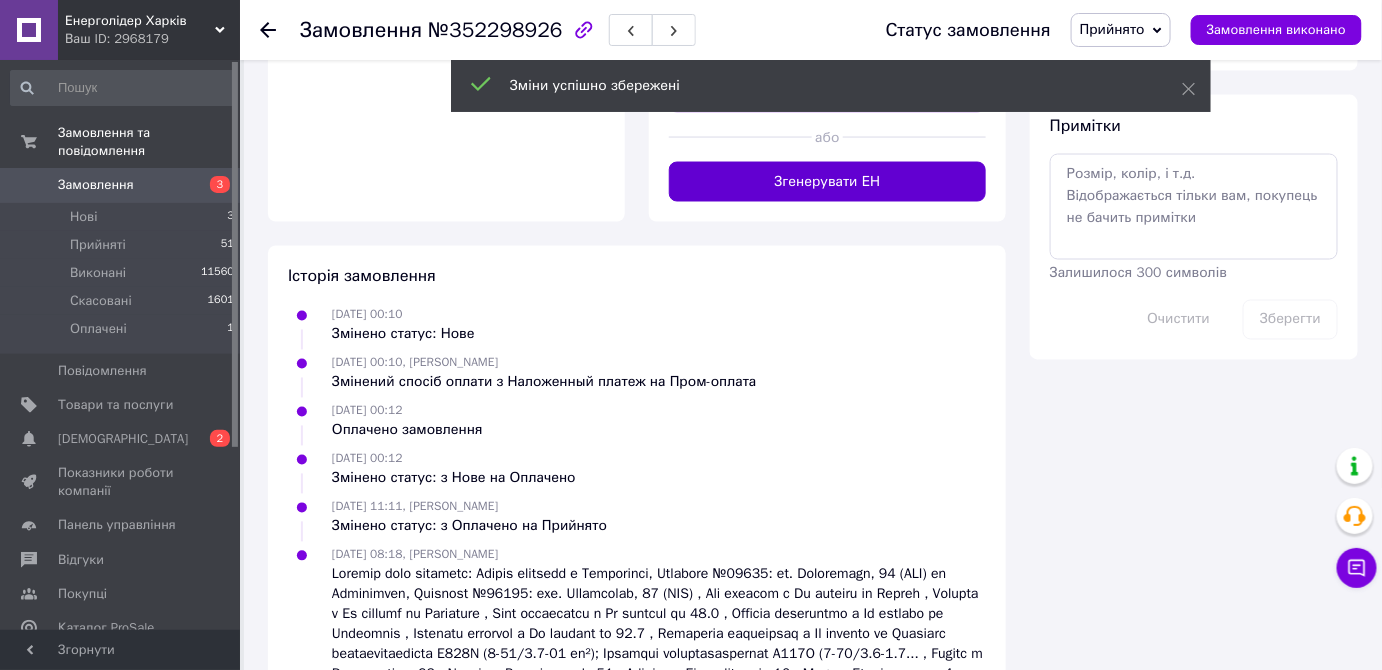 click on "Згенерувати ЕН" at bounding box center [827, 182] 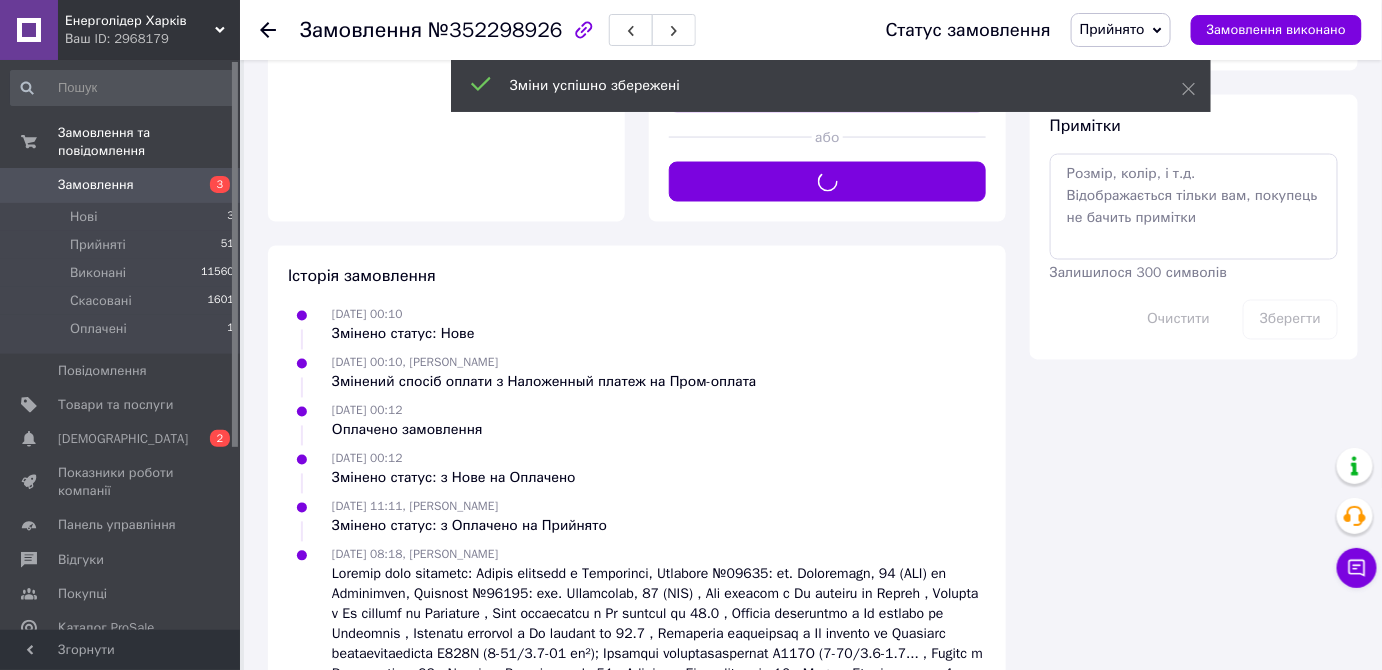 scroll, scrollTop: 582, scrollLeft: 0, axis: vertical 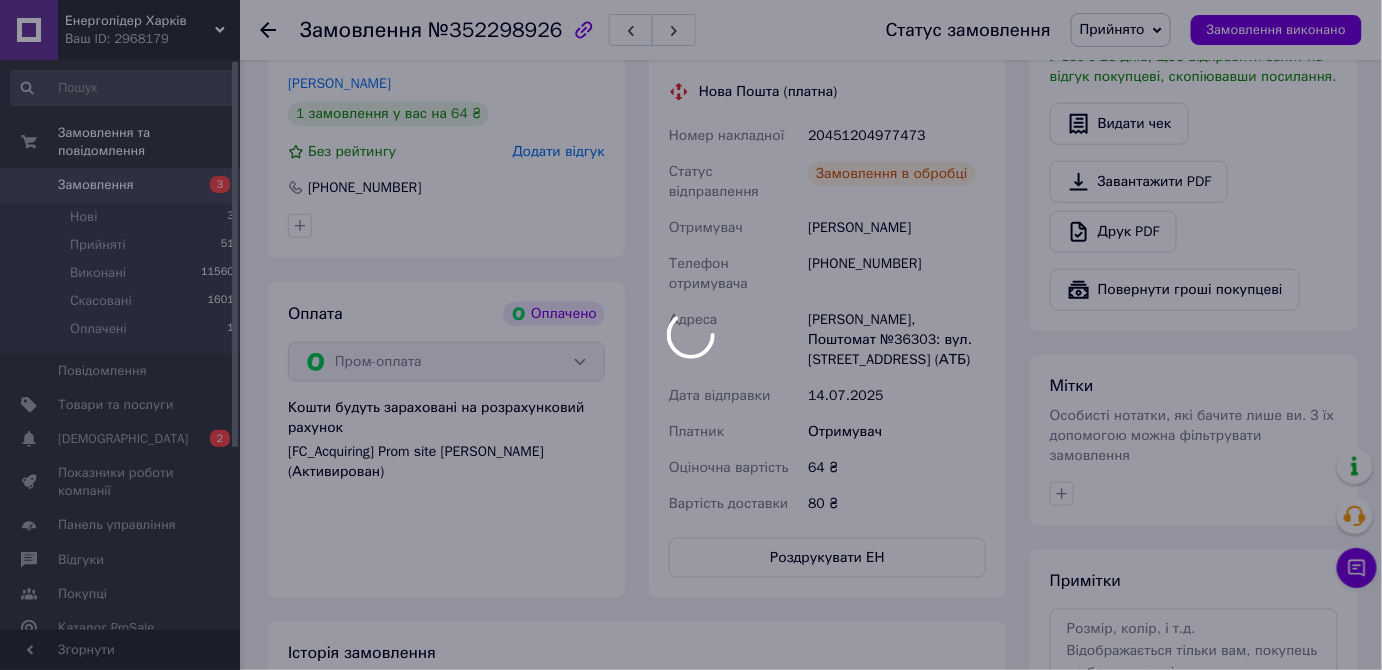 click on "Енерголідер Харків Ваш ID: 2968179 Сайт Енерголідер Харків Кабінет покупця Перевірити стан системи Сторінка на порталі Довідка Вийти Замовлення та повідомлення Замовлення 3 Нові 3 Прийняті 51 Виконані 11560 Скасовані 1601 Оплачені 1 Повідомлення 0 Товари та послуги Сповіщення 0 2 Показники роботи компанії Панель управління Відгуки Покупці Каталог ProSale Аналітика Інструменти веб-майстра та SEO Управління сайтом Гаманець компанії [PERSON_NAME] Тарифи та рахунки Prom топ Згорнути
Замовлення №352298926 16 ₴   <" at bounding box center [691, 281] 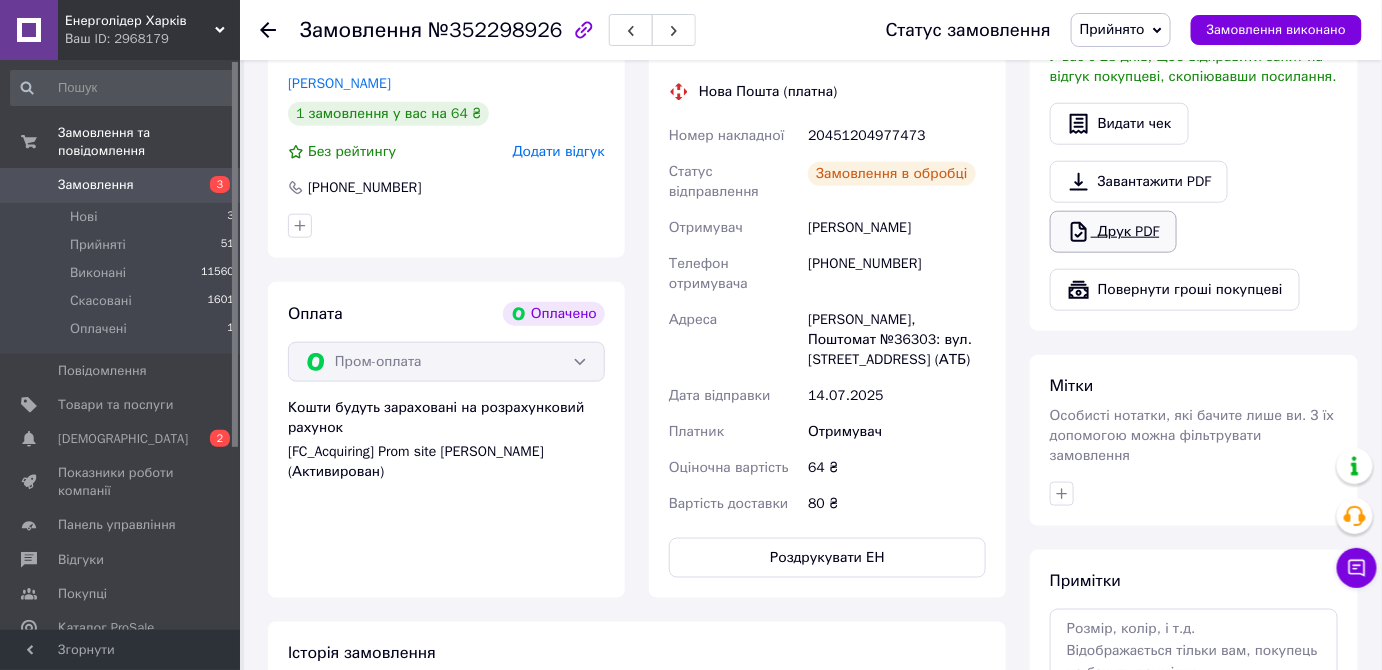 click on "Друк PDF" at bounding box center [1113, 232] 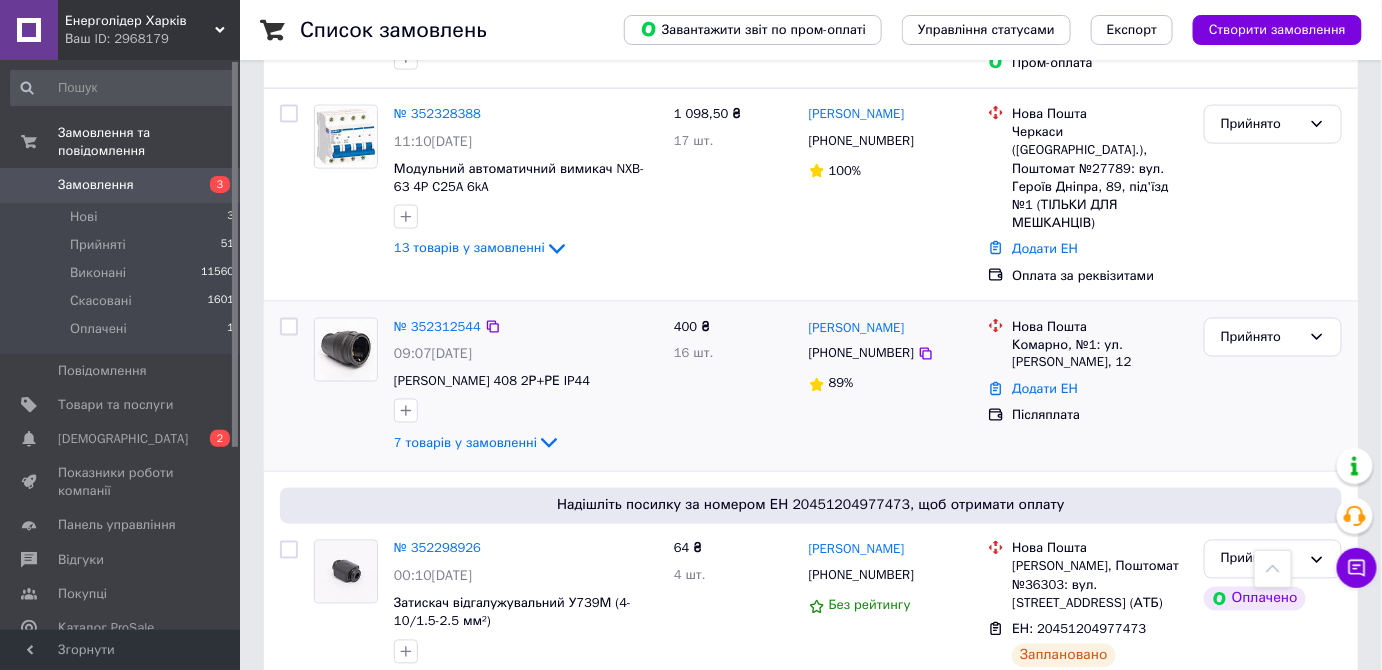 scroll, scrollTop: 3363, scrollLeft: 0, axis: vertical 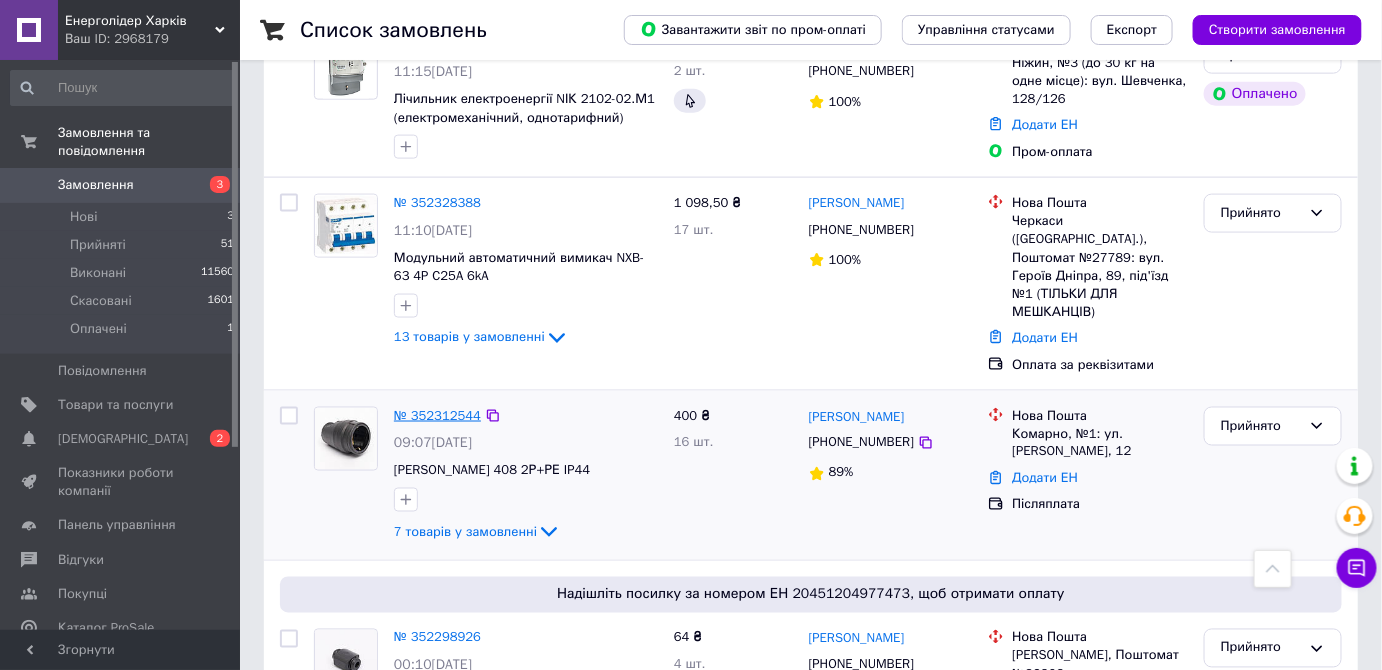 click on "№ 352312544" at bounding box center (437, 415) 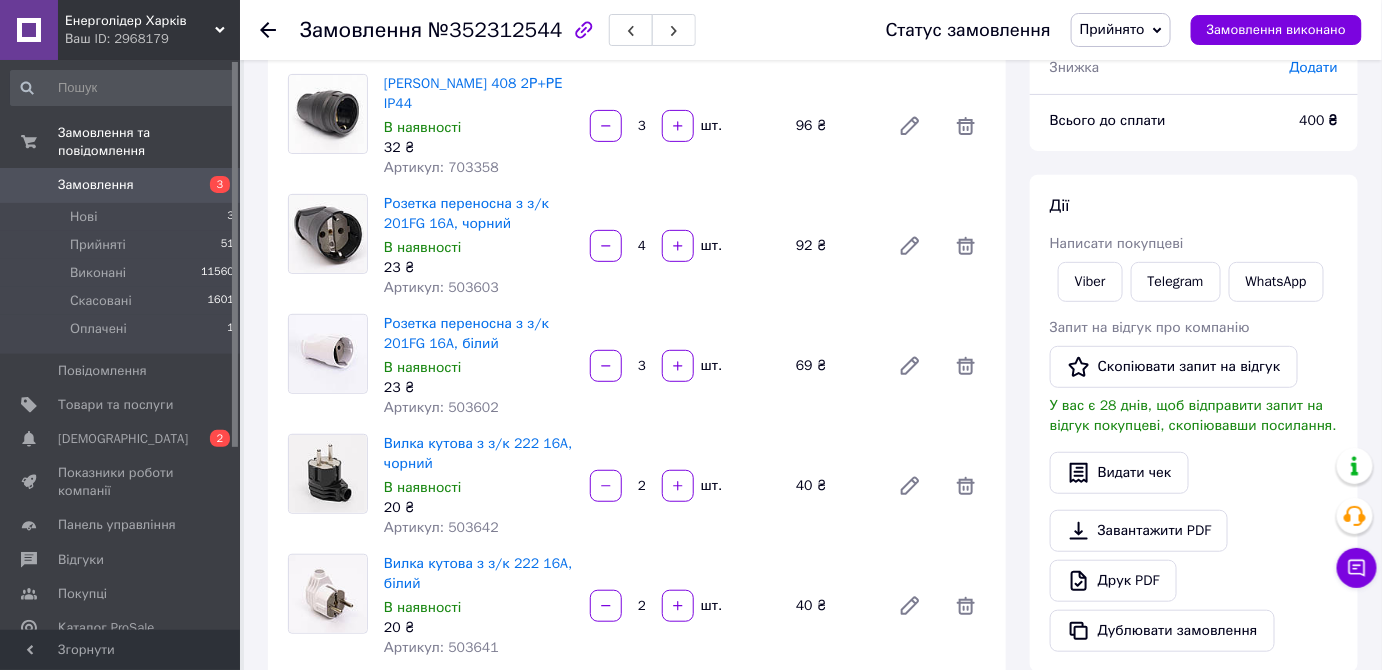scroll, scrollTop: 0, scrollLeft: 0, axis: both 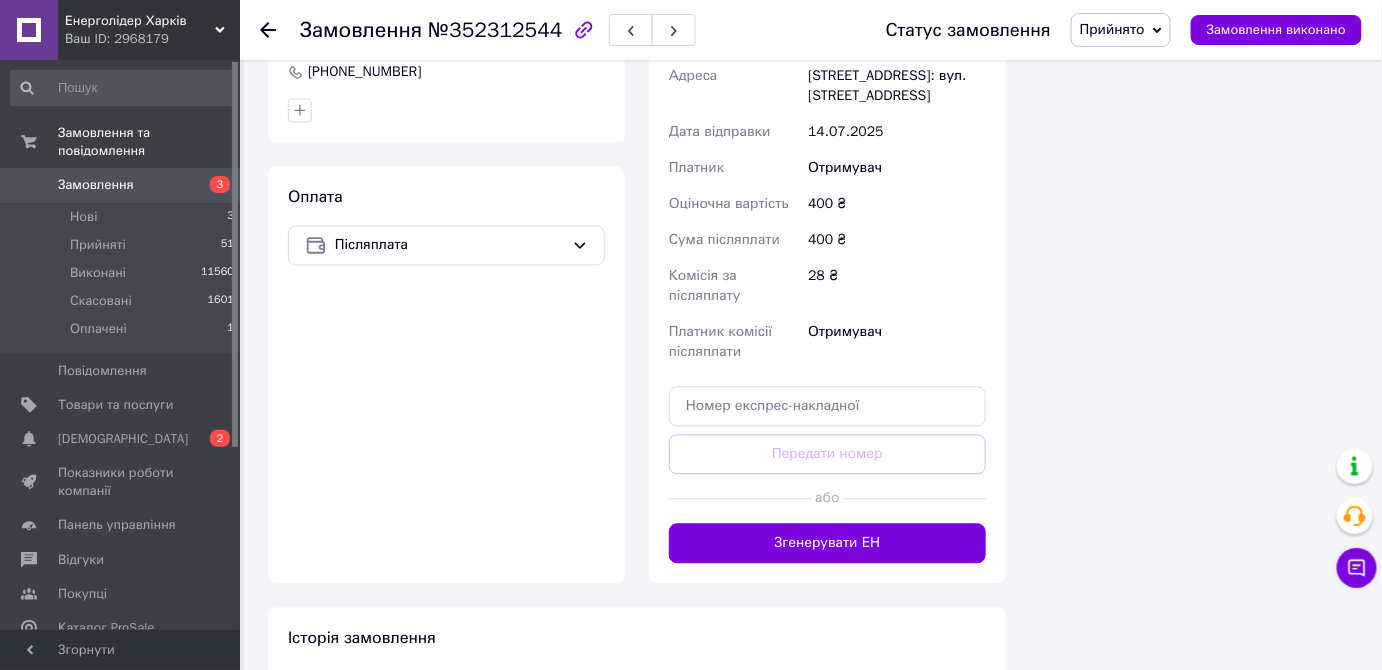 drag, startPoint x: 803, startPoint y: 540, endPoint x: 824, endPoint y: 521, distance: 28.319605 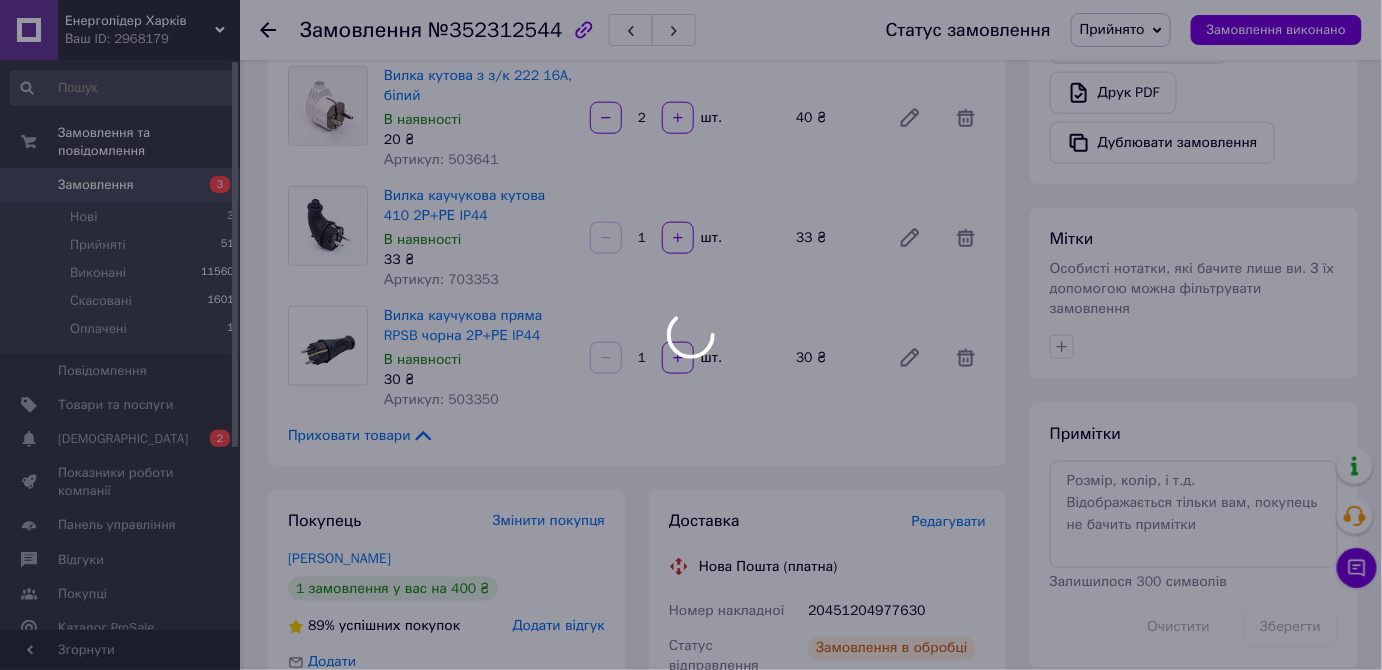 scroll, scrollTop: 636, scrollLeft: 0, axis: vertical 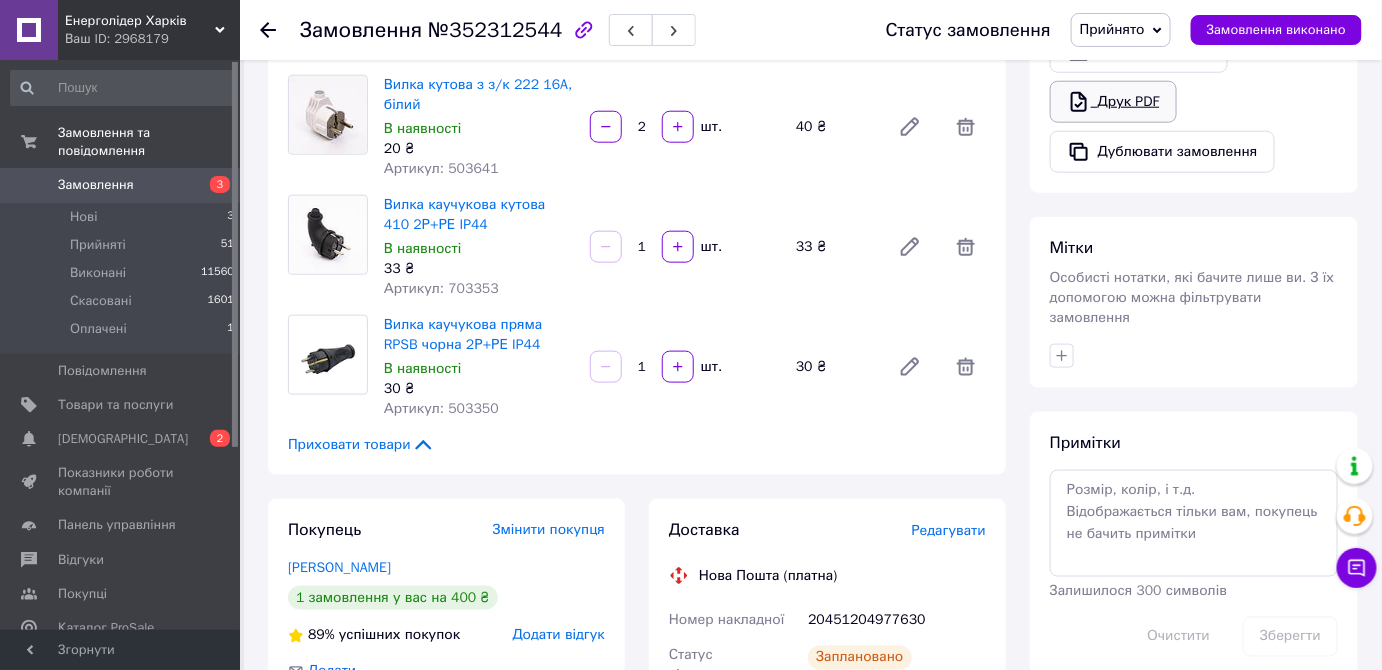 click on "Друк PDF" at bounding box center (1113, 102) 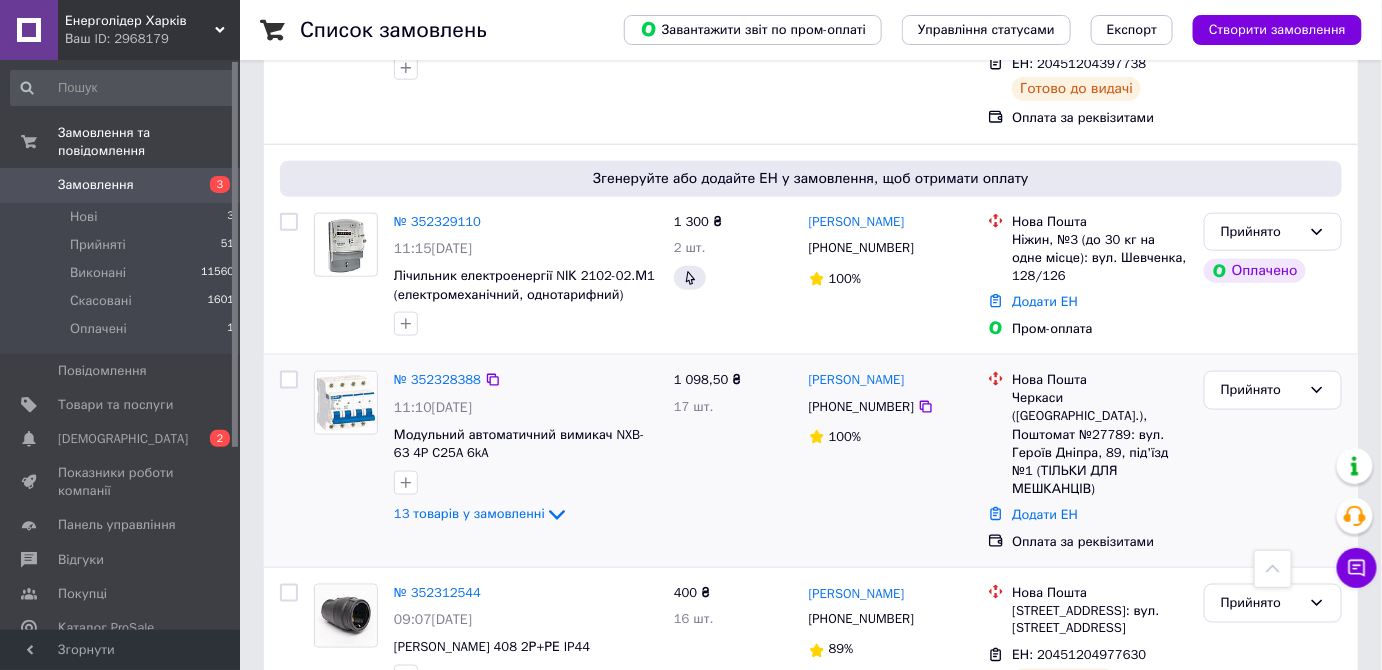 scroll, scrollTop: 3090, scrollLeft: 0, axis: vertical 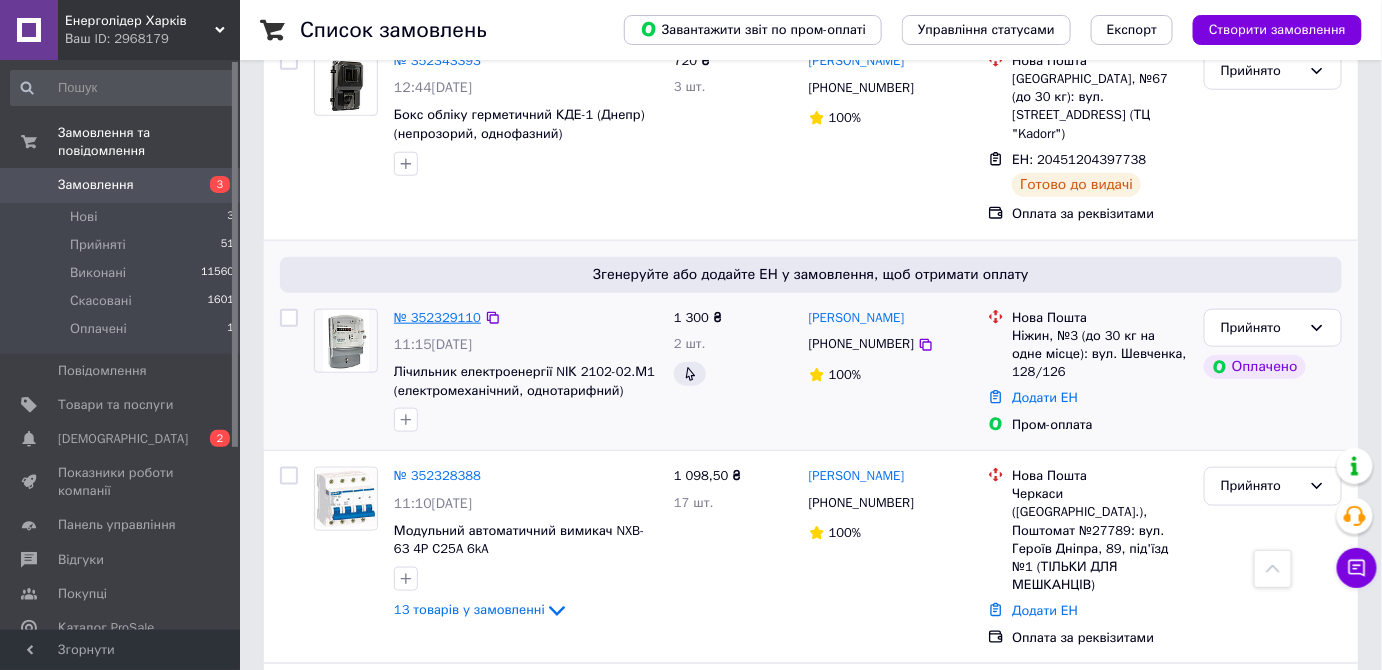 click on "№ 352329110" at bounding box center (437, 317) 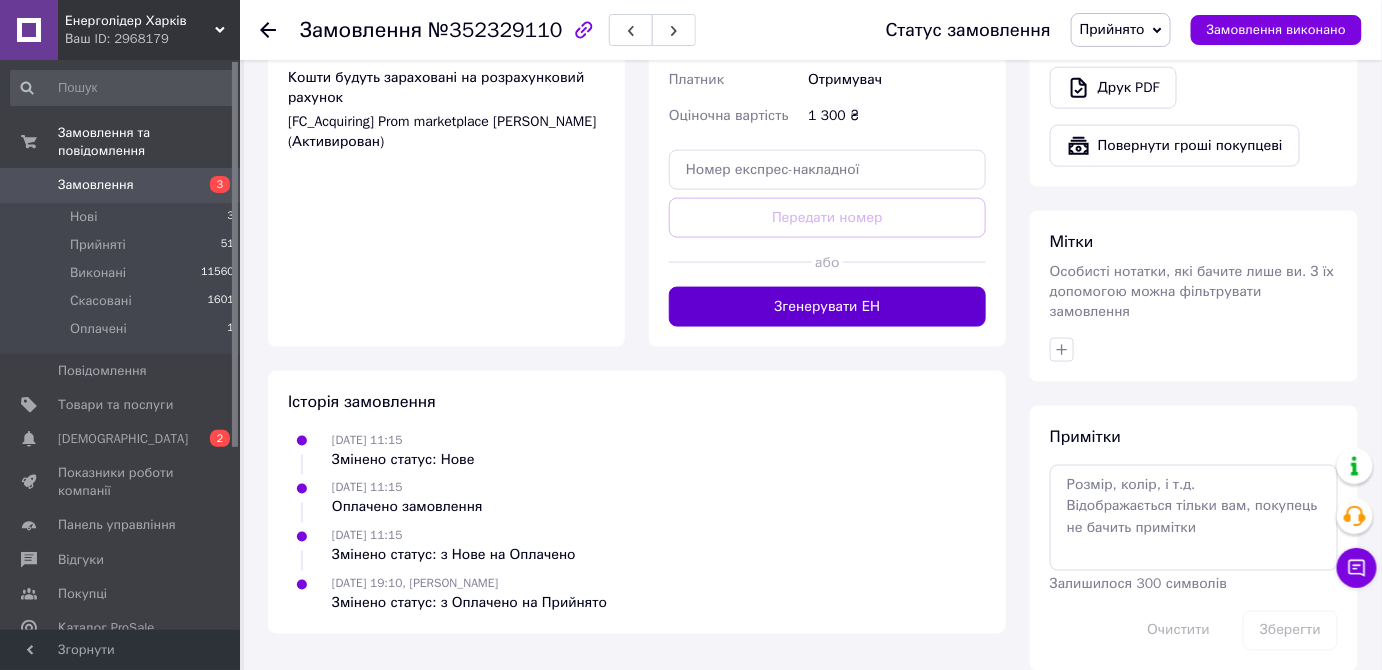 click on "Згенерувати ЕН" at bounding box center [827, 307] 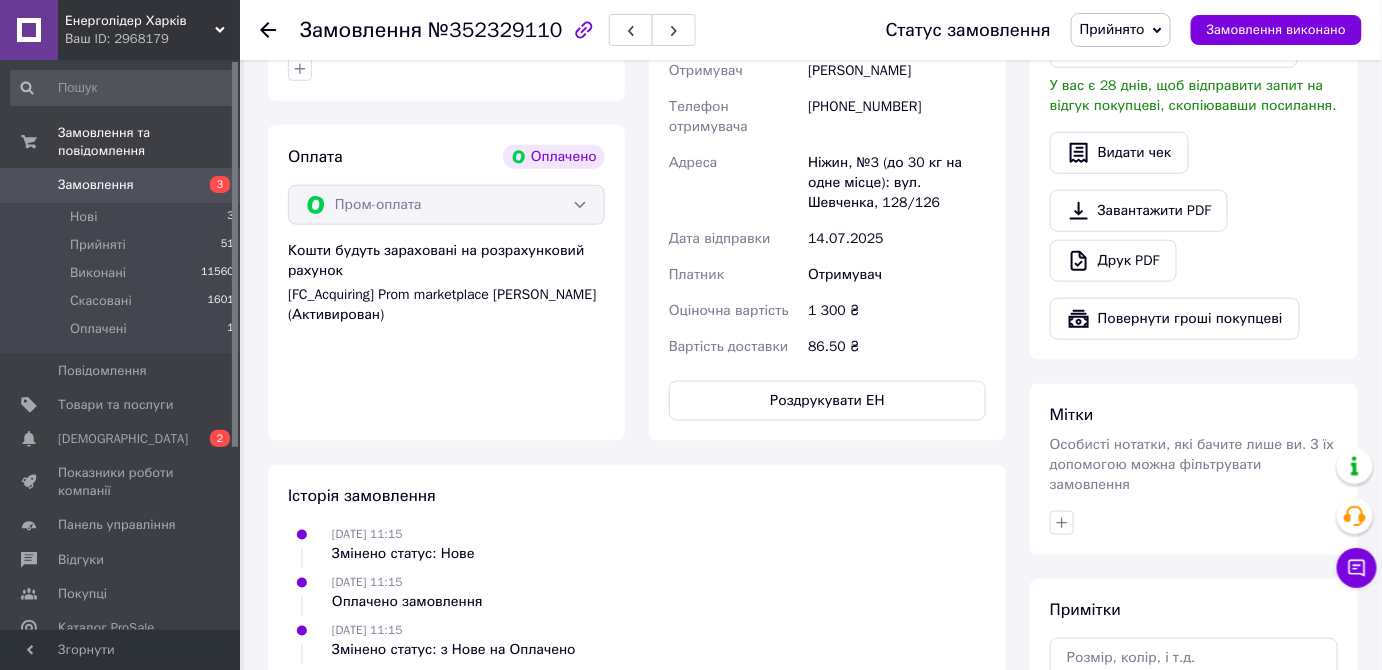 scroll, scrollTop: 636, scrollLeft: 0, axis: vertical 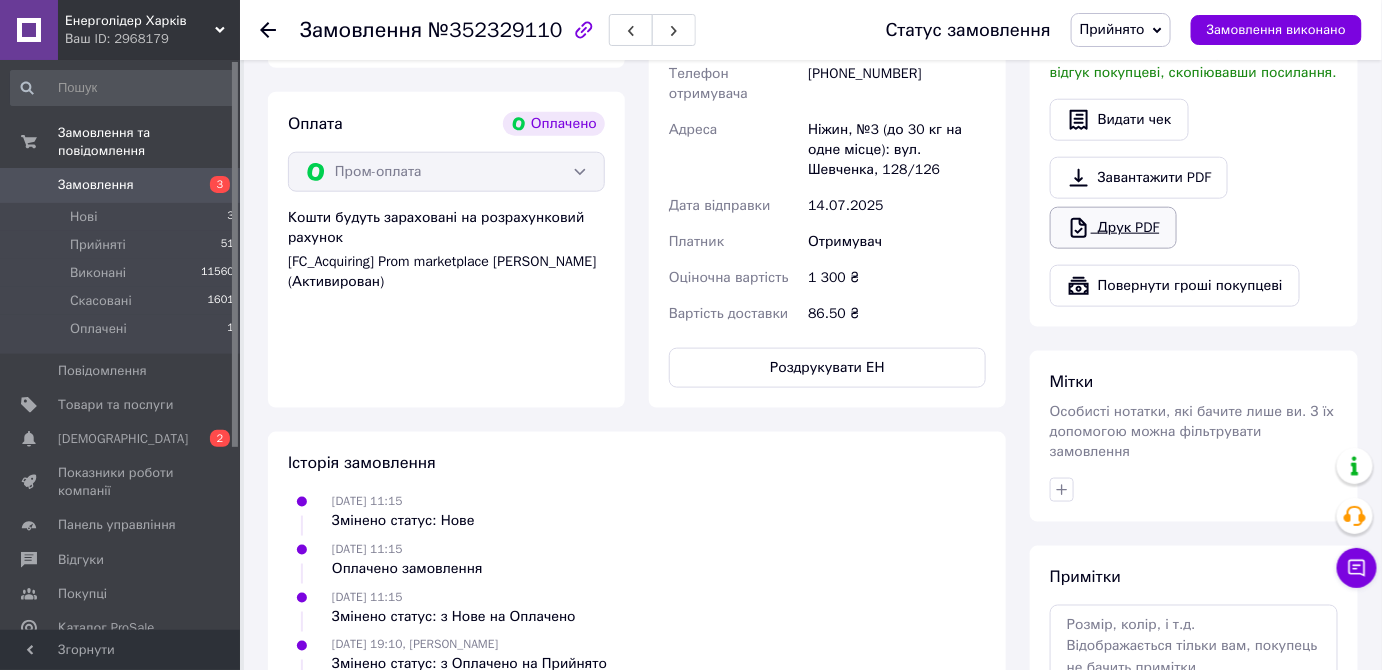 click on "Друк PDF" at bounding box center [1113, 228] 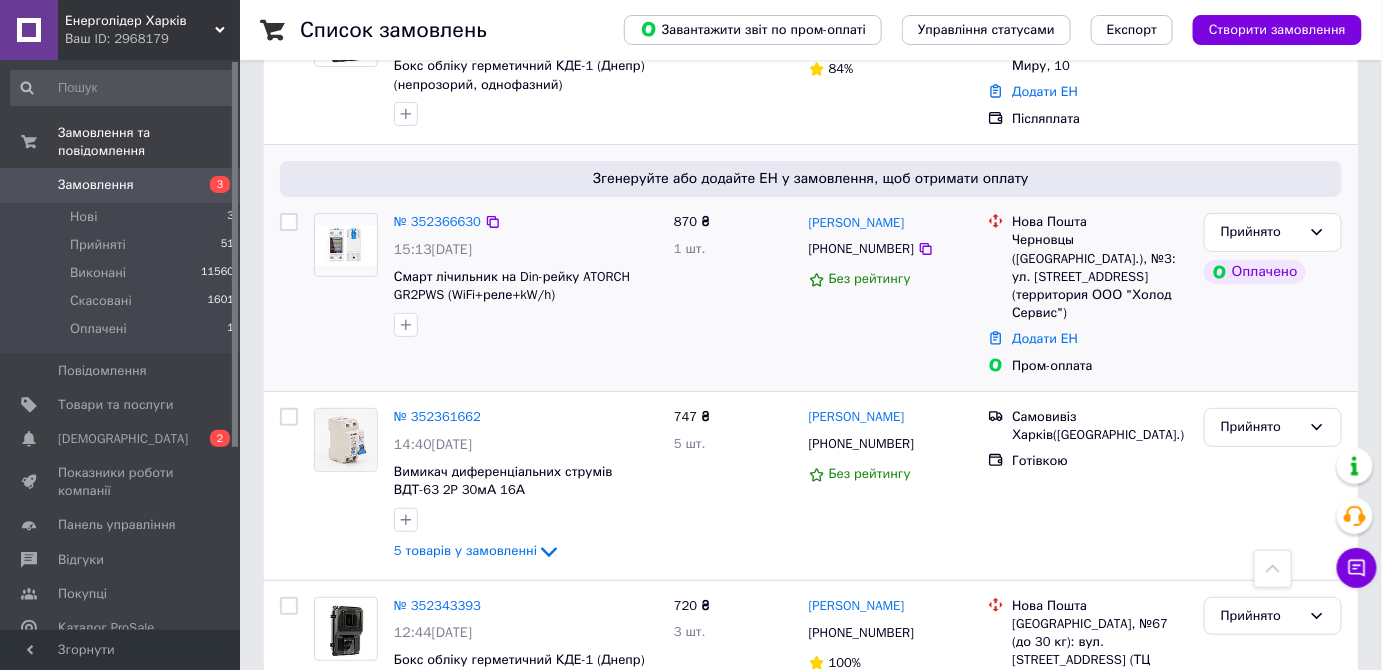 scroll, scrollTop: 2454, scrollLeft: 0, axis: vertical 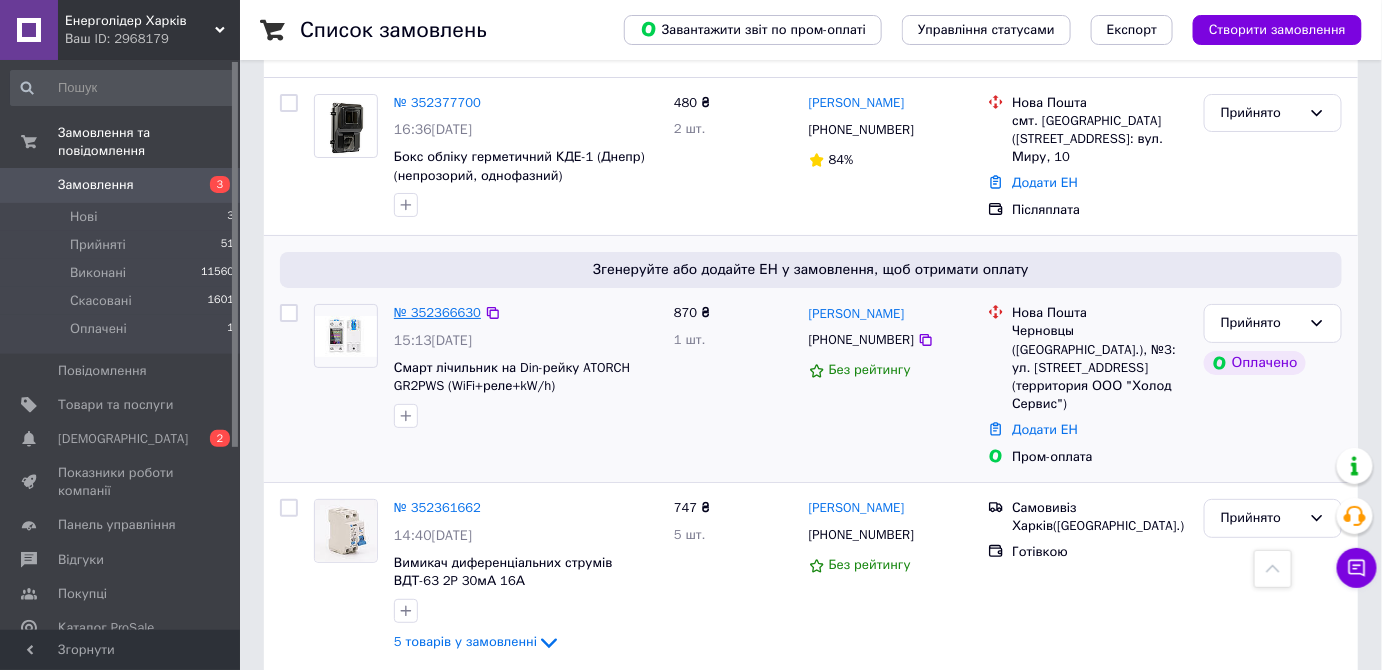 click on "№ 352366630" at bounding box center (437, 312) 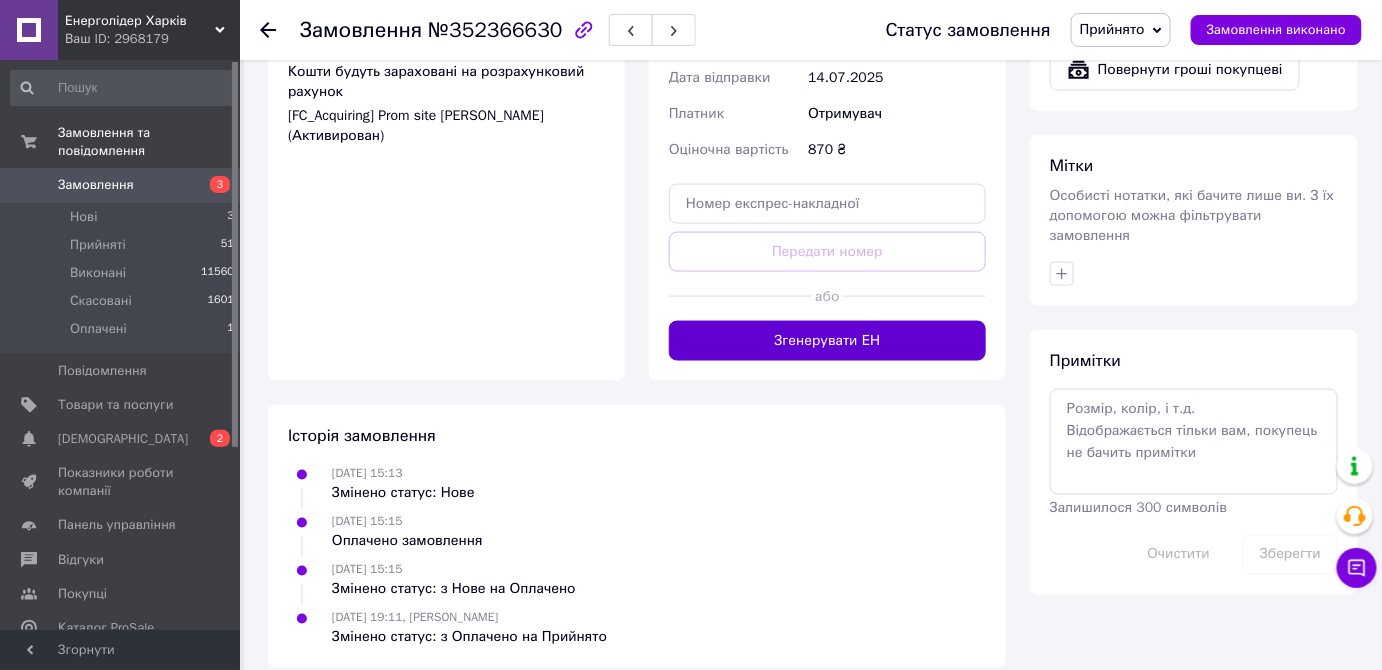click on "Згенерувати ЕН" at bounding box center [827, 341] 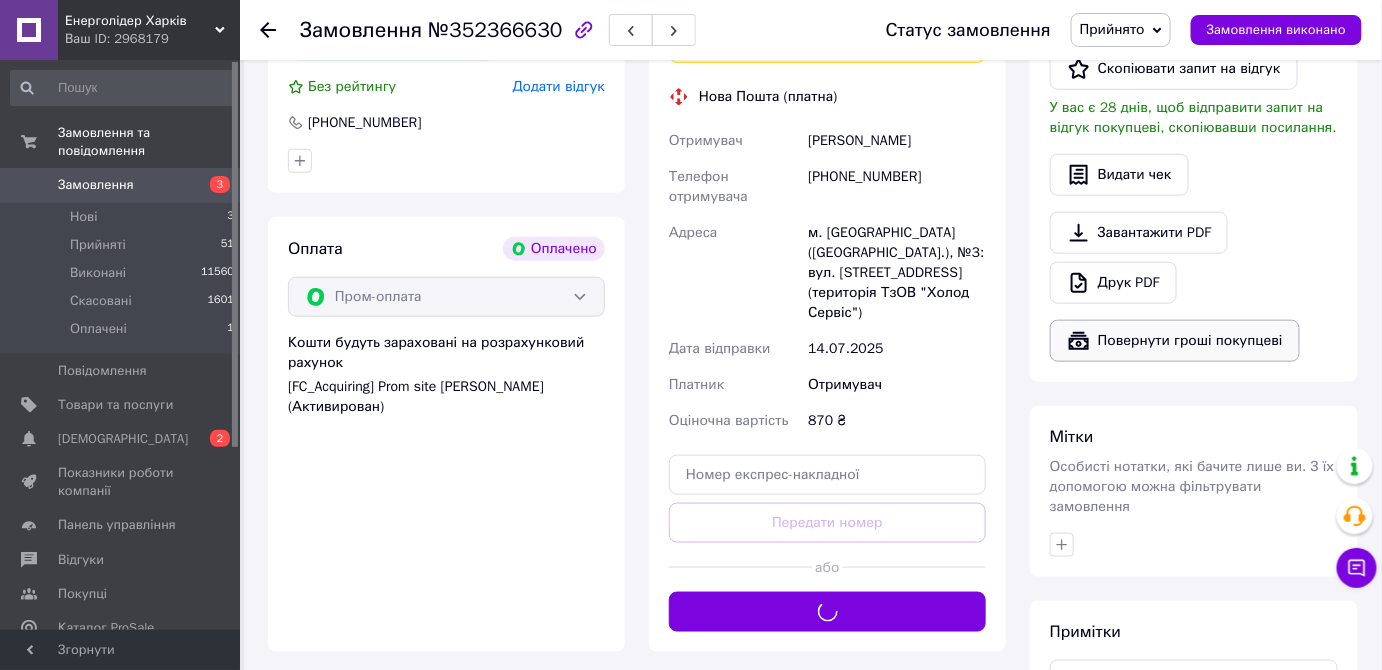 scroll, scrollTop: 529, scrollLeft: 0, axis: vertical 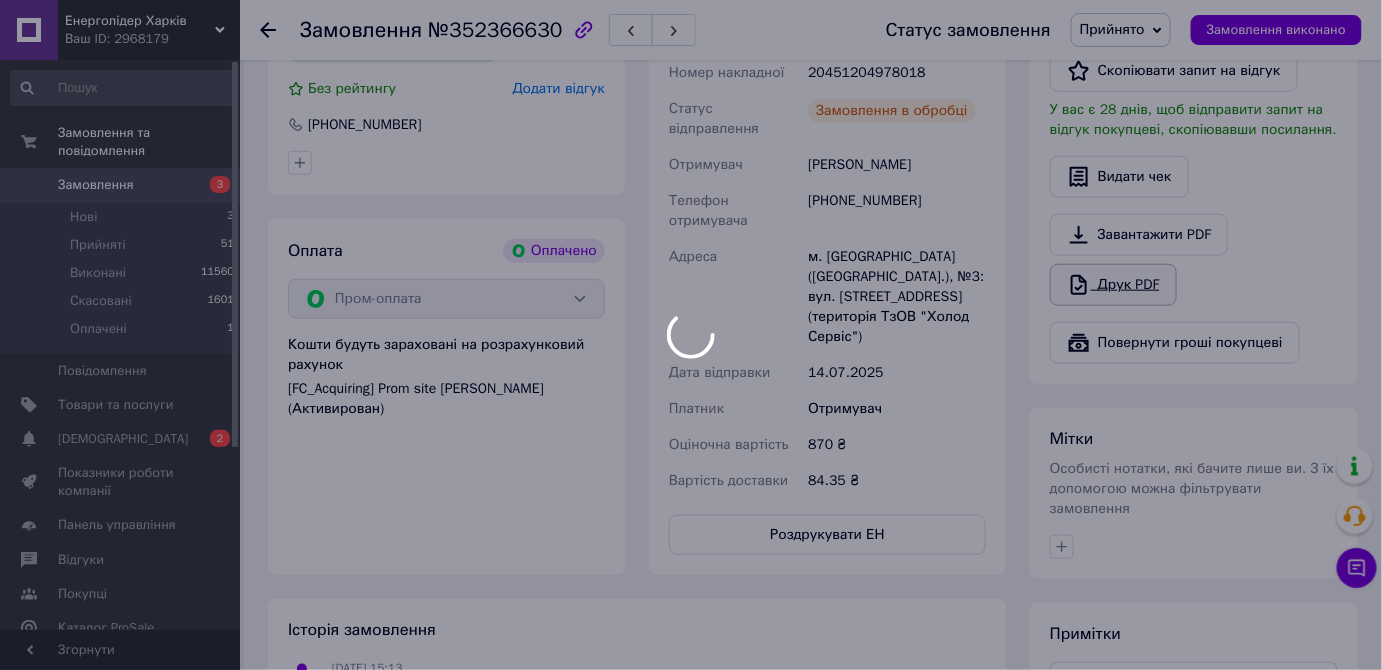 click at bounding box center [691, 335] 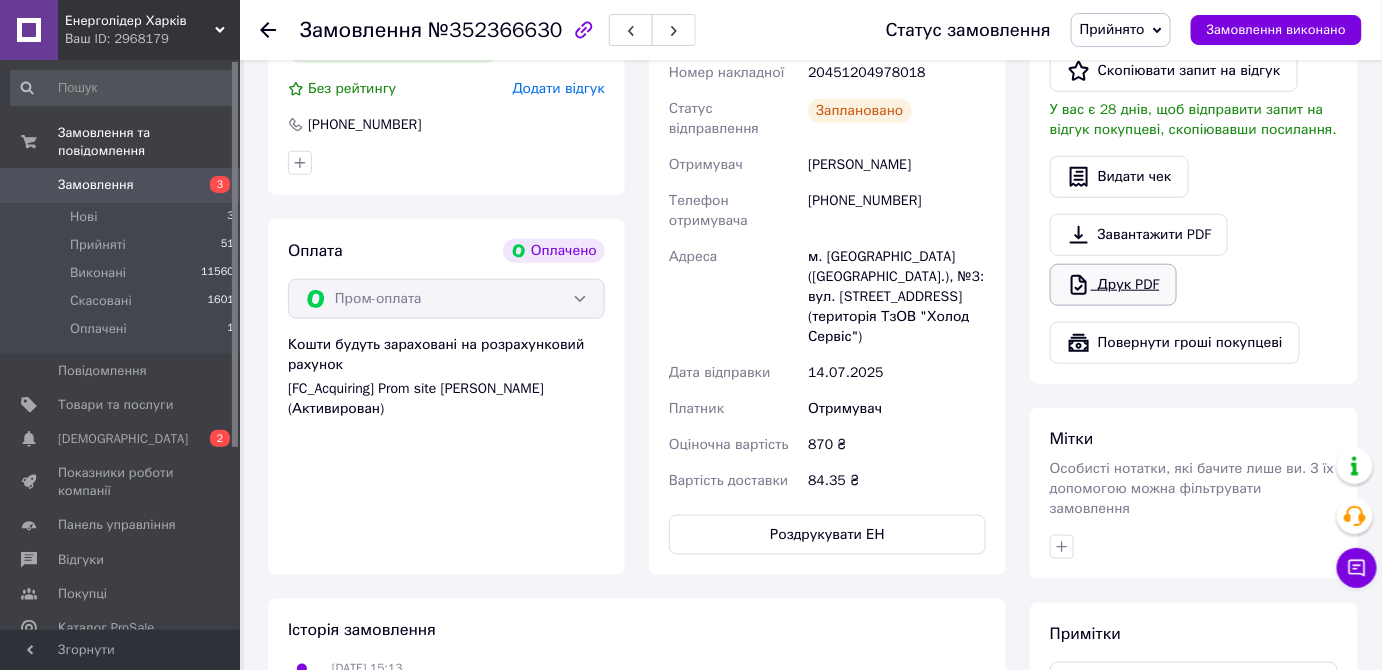 click on "Друк PDF" at bounding box center [1113, 285] 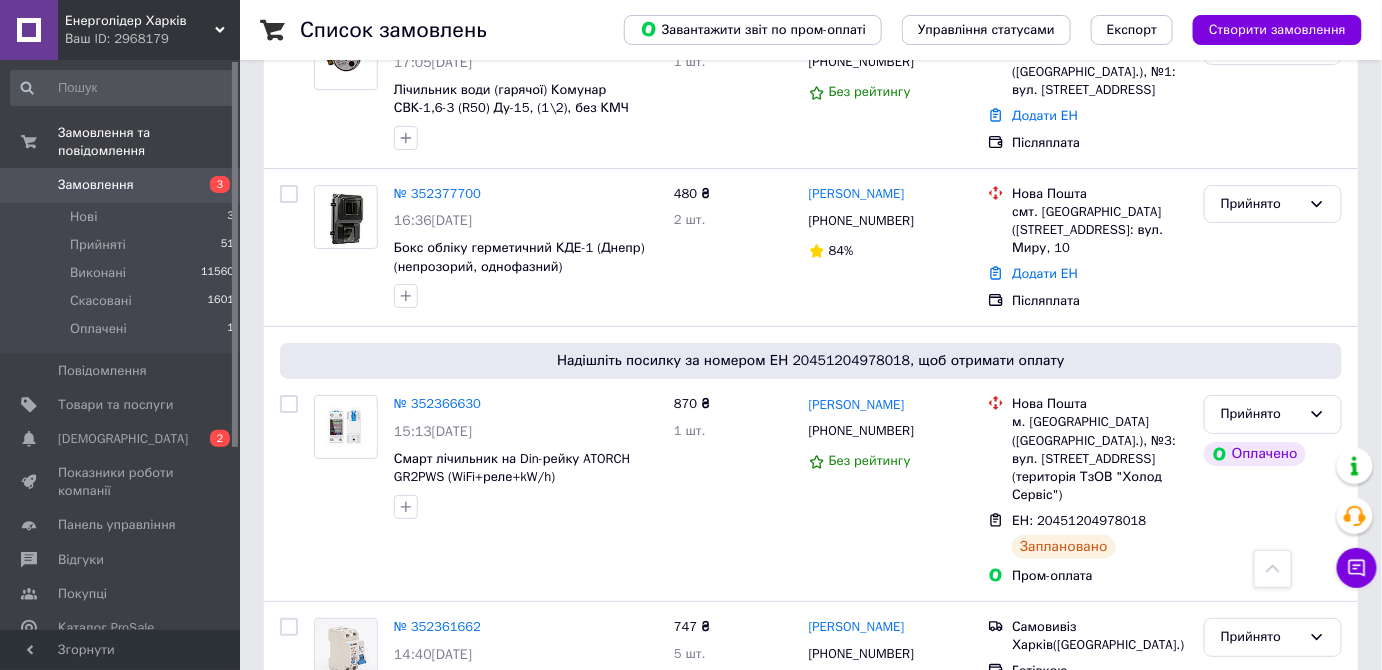 scroll, scrollTop: 2272, scrollLeft: 0, axis: vertical 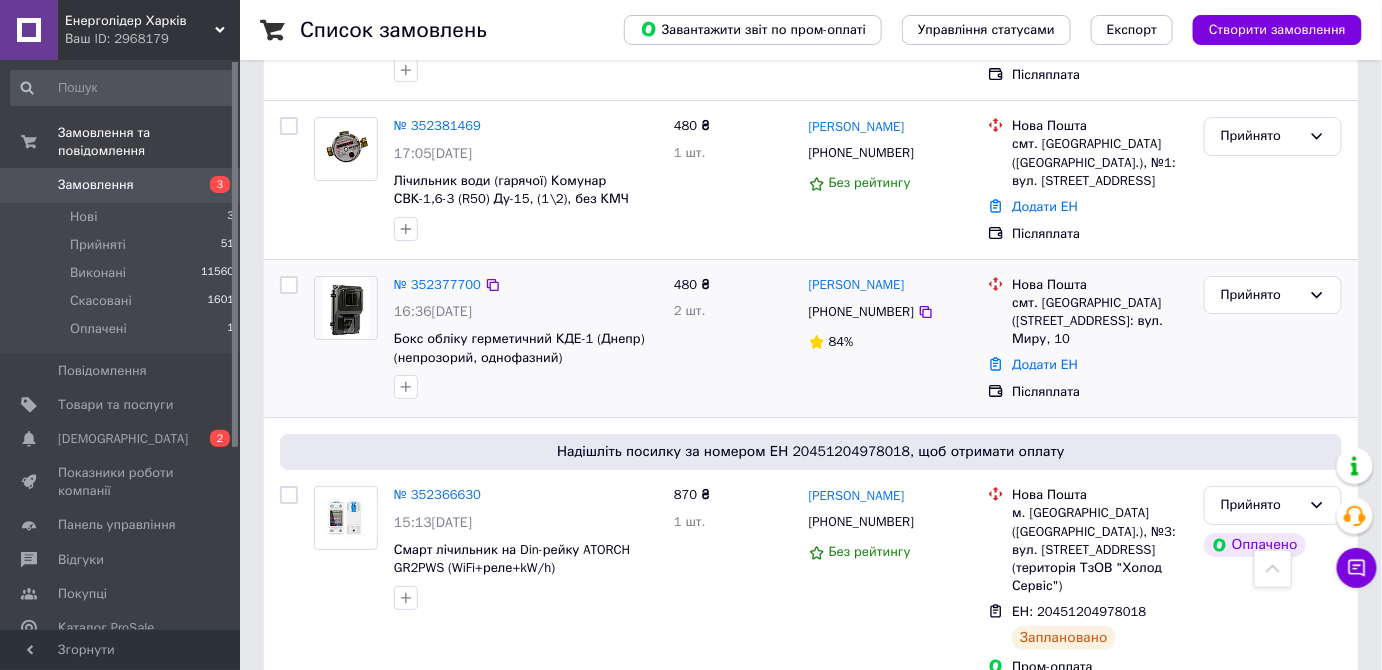 click on "№ 352377700" at bounding box center [437, 285] 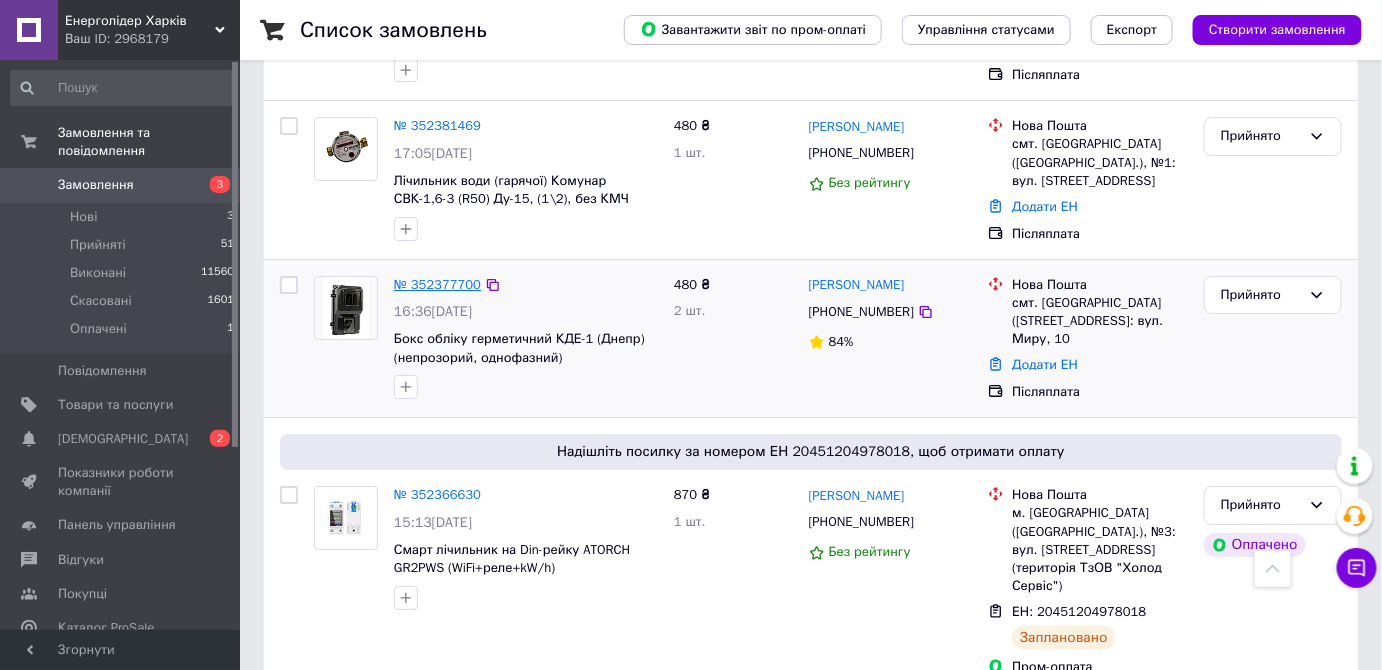 click on "№ 352377700" at bounding box center (437, 284) 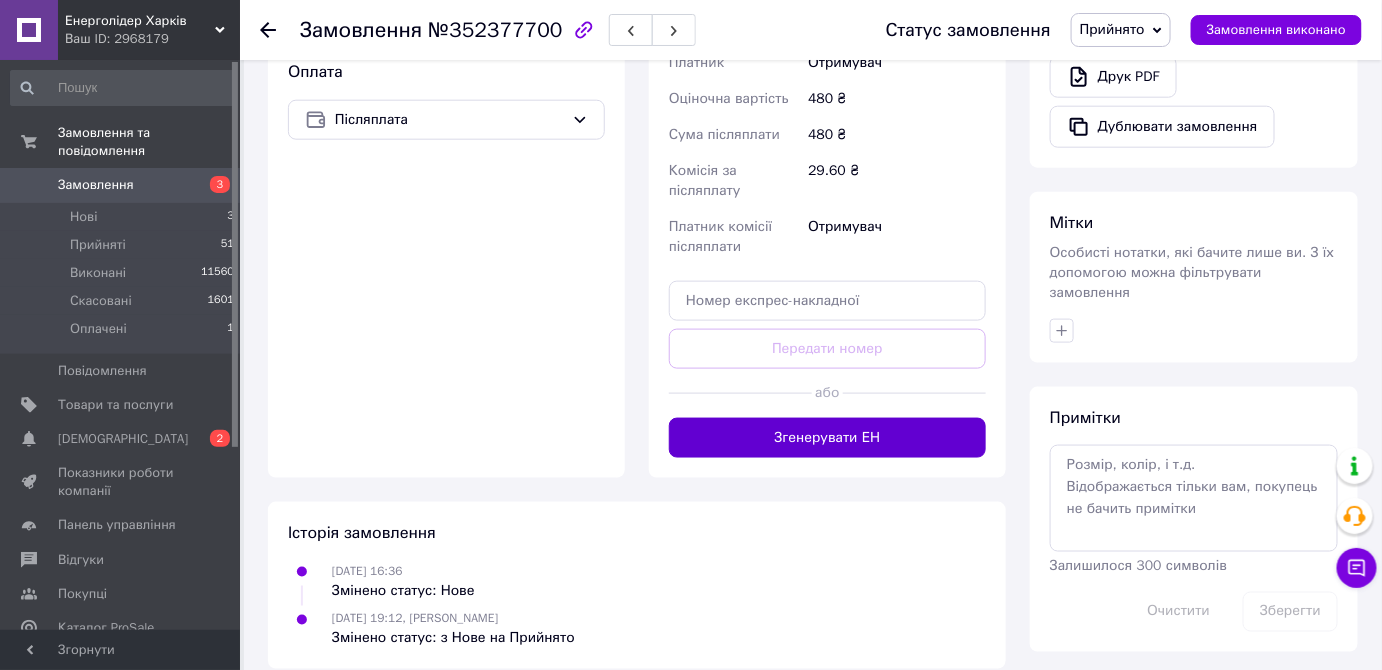 click on "Згенерувати ЕН" at bounding box center (827, 438) 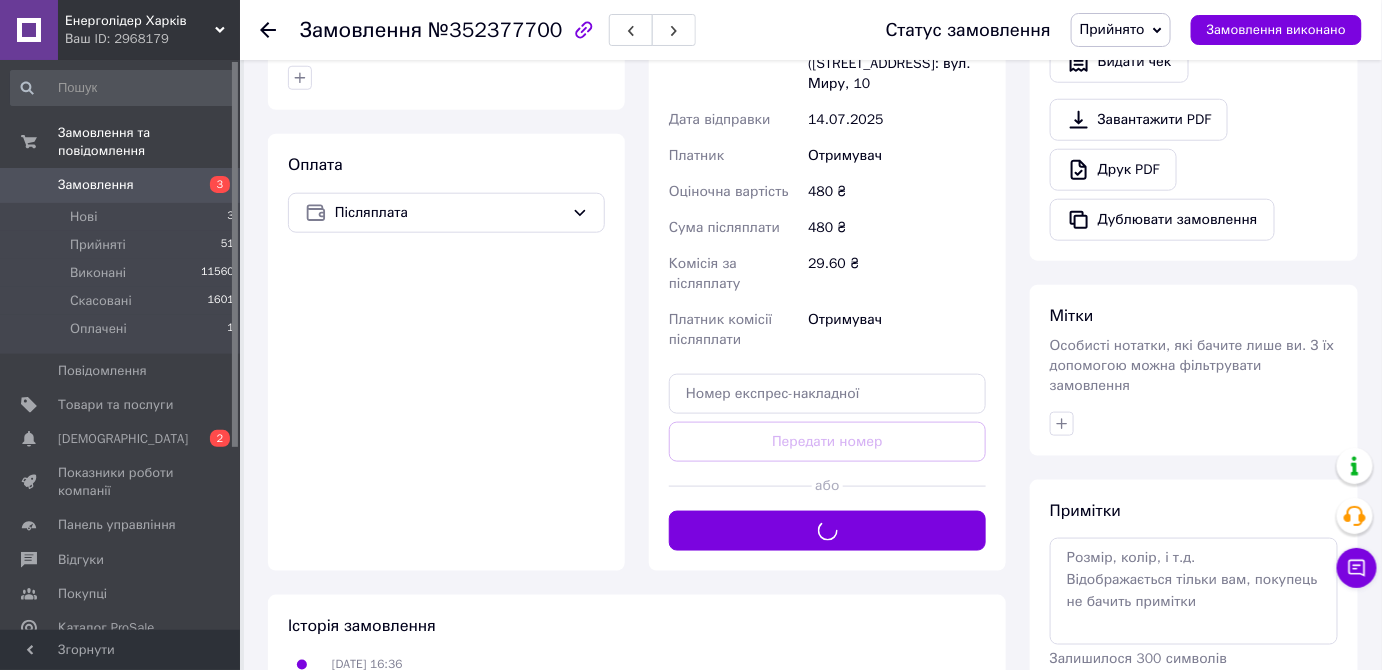 scroll, scrollTop: 479, scrollLeft: 0, axis: vertical 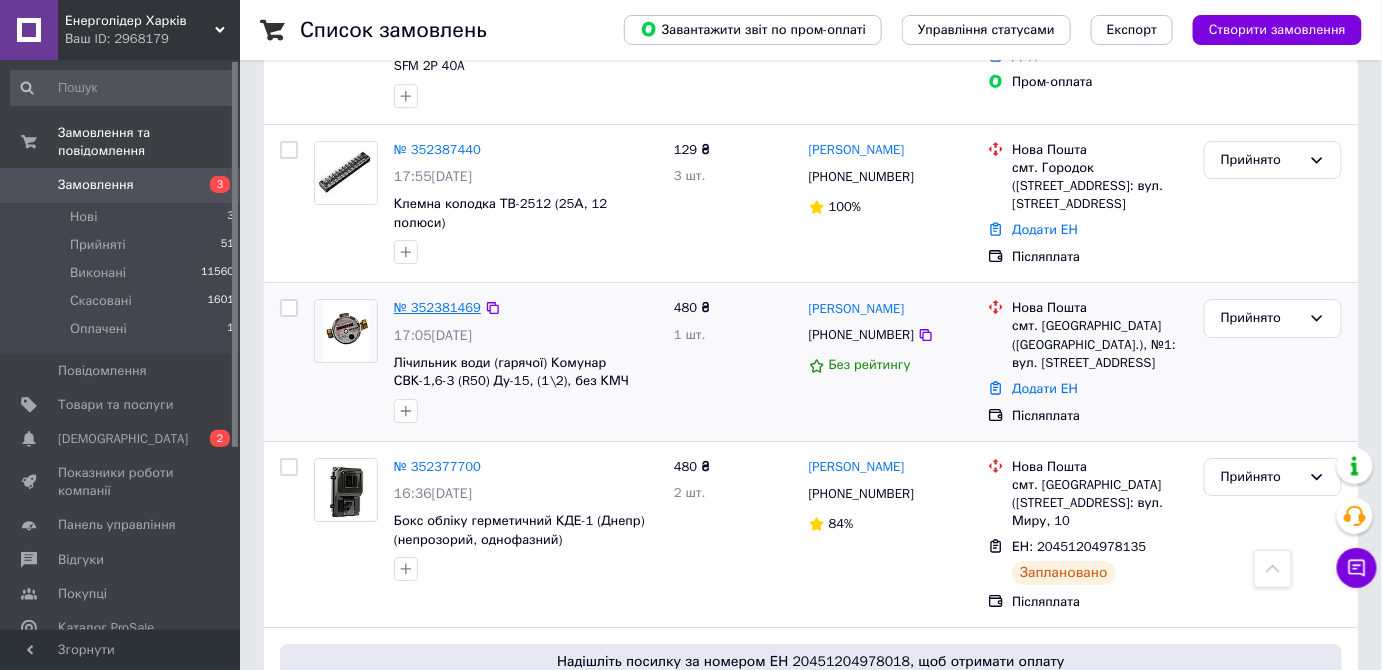 click on "№ 352381469" at bounding box center (437, 307) 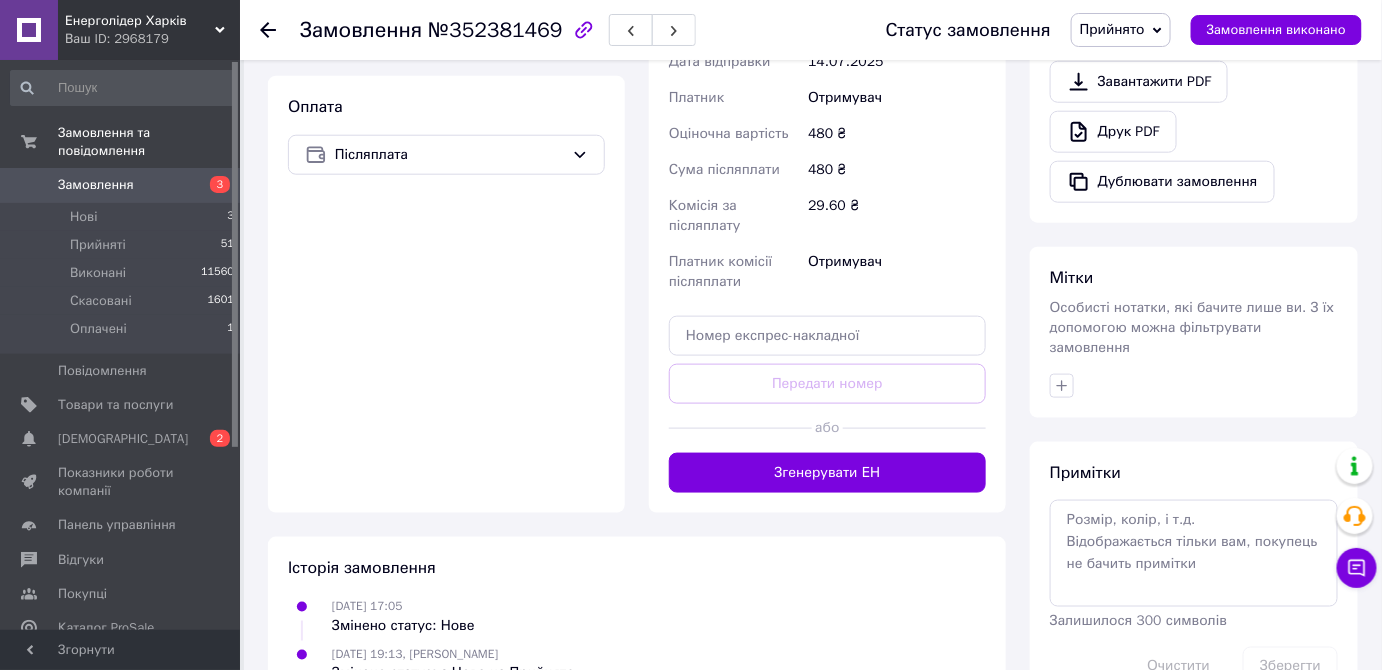 scroll, scrollTop: 661, scrollLeft: 0, axis: vertical 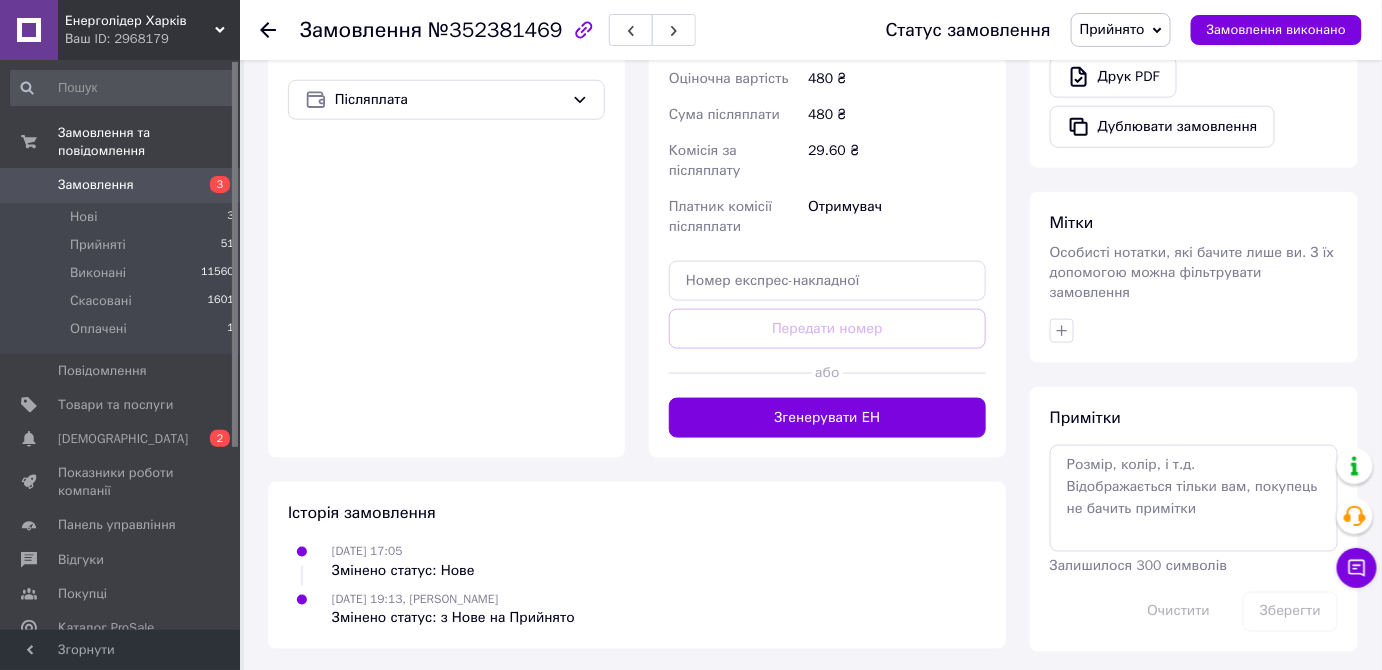 click on "або" at bounding box center [827, 373] 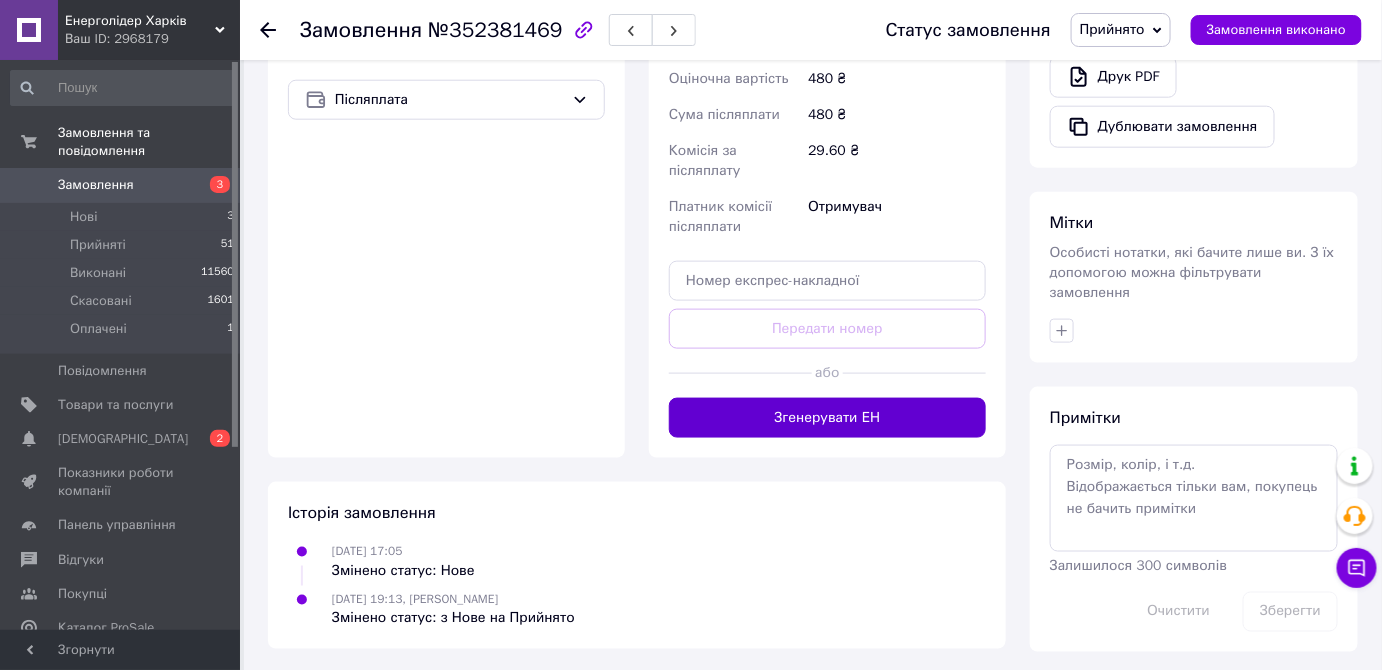click on "Згенерувати ЕН" at bounding box center (827, 418) 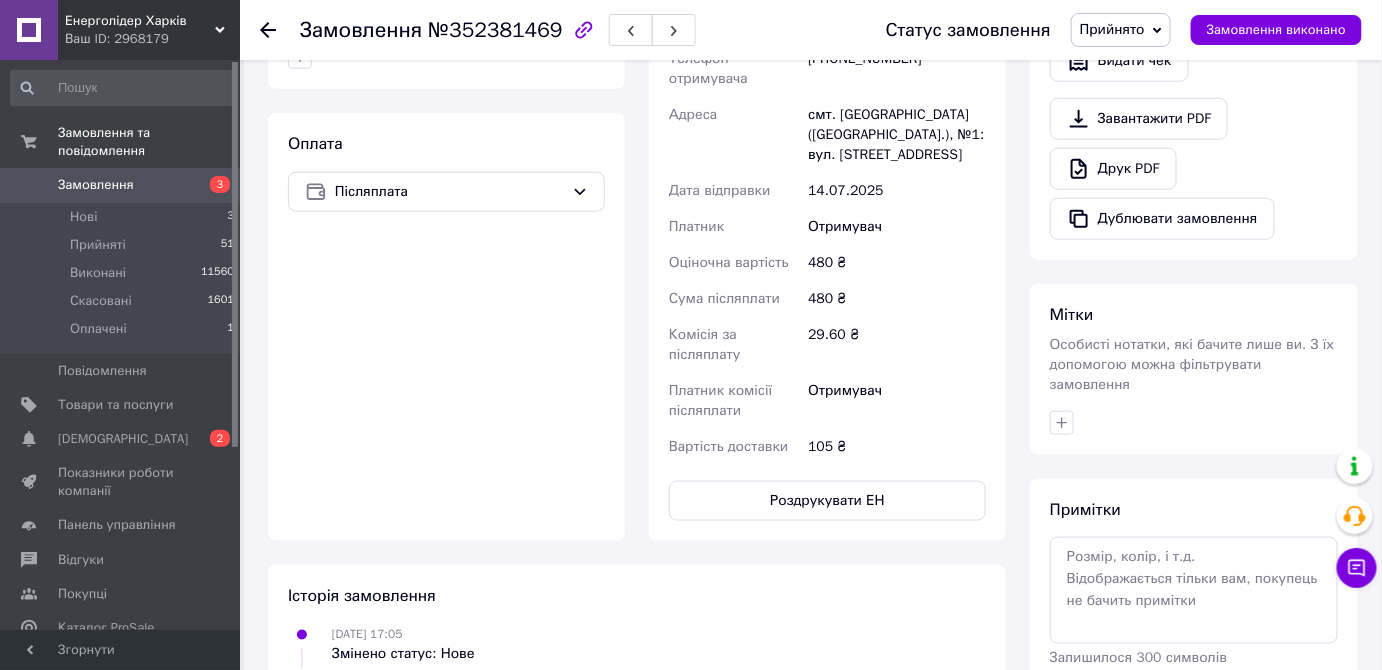 scroll, scrollTop: 570, scrollLeft: 0, axis: vertical 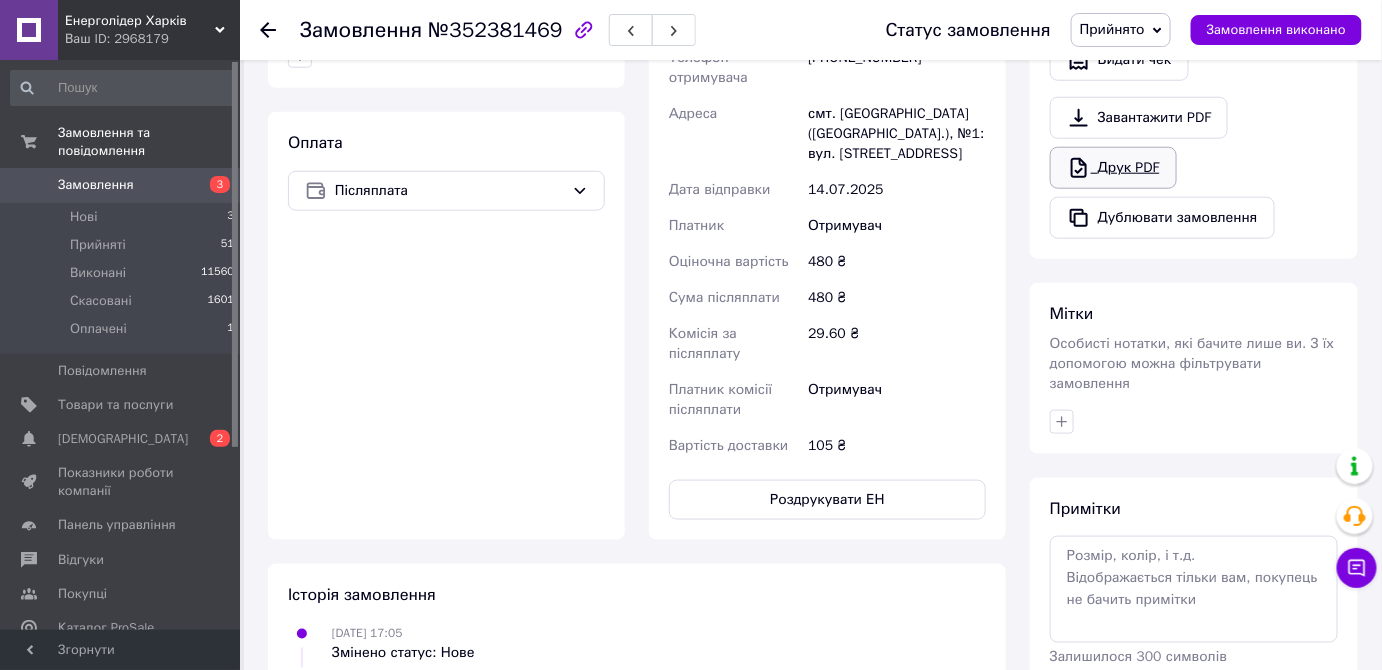 click on "Друк PDF" at bounding box center (1113, 168) 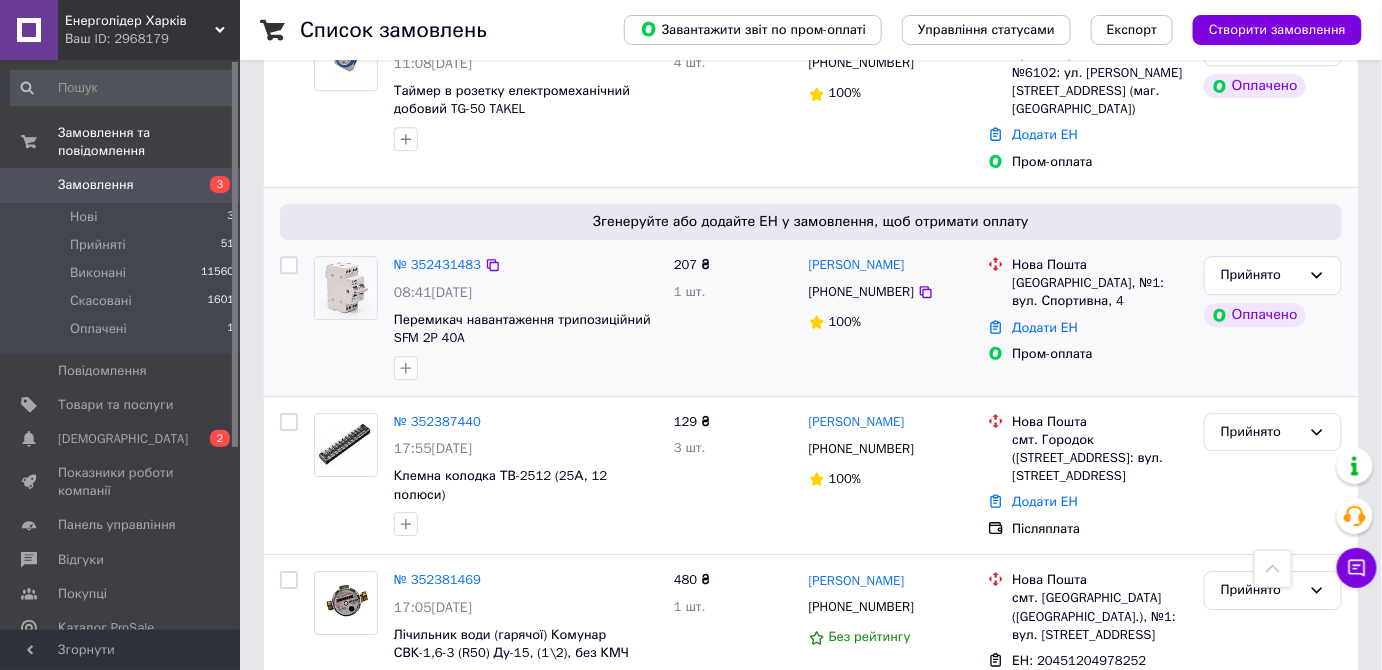 scroll, scrollTop: 2000, scrollLeft: 0, axis: vertical 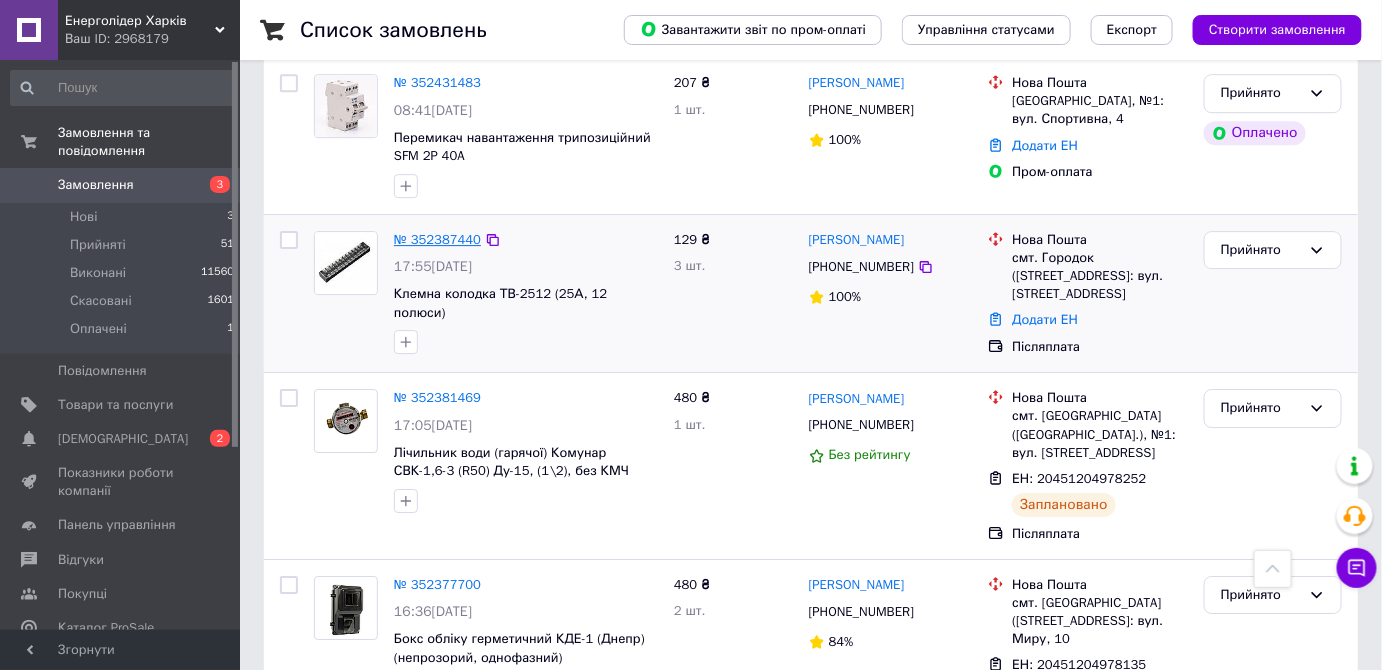 click on "№ 352387440" at bounding box center [437, 239] 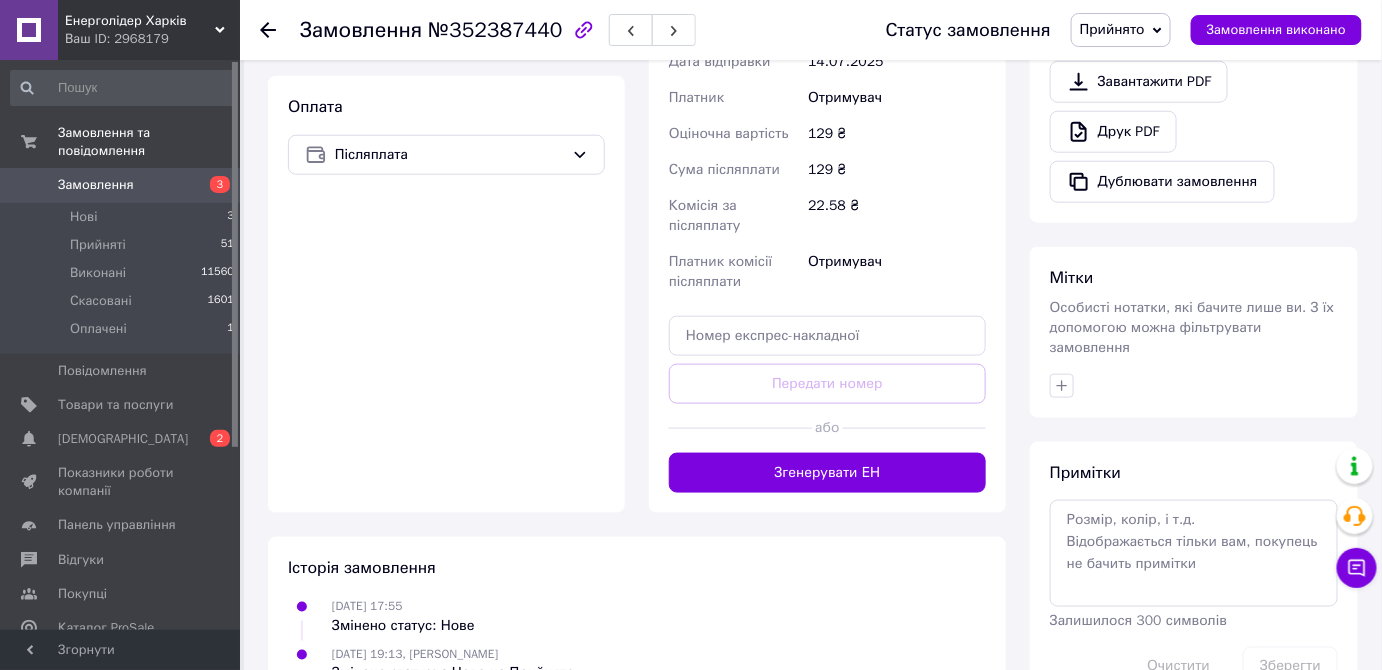 scroll, scrollTop: 681, scrollLeft: 0, axis: vertical 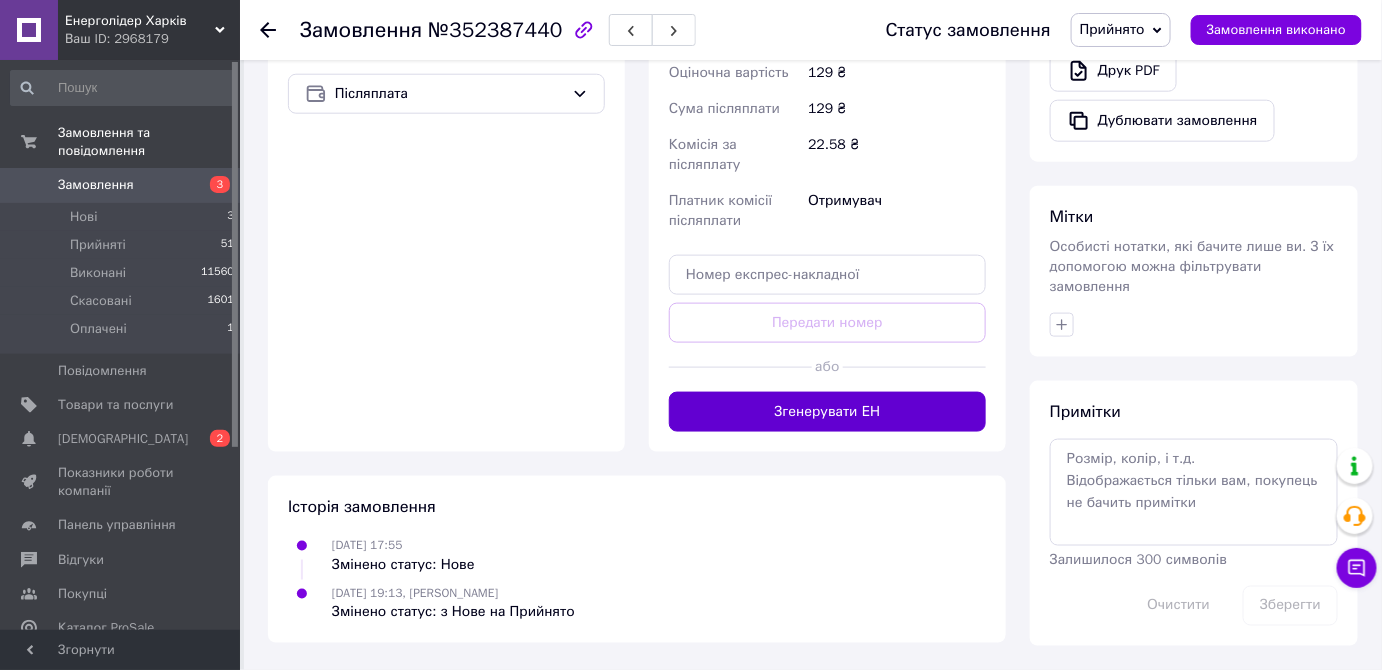 click on "Згенерувати ЕН" at bounding box center [827, 412] 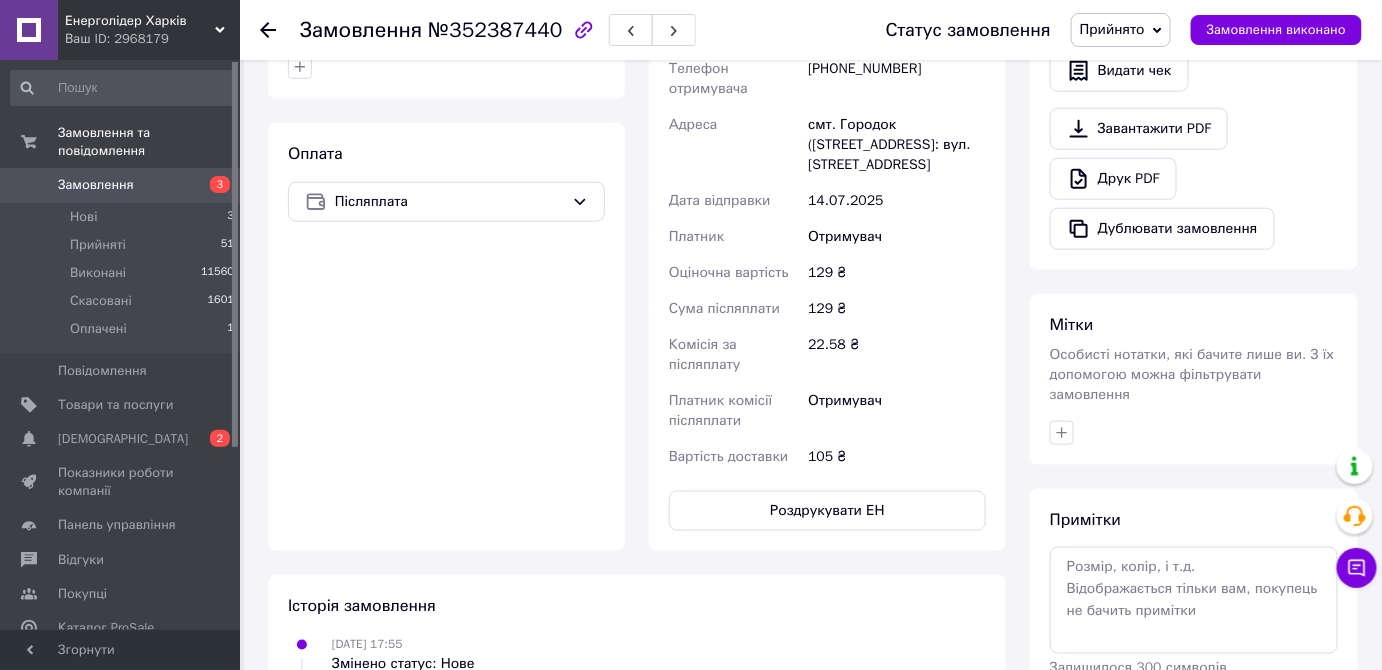 scroll, scrollTop: 408, scrollLeft: 0, axis: vertical 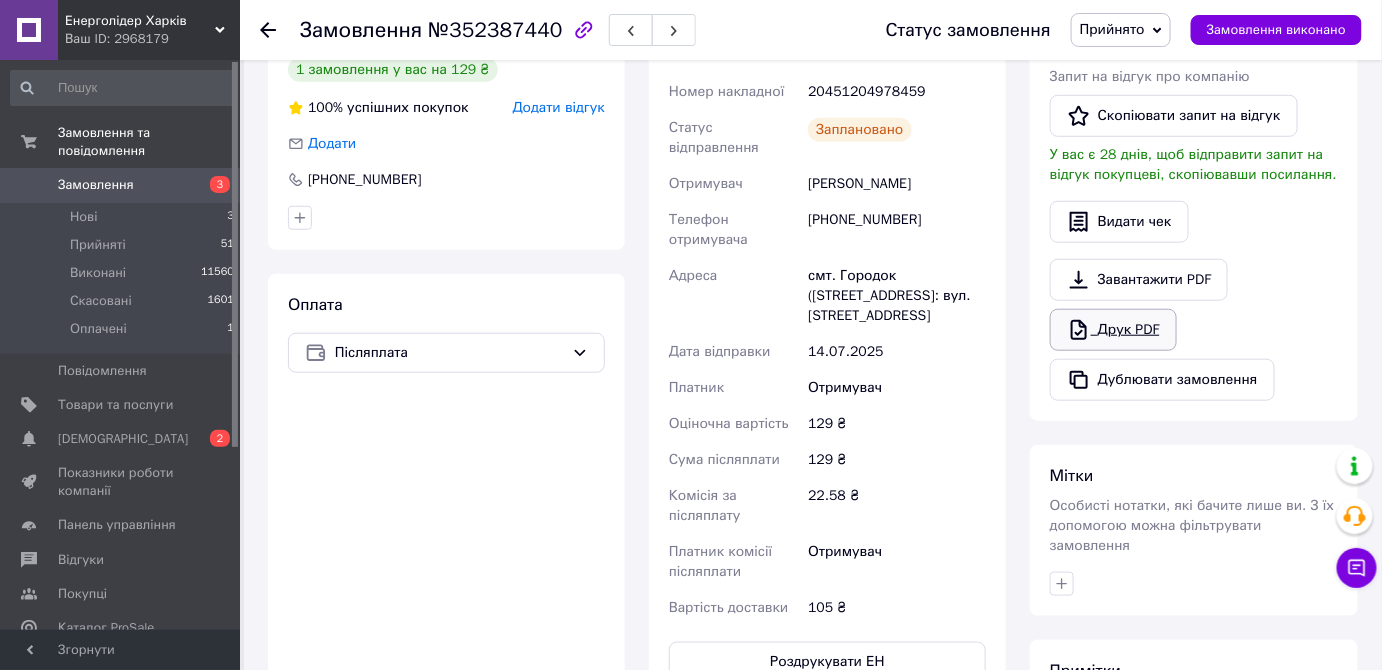 click on "Друк PDF" at bounding box center (1113, 330) 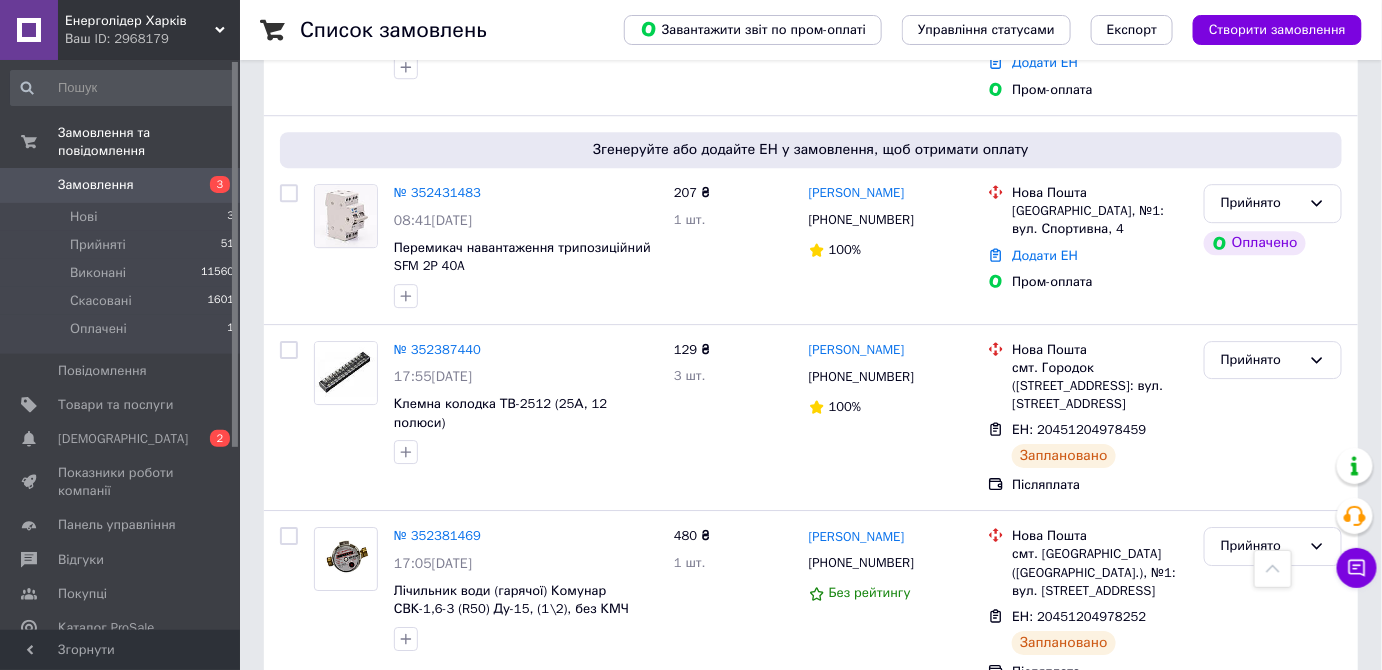 scroll, scrollTop: 1818, scrollLeft: 0, axis: vertical 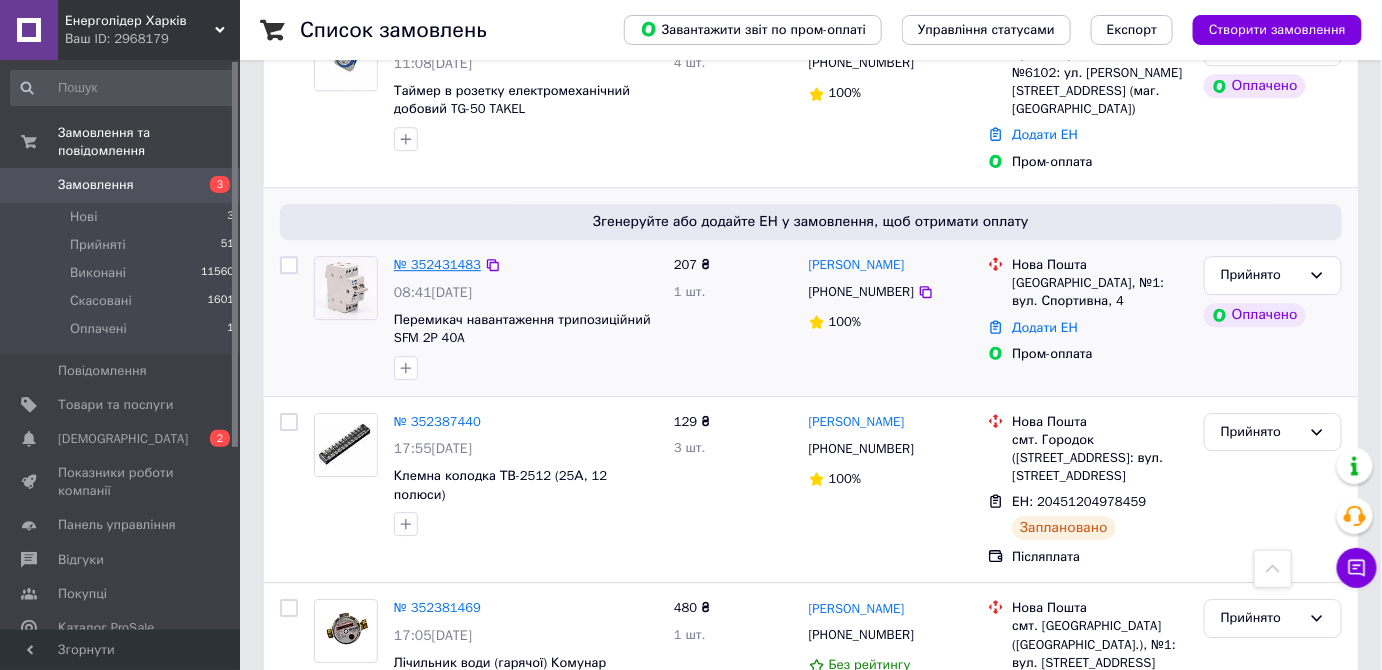 click on "№ 352431483" at bounding box center [437, 264] 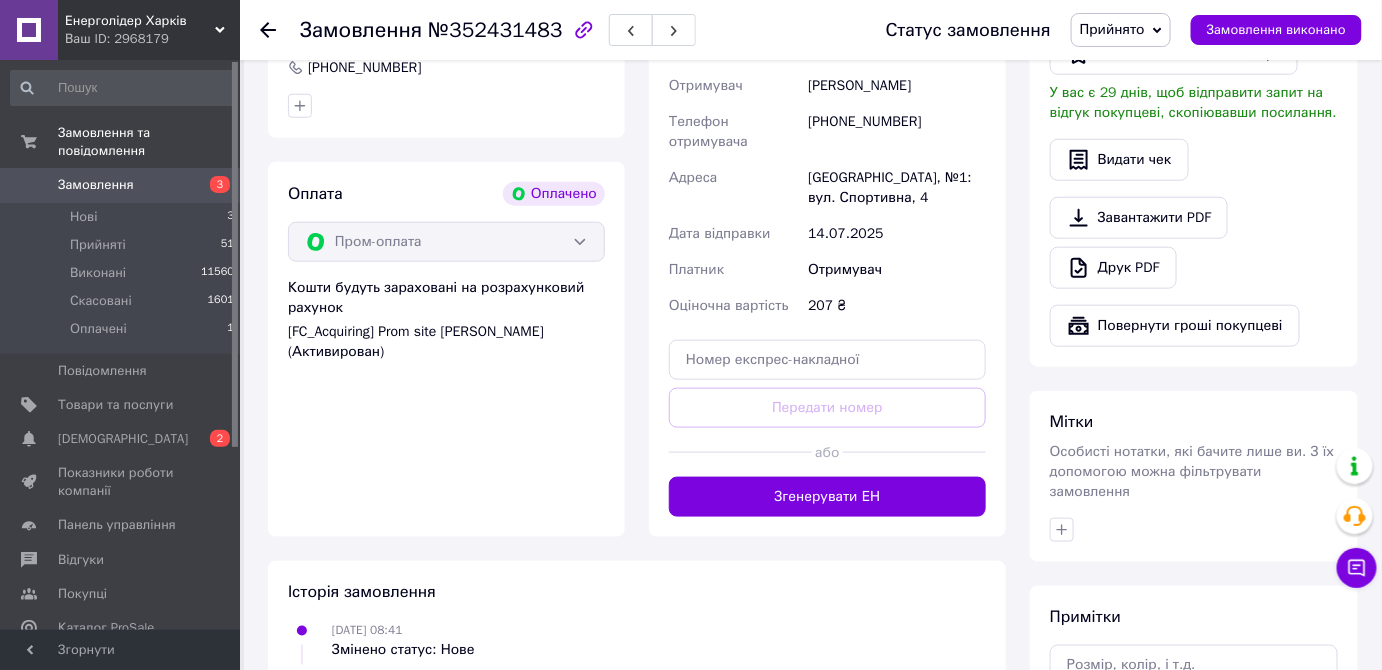 scroll, scrollTop: 545, scrollLeft: 0, axis: vertical 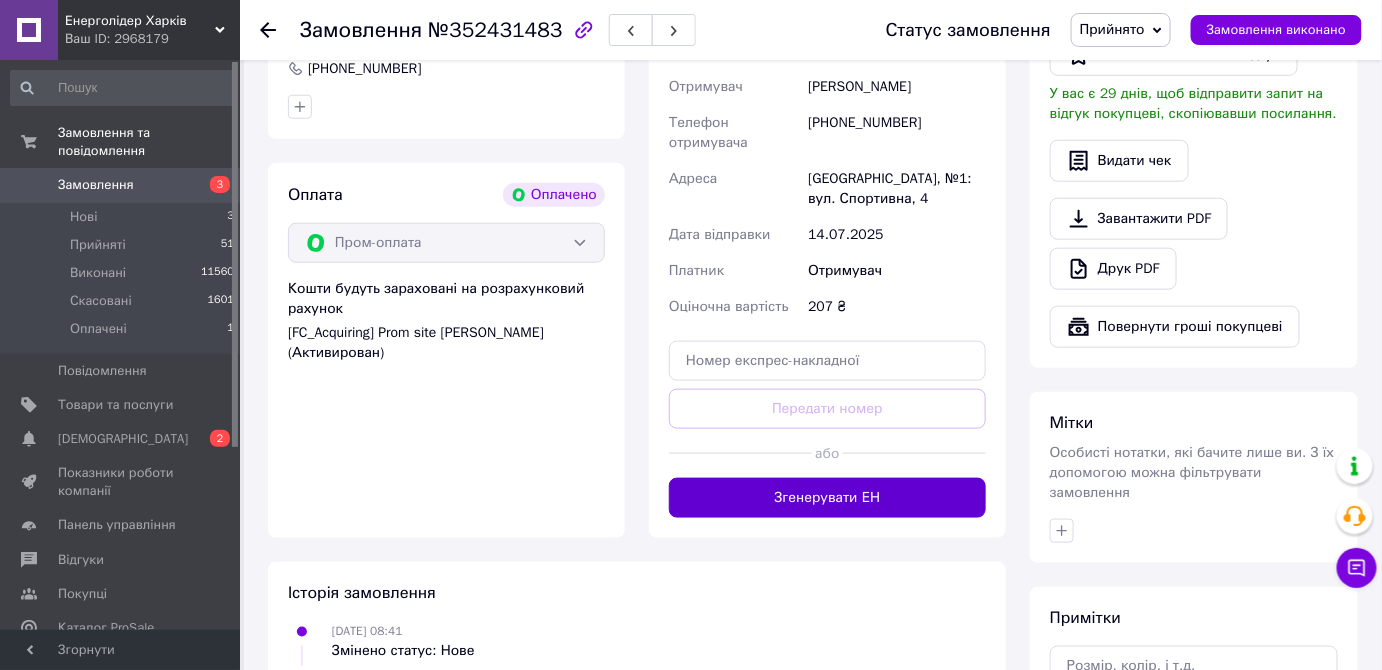 click on "Згенерувати ЕН" at bounding box center [827, 498] 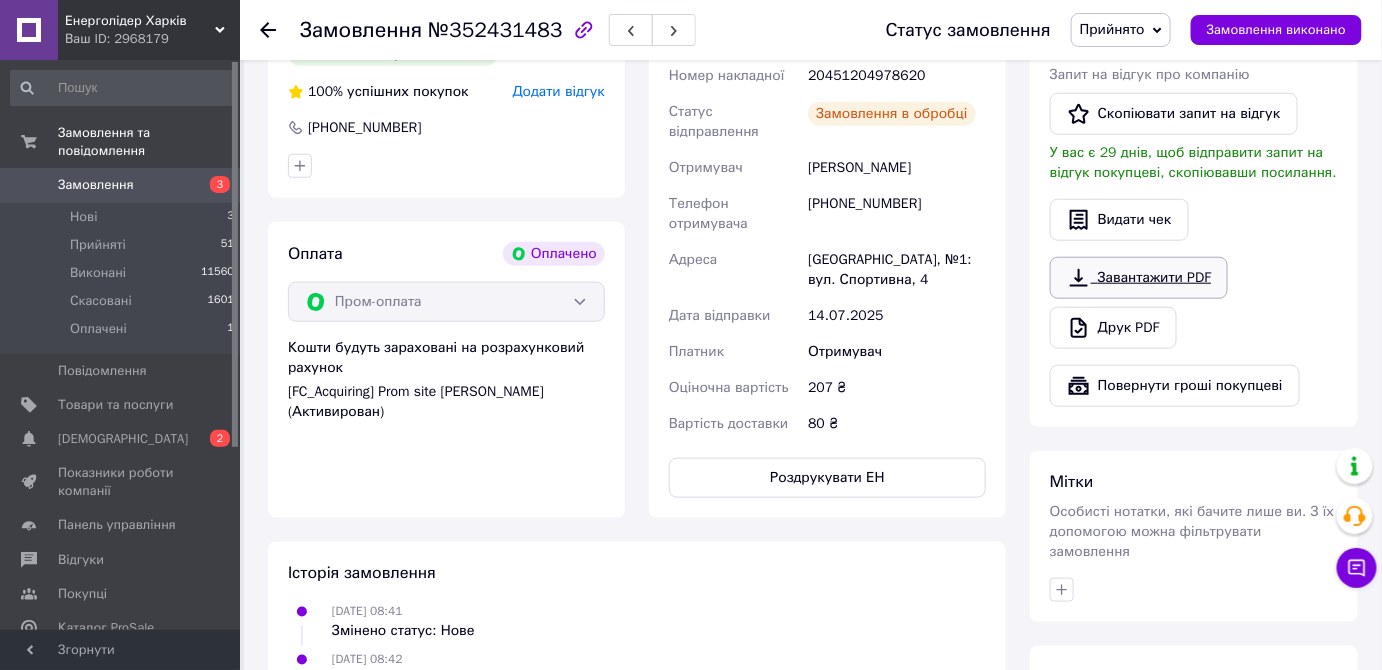 scroll, scrollTop: 454, scrollLeft: 0, axis: vertical 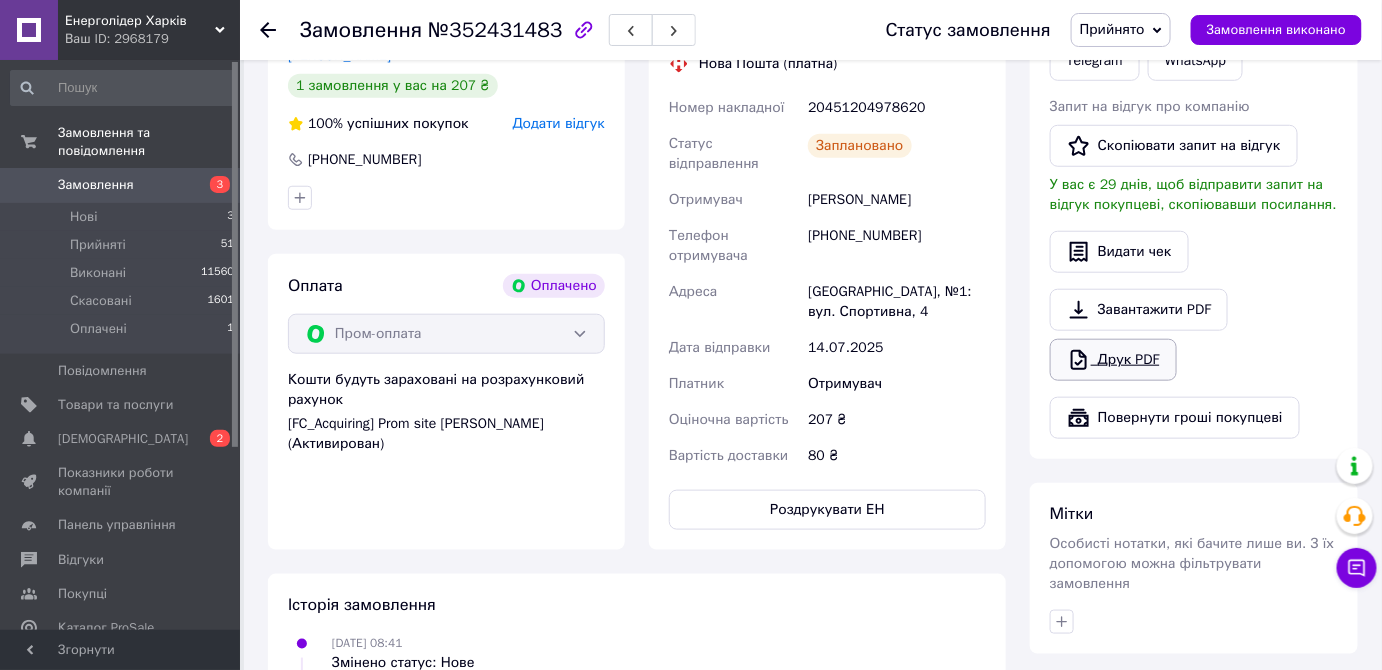 click on "Друк PDF" at bounding box center [1113, 360] 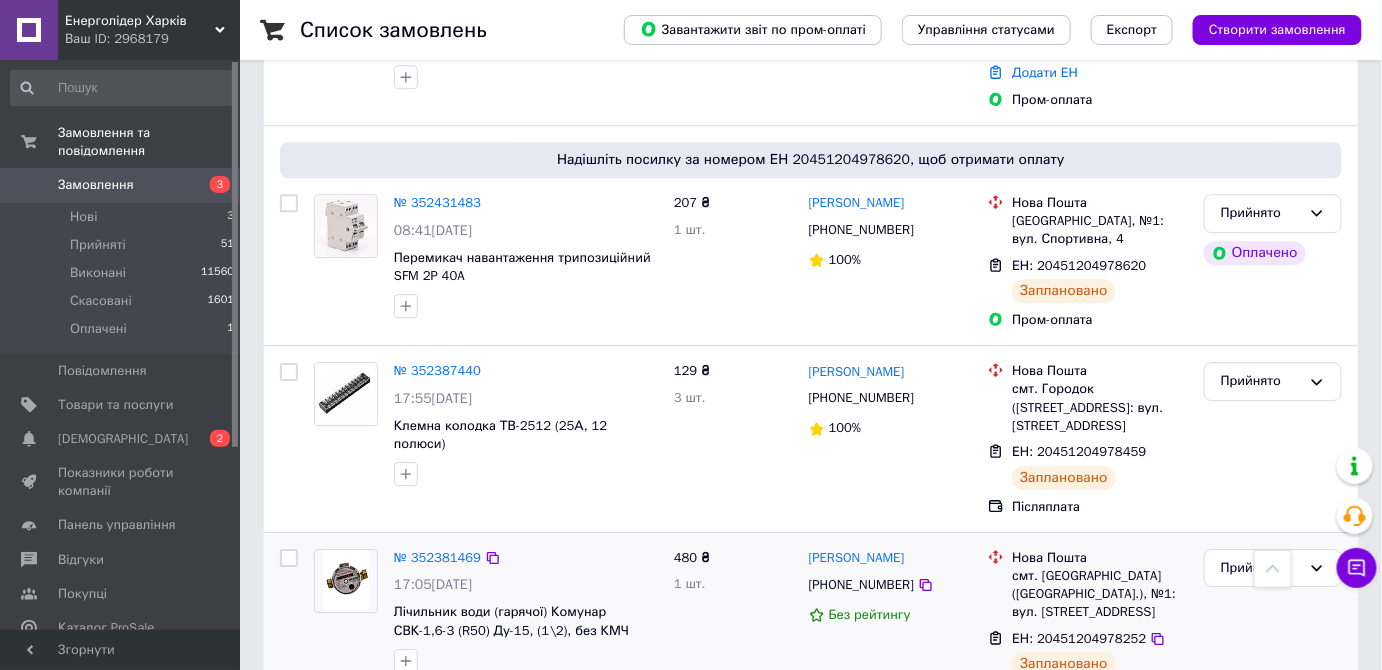 scroll, scrollTop: 1545, scrollLeft: 0, axis: vertical 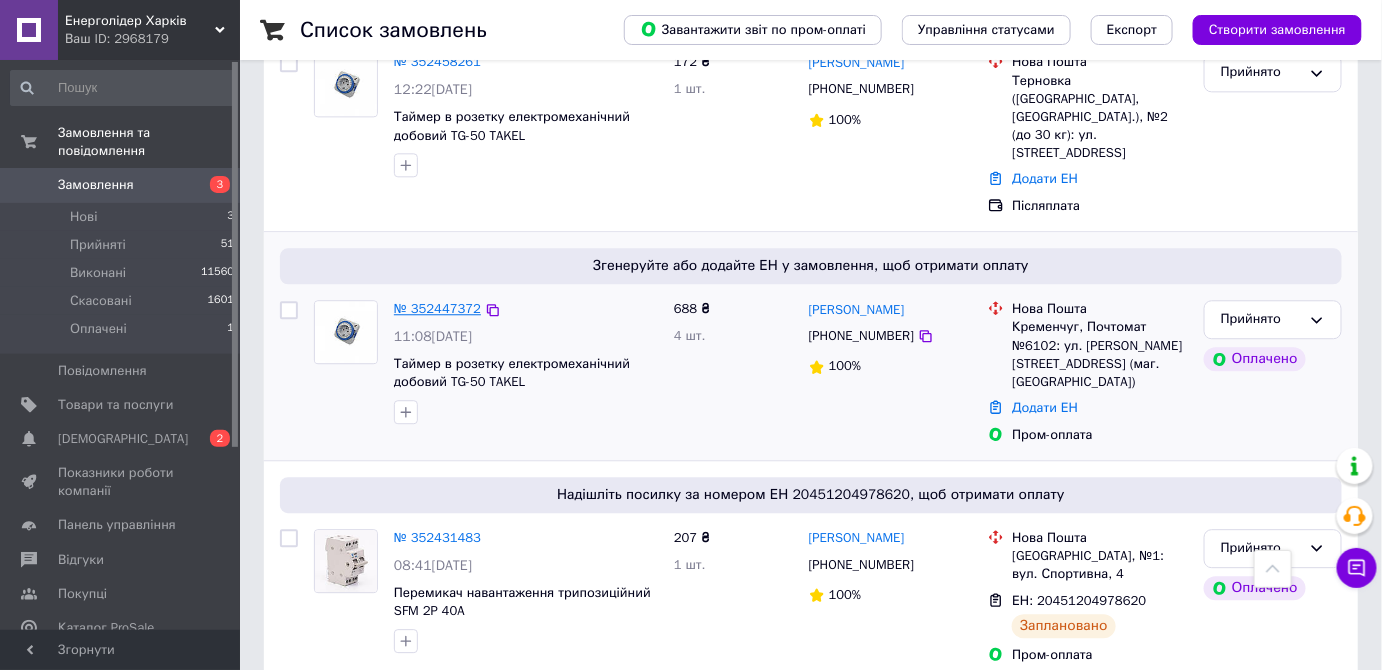 click on "№ 352447372" at bounding box center [437, 308] 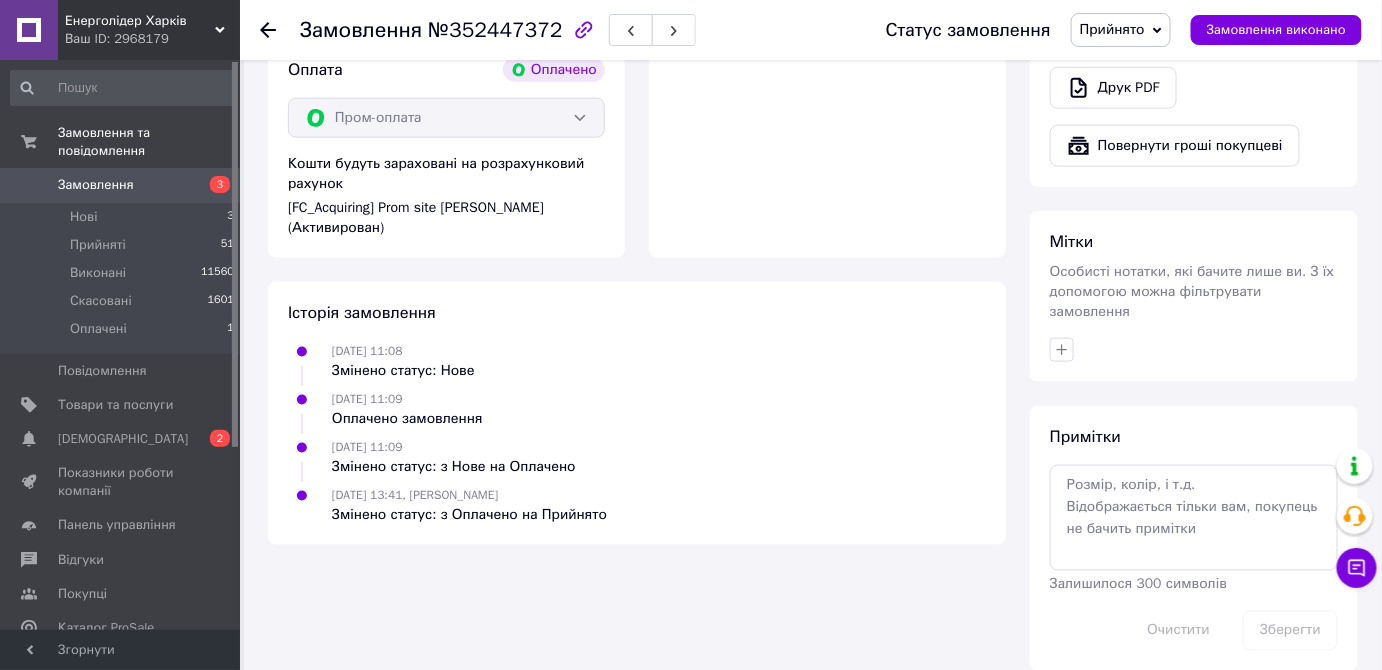 scroll, scrollTop: 762, scrollLeft: 0, axis: vertical 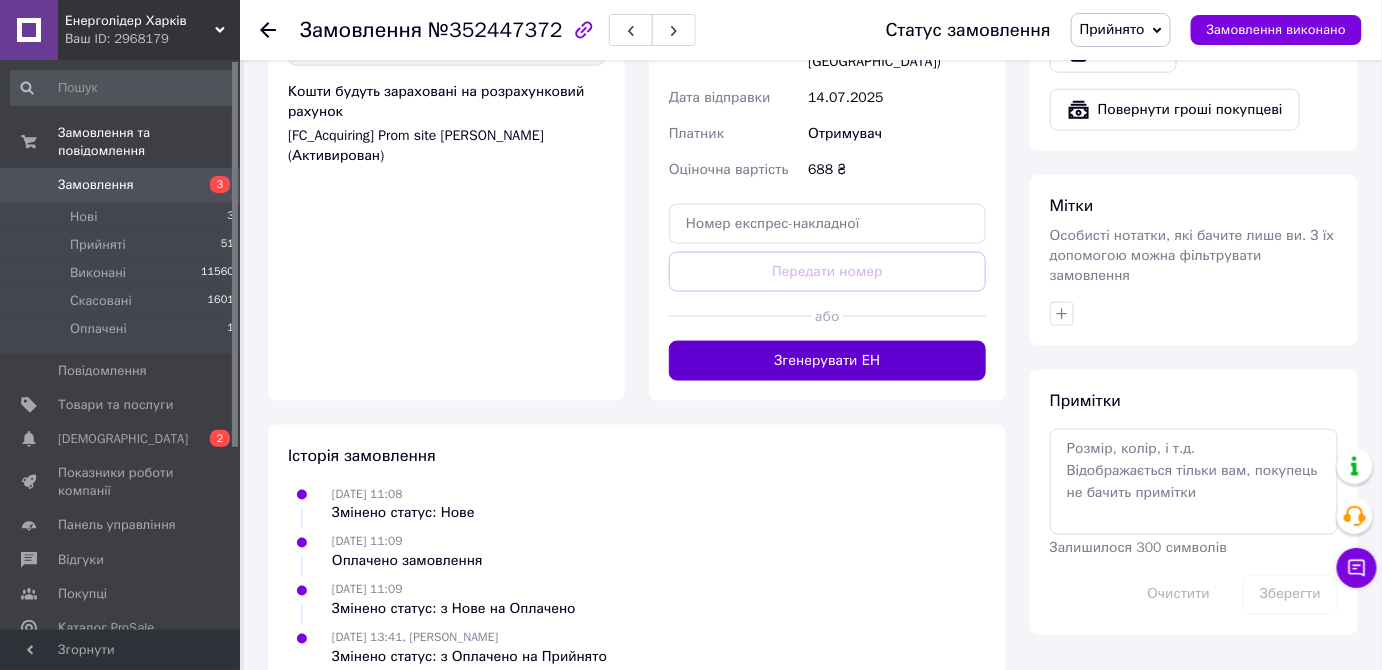 click on "Згенерувати ЕН" at bounding box center (827, 361) 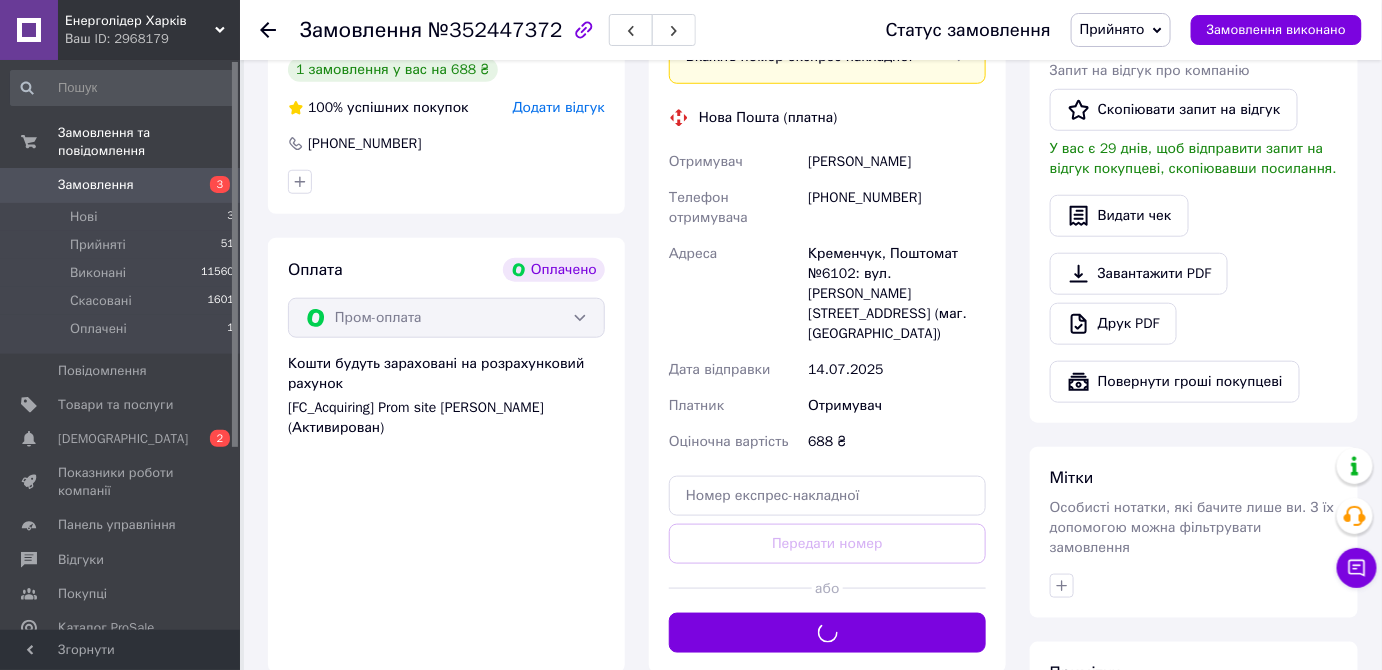 scroll, scrollTop: 489, scrollLeft: 0, axis: vertical 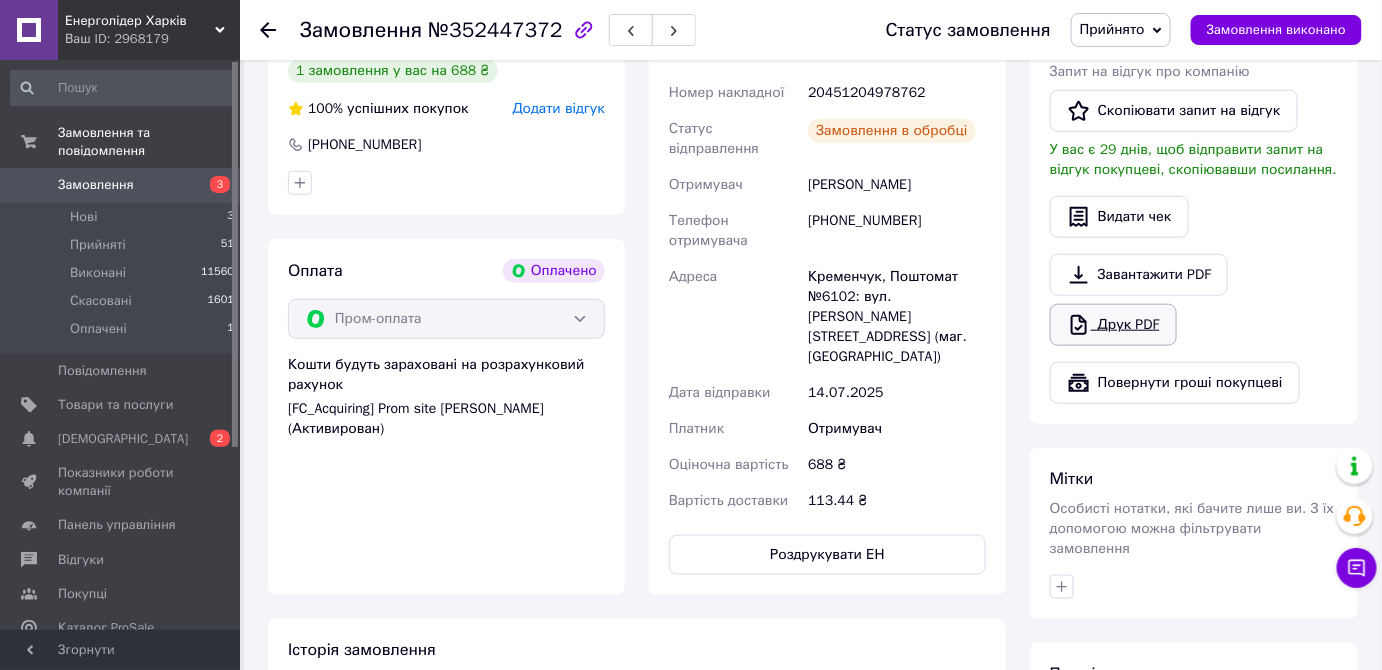 click on "Друк PDF" at bounding box center [1113, 325] 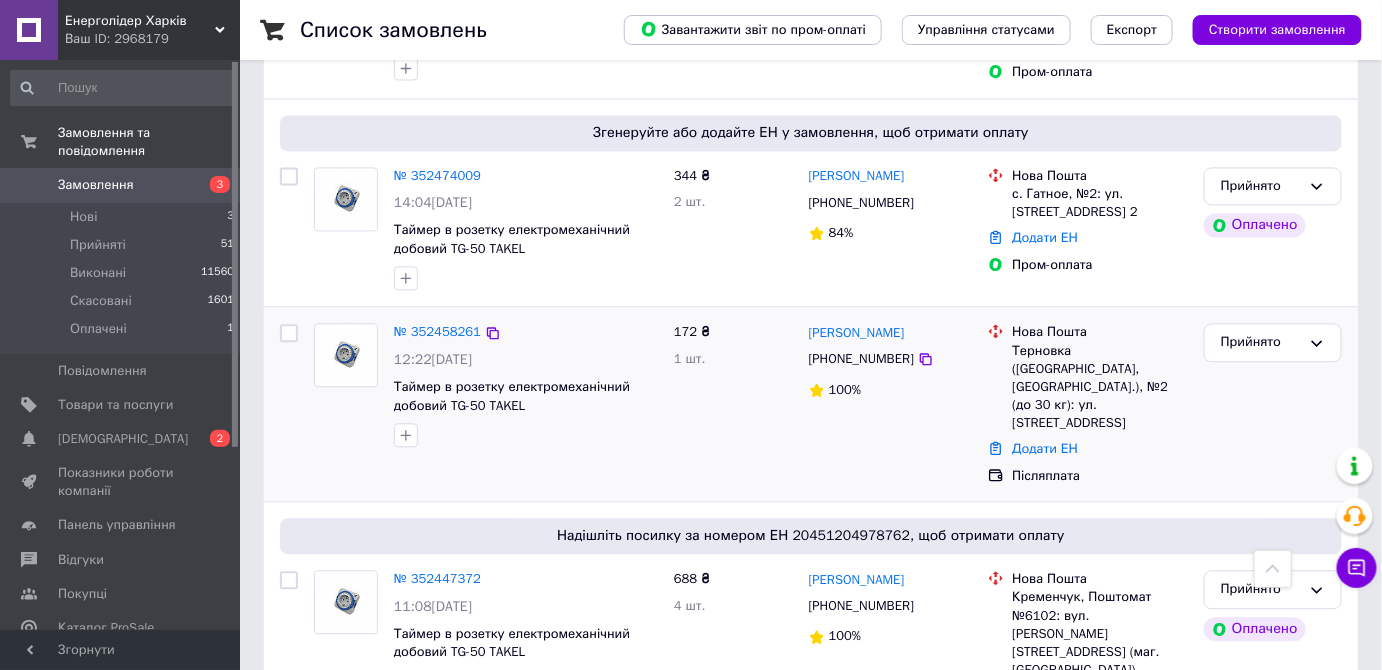 scroll, scrollTop: 1181, scrollLeft: 0, axis: vertical 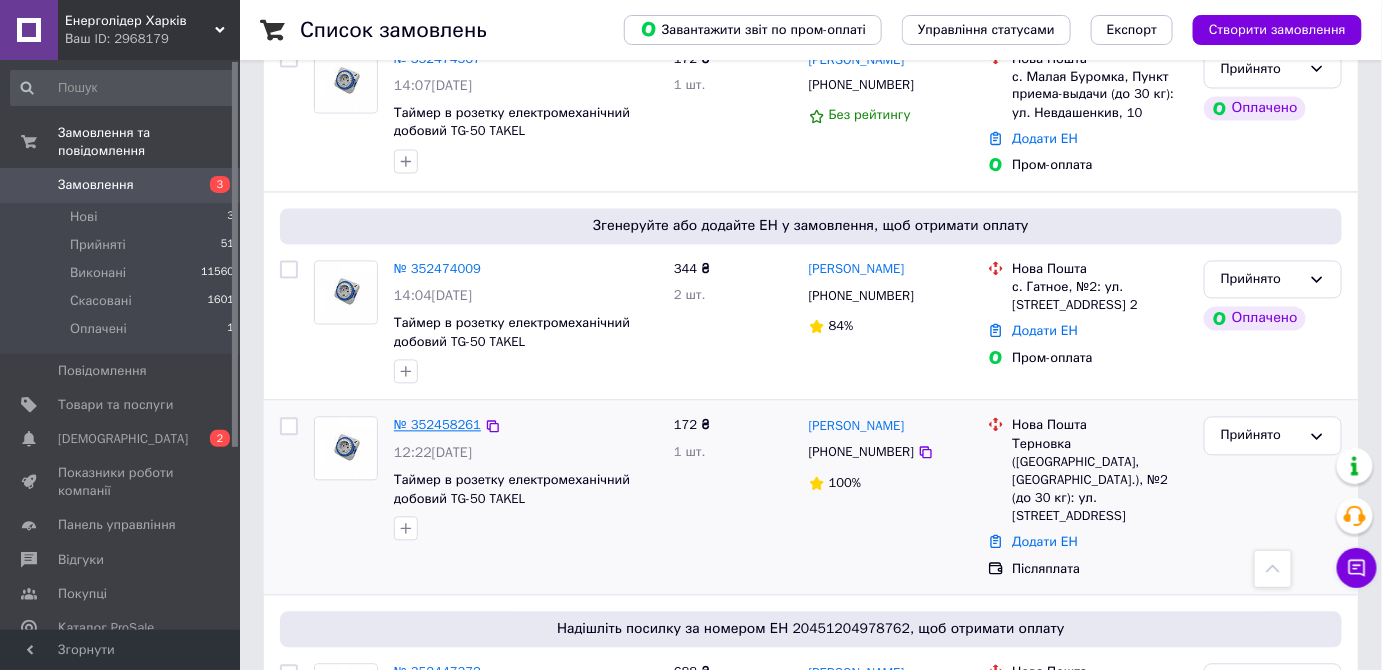 click on "№ 352458261" at bounding box center (437, 425) 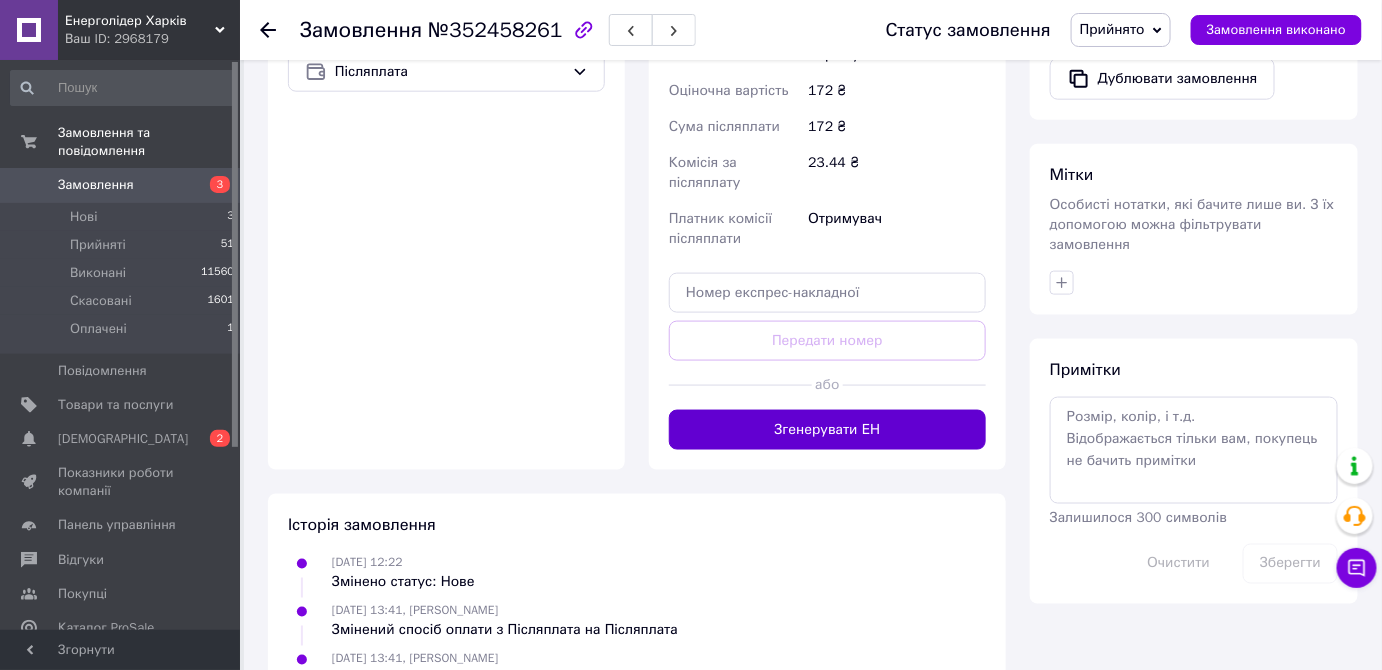 scroll, scrollTop: 678, scrollLeft: 0, axis: vertical 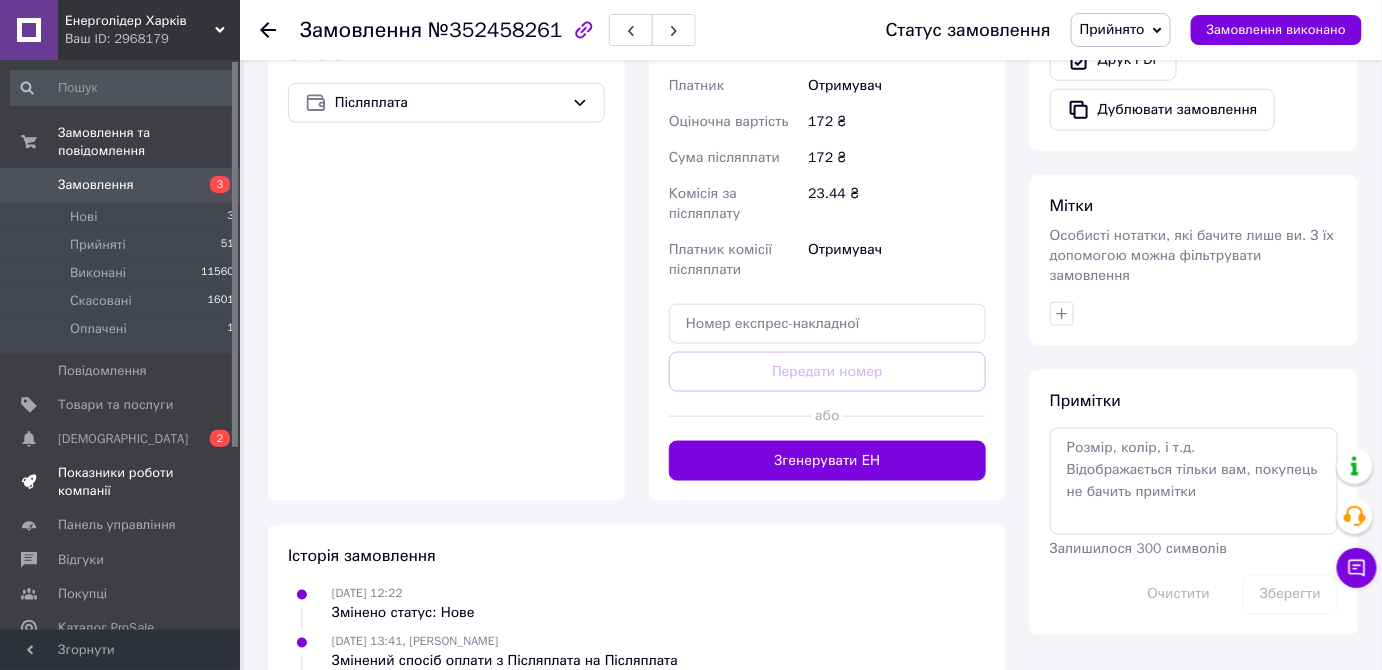 drag, startPoint x: 805, startPoint y: 459, endPoint x: 202, endPoint y: 475, distance: 603.2122 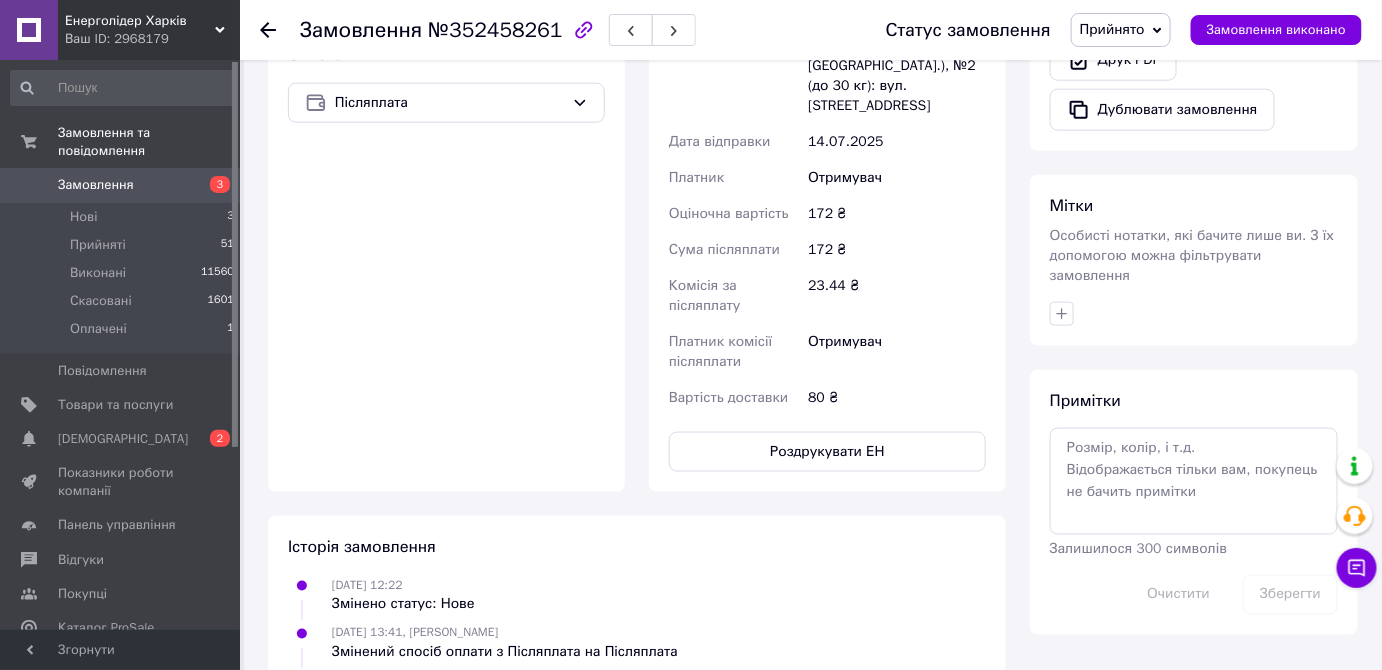 scroll, scrollTop: 405, scrollLeft: 0, axis: vertical 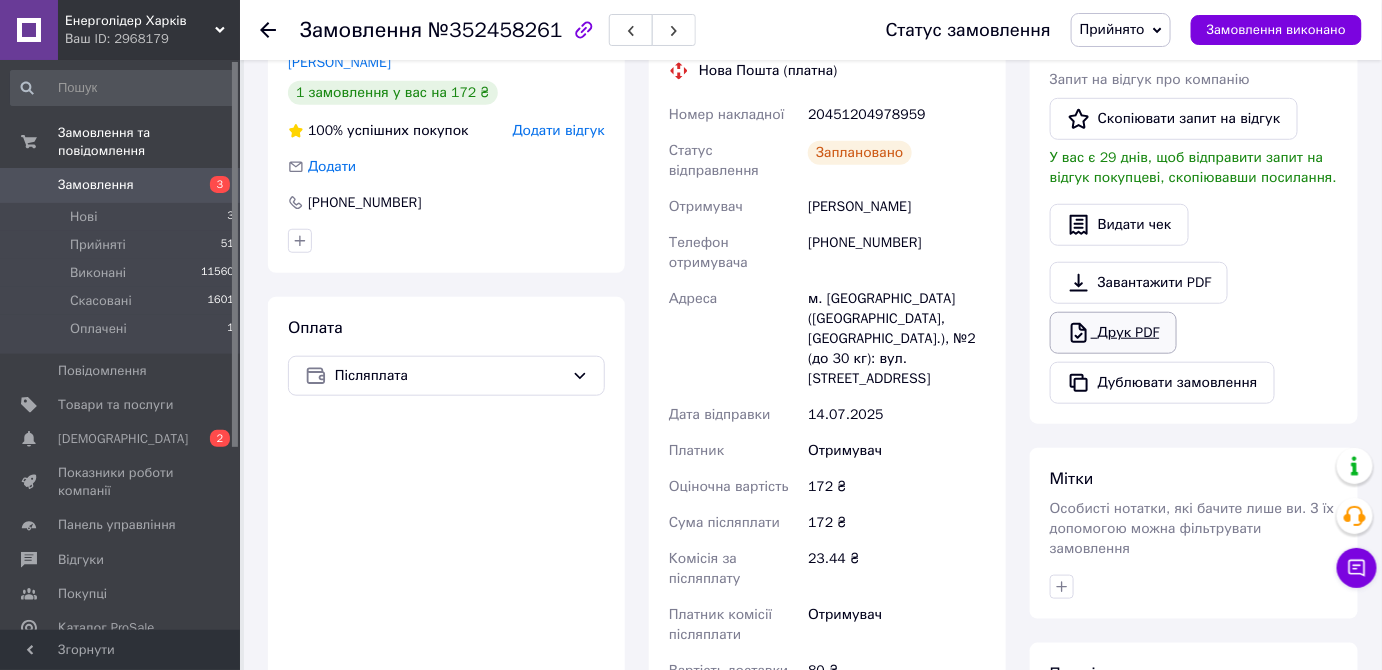 click on "Друк PDF" at bounding box center [1113, 333] 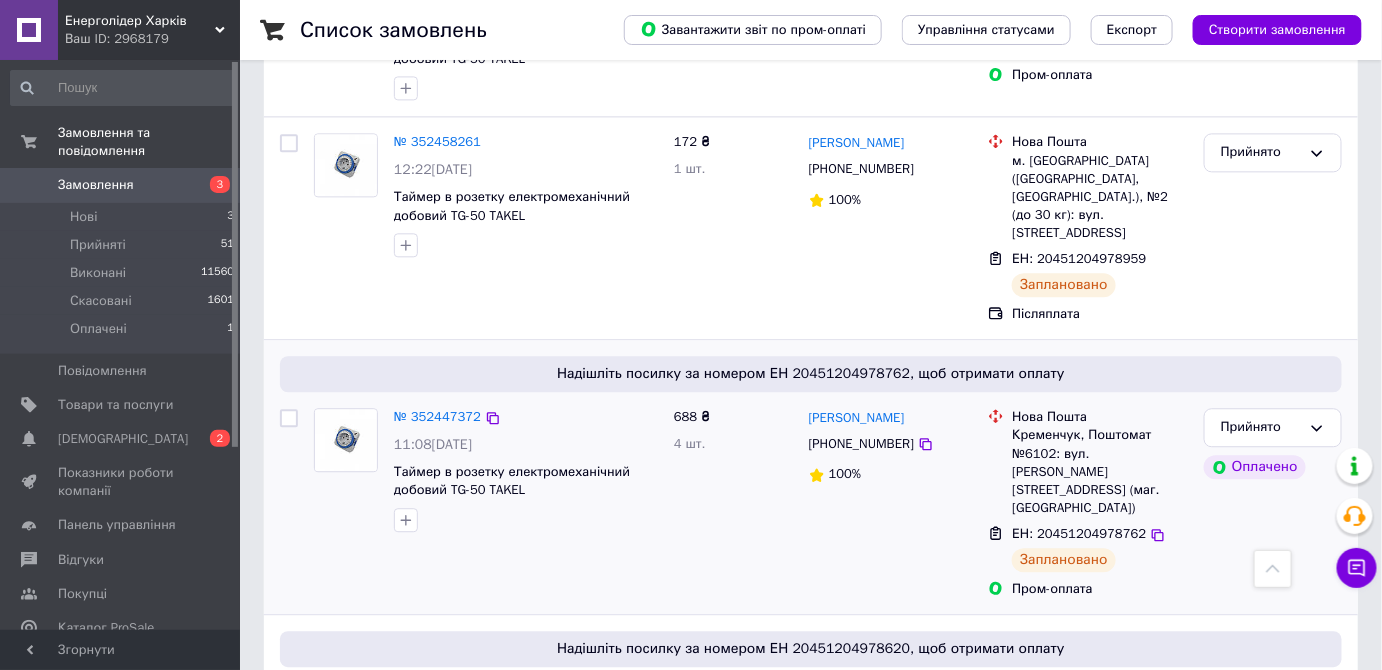 scroll, scrollTop: 1090, scrollLeft: 0, axis: vertical 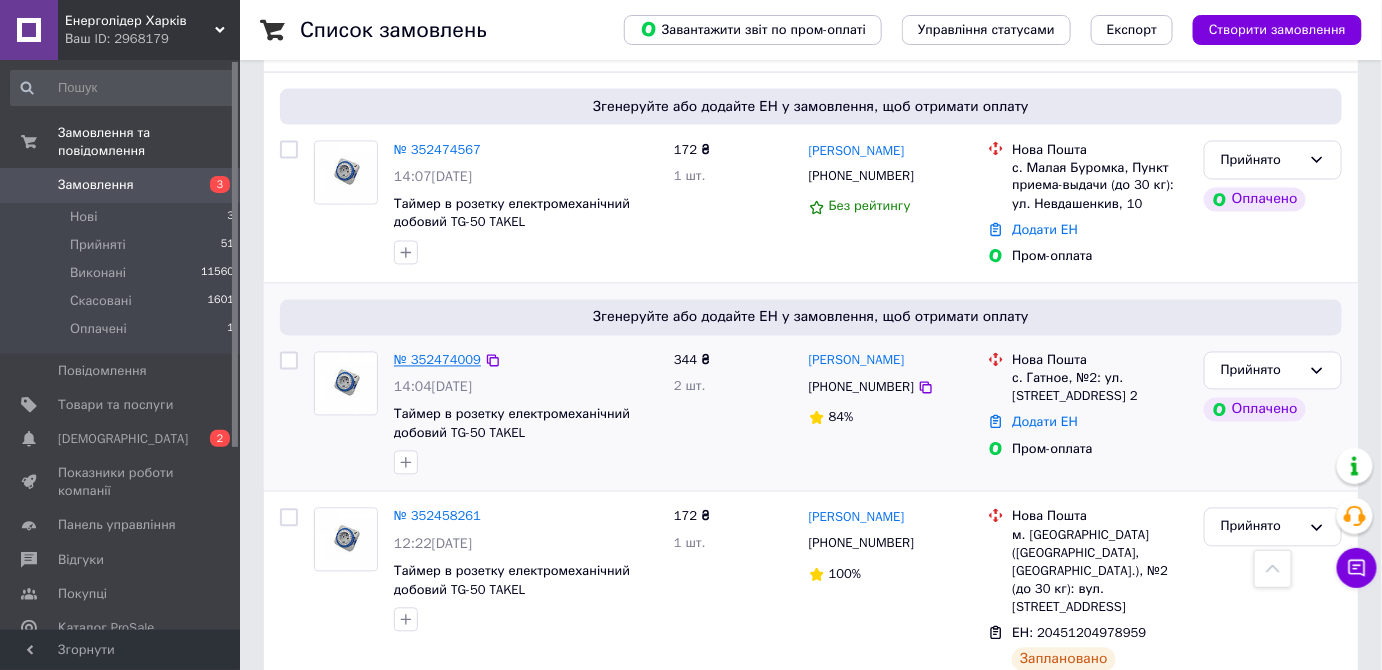 click on "№ 352474009" at bounding box center [437, 360] 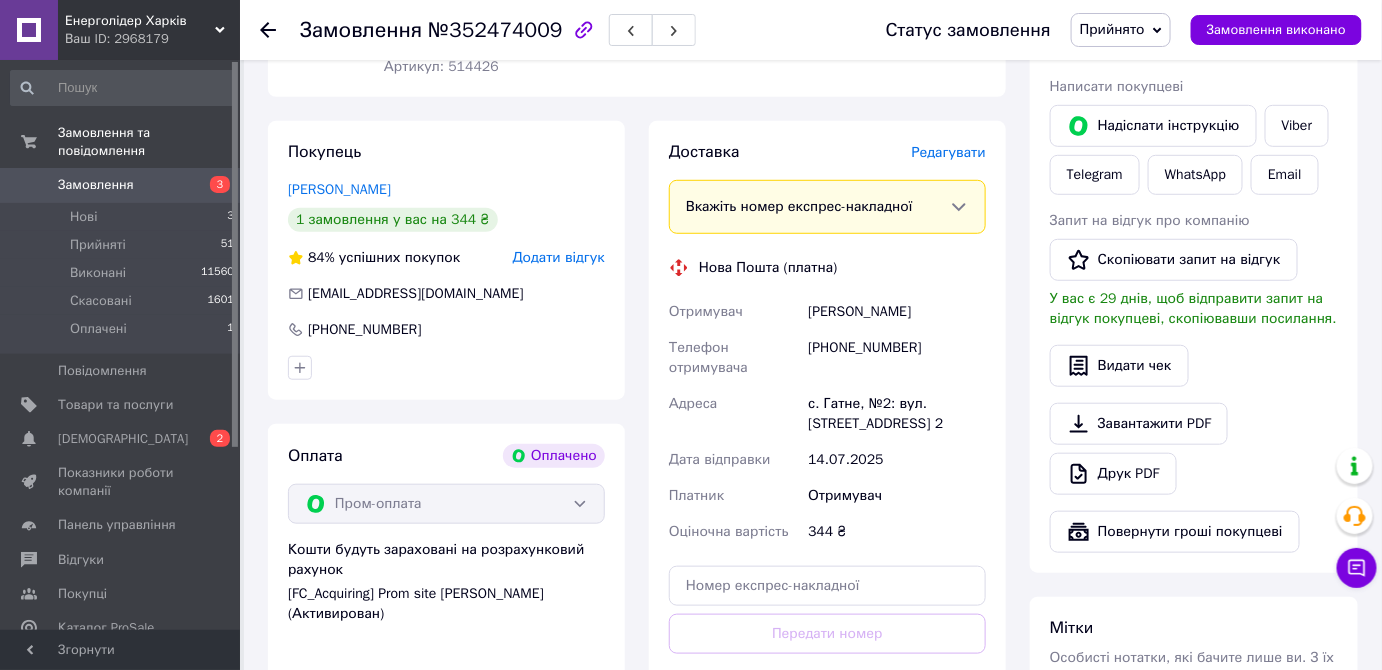 scroll, scrollTop: 608, scrollLeft: 0, axis: vertical 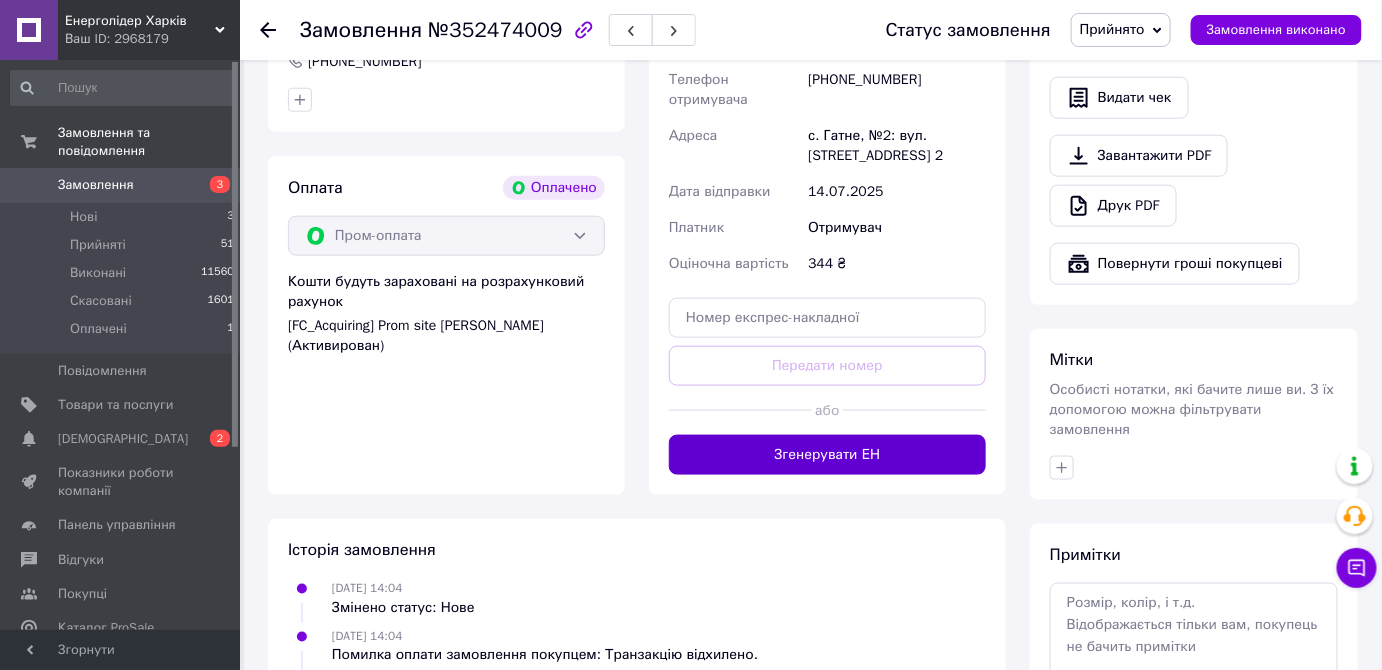 click on "Згенерувати ЕН" at bounding box center (827, 455) 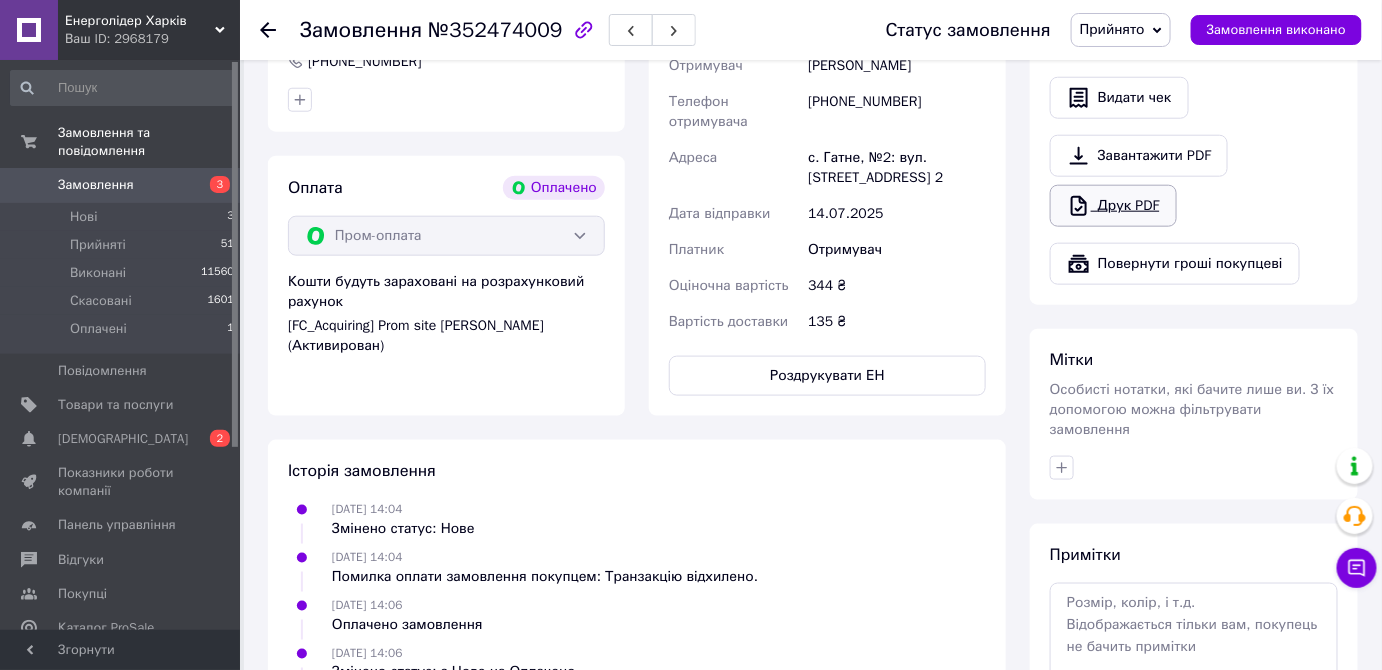 click on "Друк PDF" at bounding box center (1113, 206) 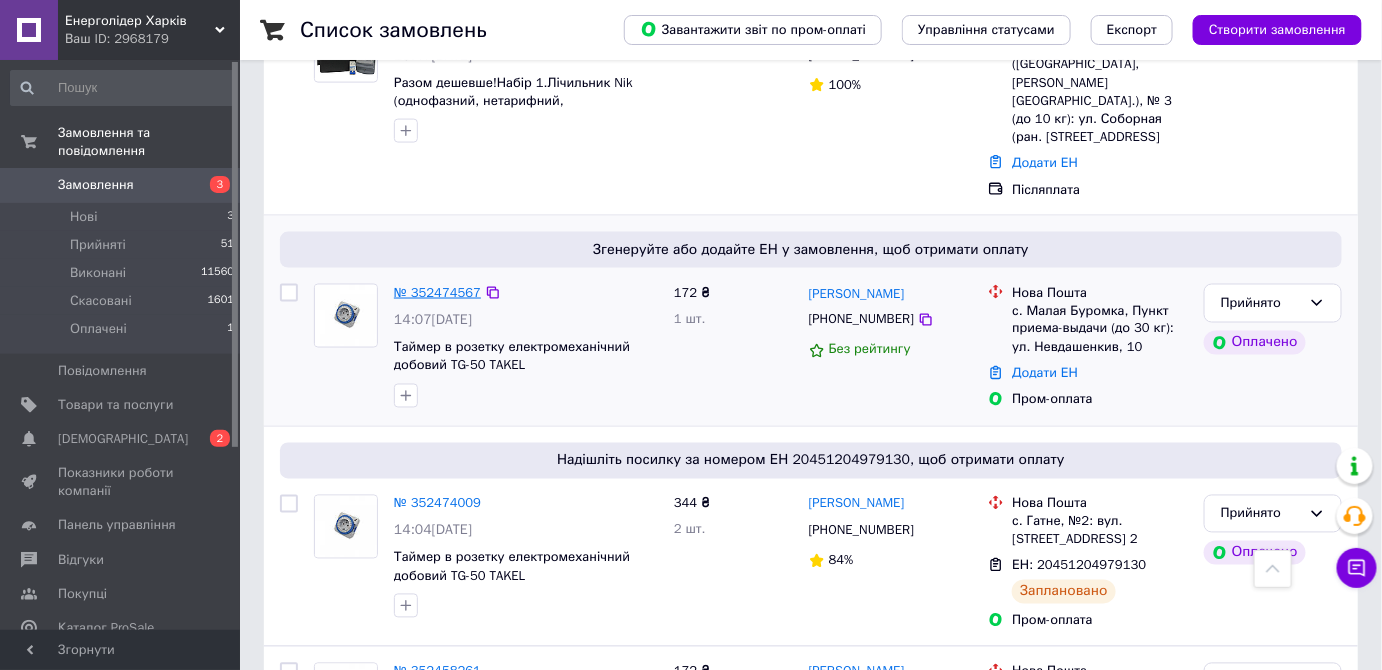 scroll, scrollTop: 818, scrollLeft: 0, axis: vertical 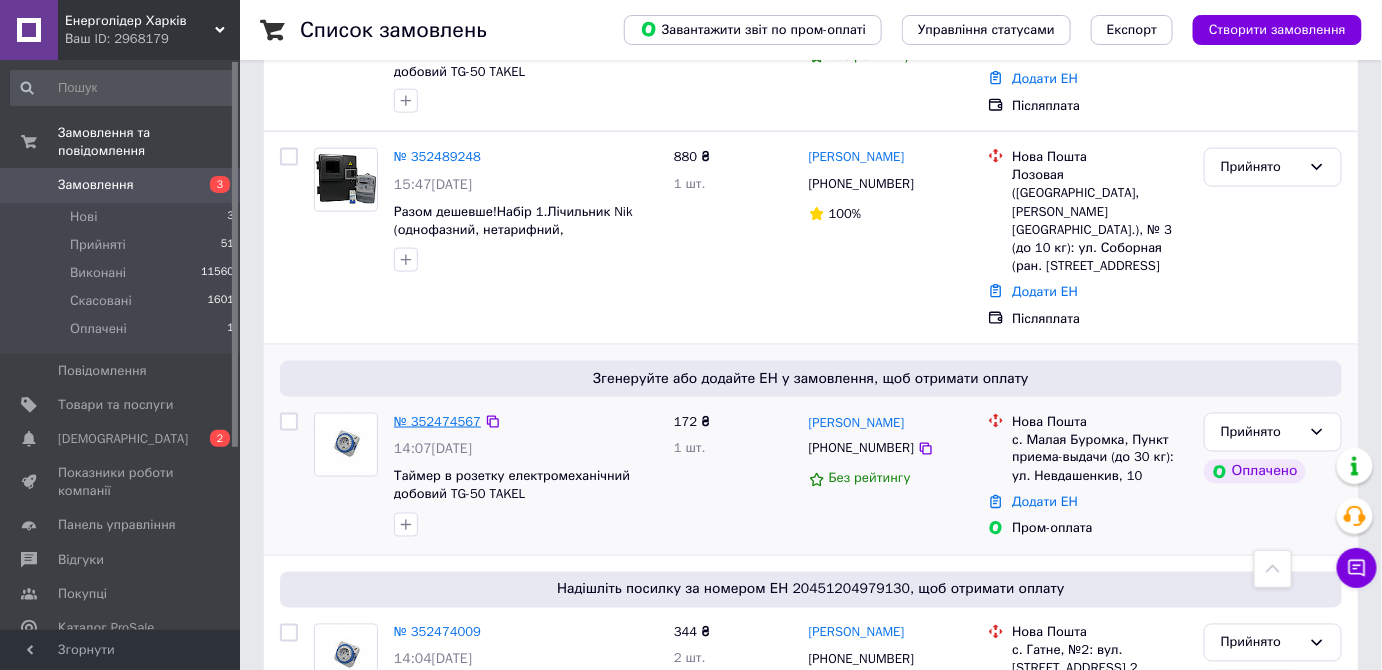 click on "№ 352474567" at bounding box center (437, 421) 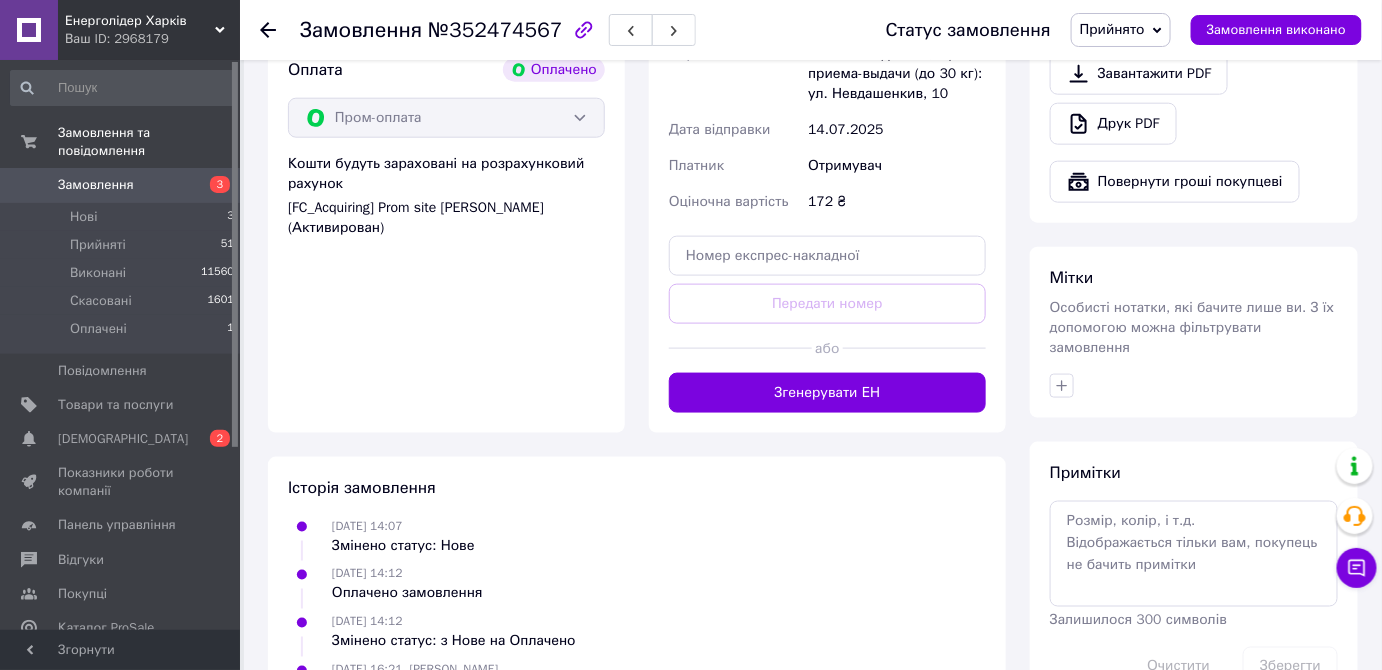 scroll, scrollTop: 762, scrollLeft: 0, axis: vertical 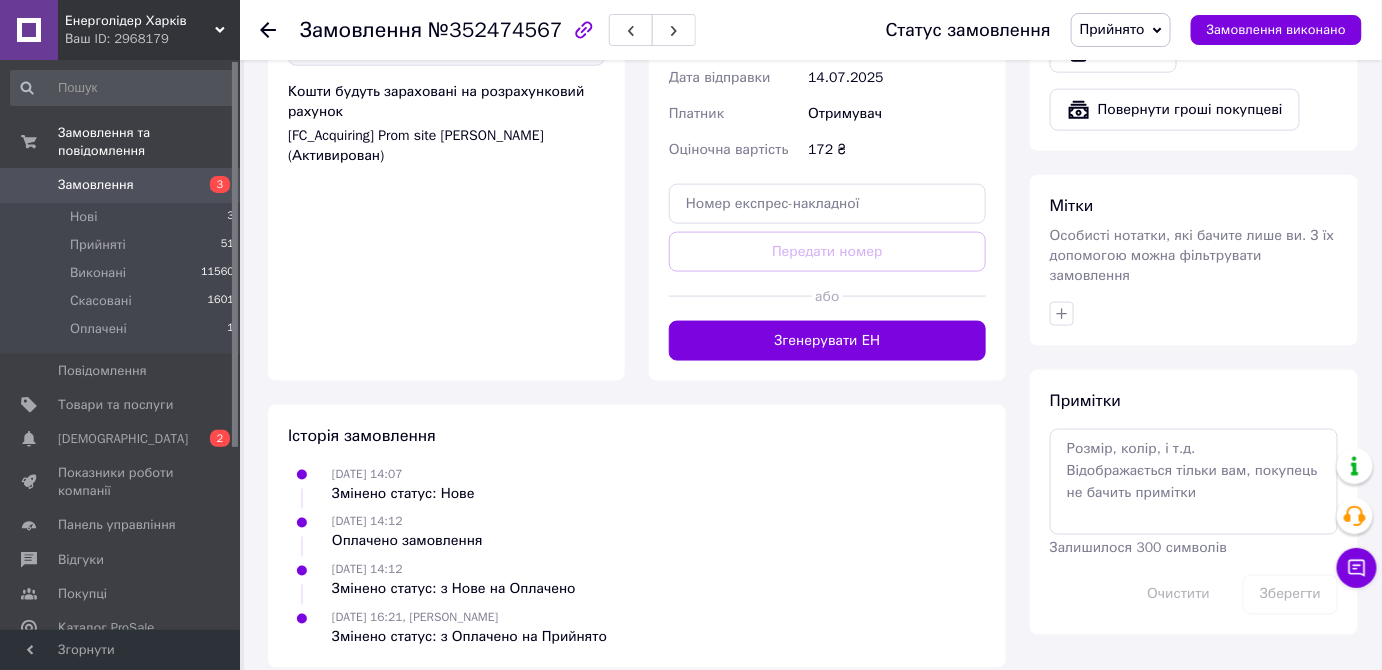 click on "Доставка [PERSON_NAME] Вкажіть номер експрес-накладної Обов'язково введіть номер експрес-накладної,
якщо створювали її не на цій сторінці. У разі,
якщо номер ЕН не буде доданий, ми не зможемо
виплатити гроші за замовлення Мобільний номер покупця (із замовлення) повинен відповідати номеру отримувача за накладною Нова Пошта (платна) Отримувач [PERSON_NAME] Телефон отримувача [PHONE_NUMBER] Адреса с. Мала Бурімка, Пункт приймання-видачі (до 30 кг): вул. Невдашенків,10 Дата відправки [DATE] Платник Отримувач Оціночна вартість 172 ₴ Передати номер або Згенерувати ЕН 172 < > <" at bounding box center [827, 40] 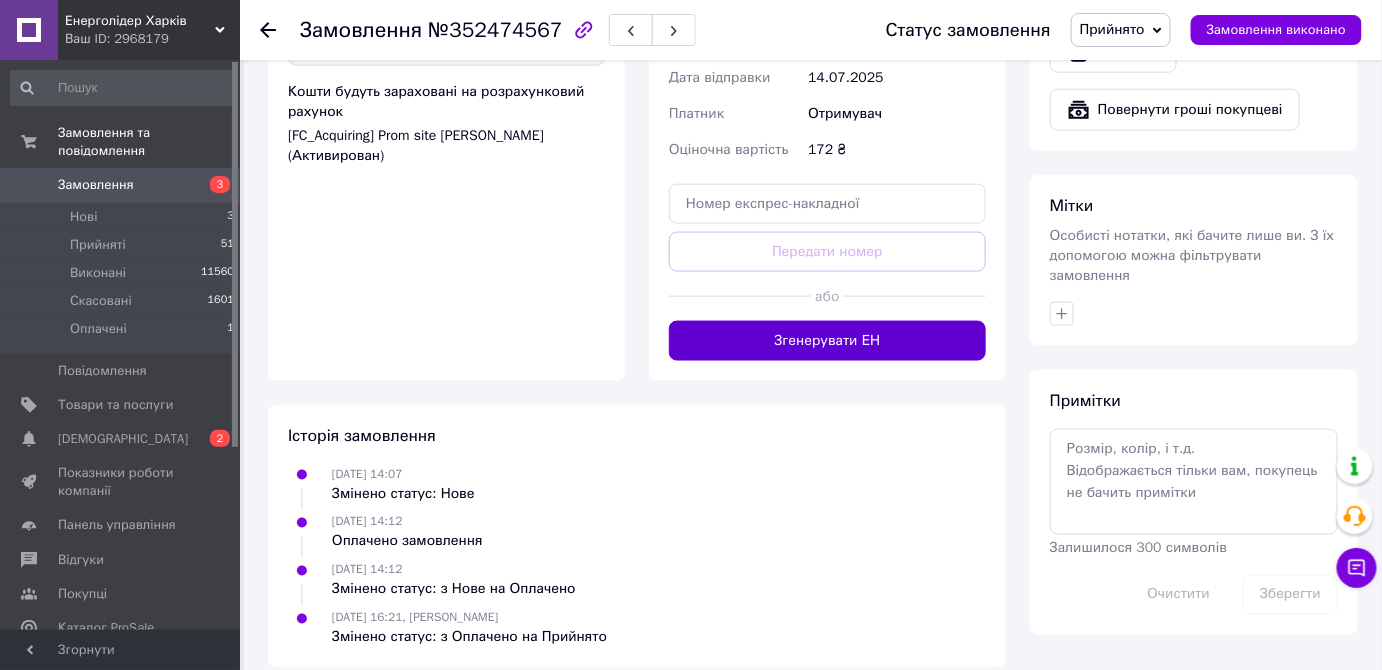 click on "Згенерувати ЕН" at bounding box center (827, 341) 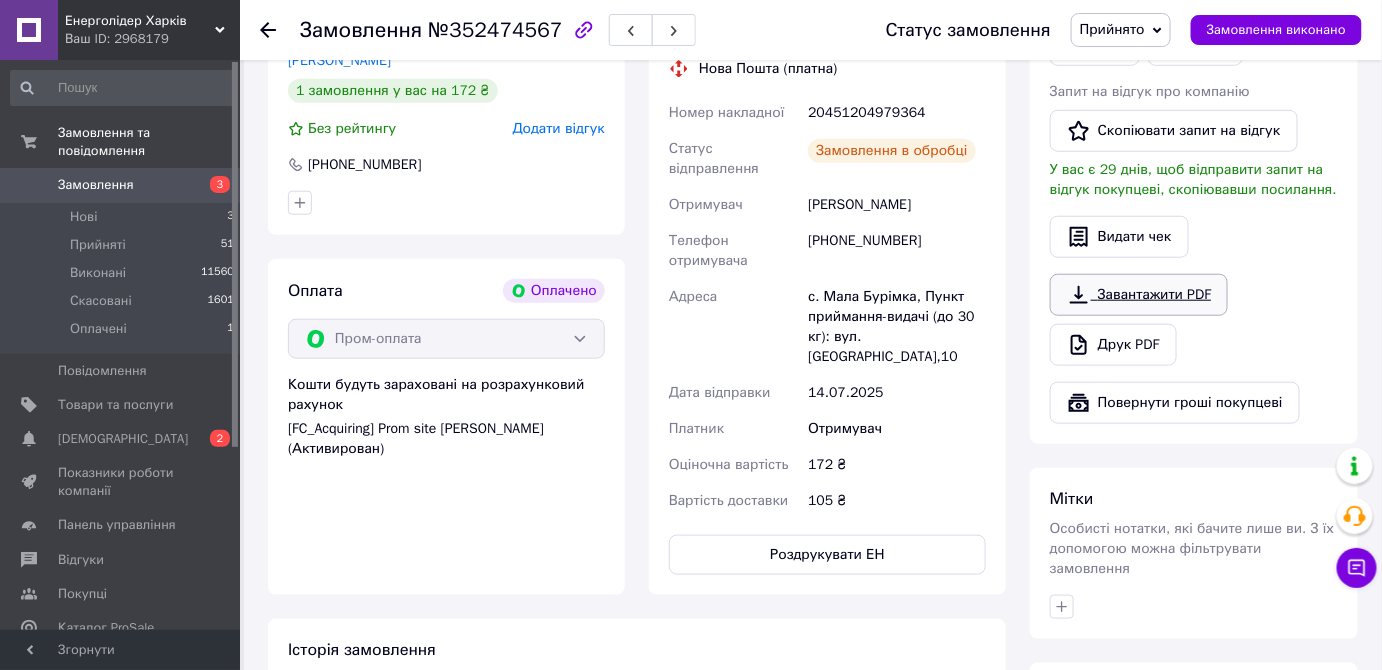 scroll, scrollTop: 454, scrollLeft: 0, axis: vertical 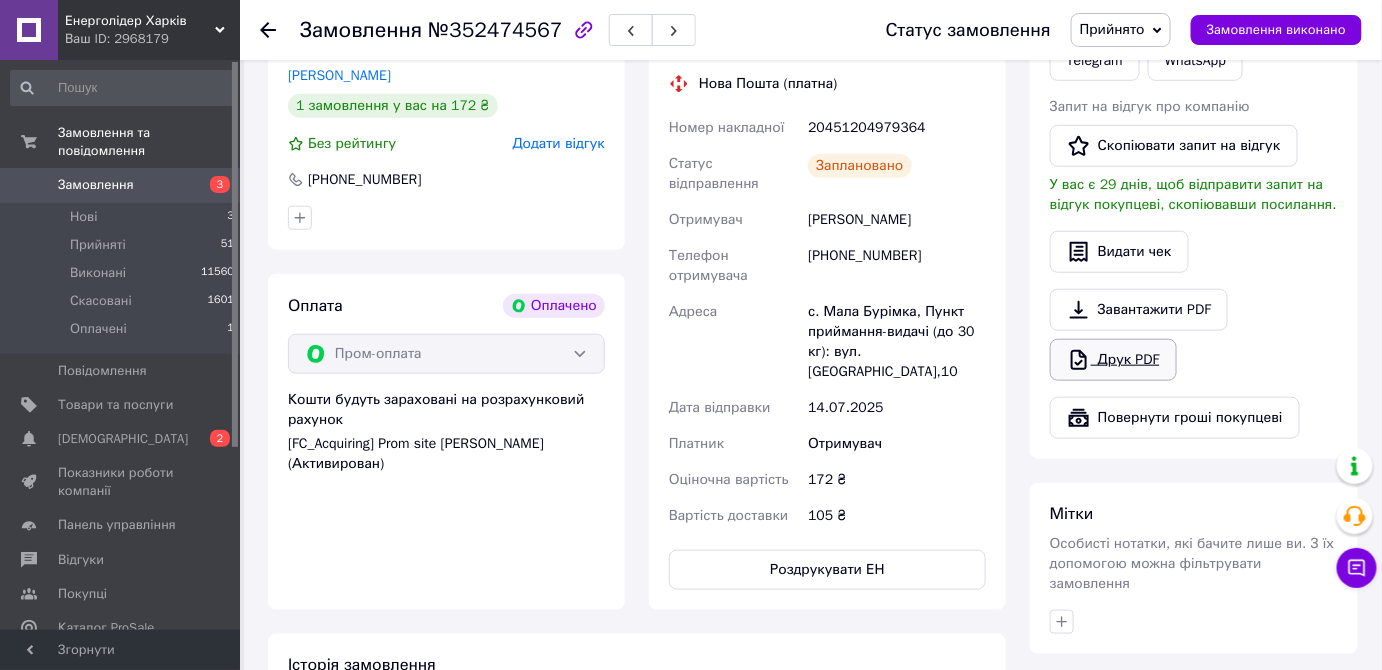 click on "Друк PDF" at bounding box center (1113, 360) 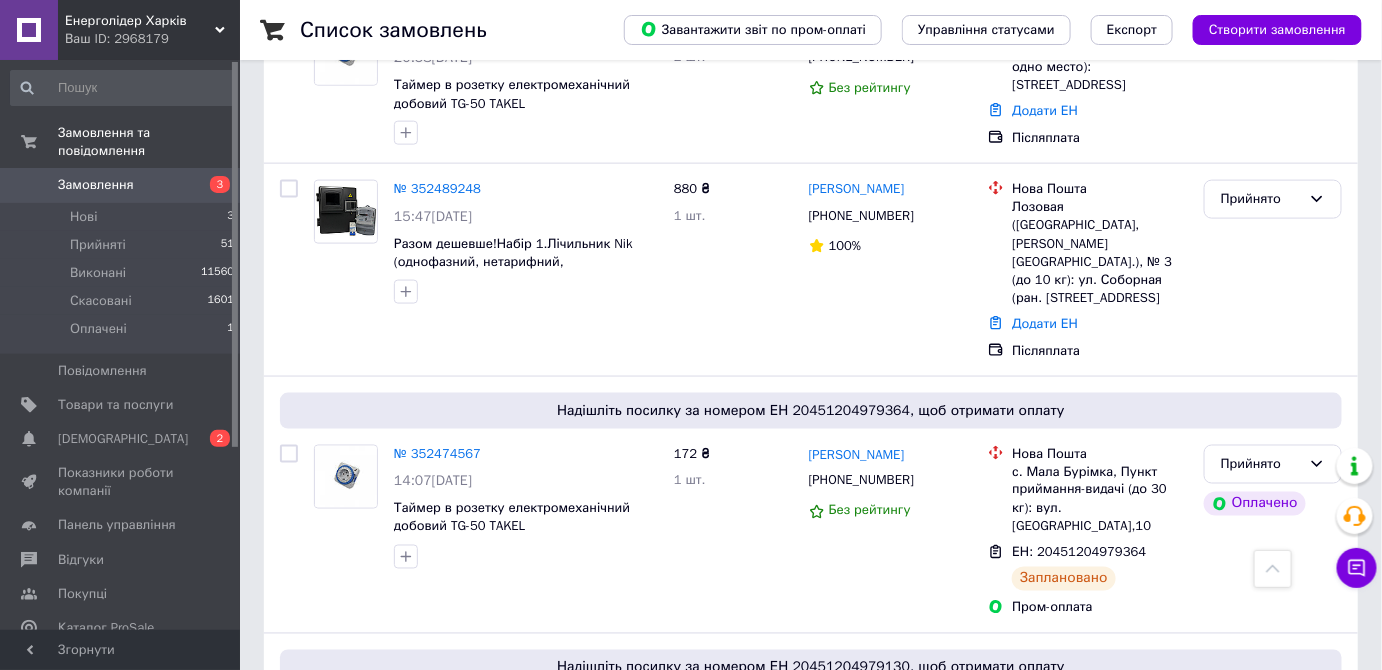 scroll, scrollTop: 636, scrollLeft: 0, axis: vertical 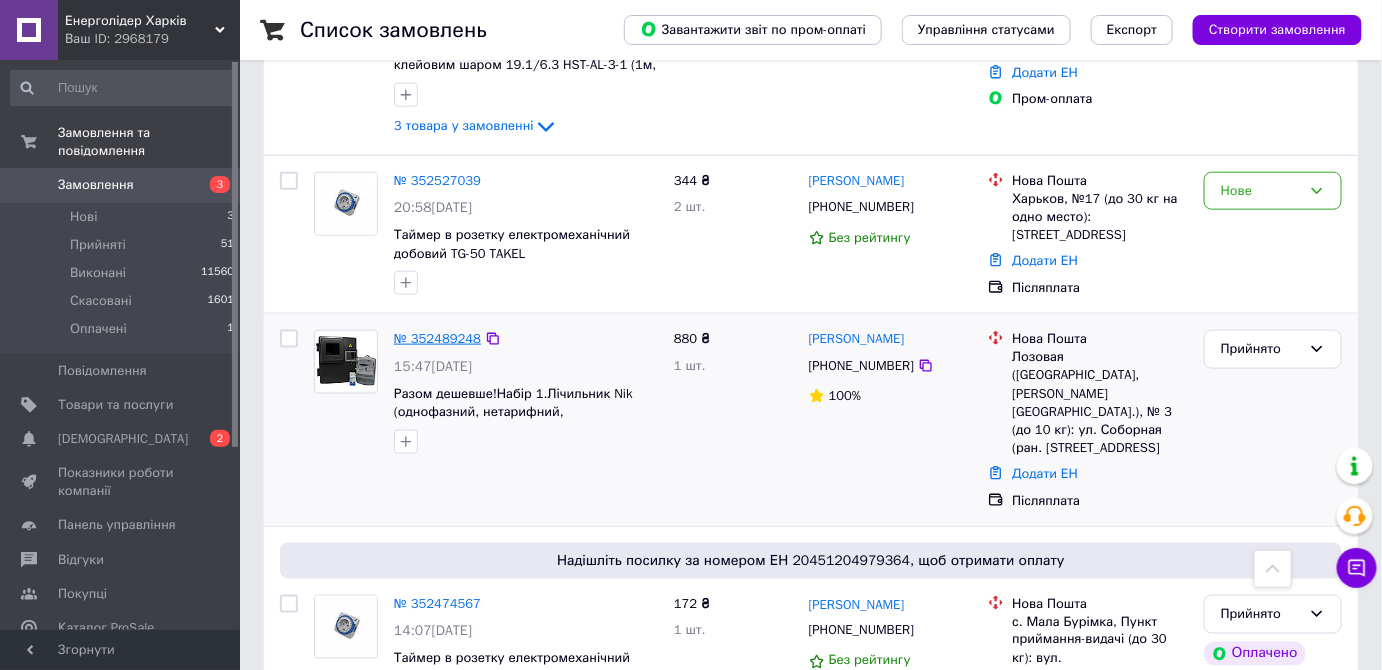 click on "№ 352489248" at bounding box center [437, 338] 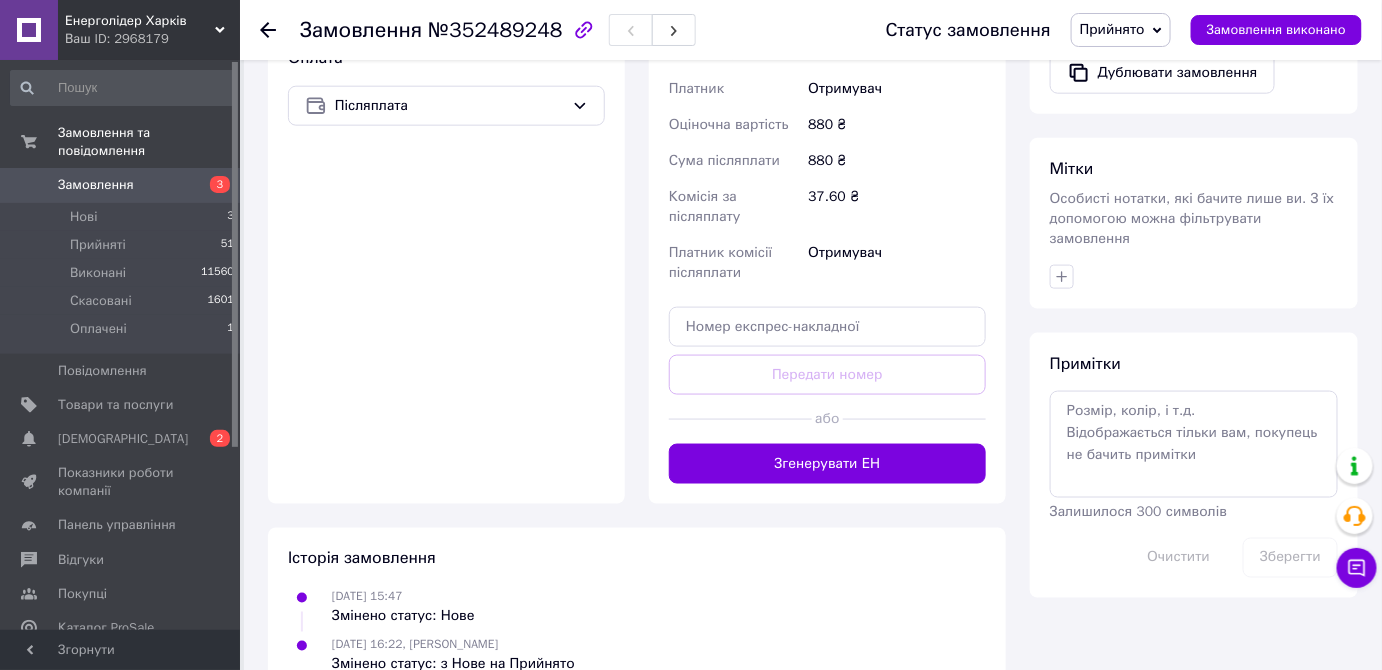 scroll, scrollTop: 741, scrollLeft: 0, axis: vertical 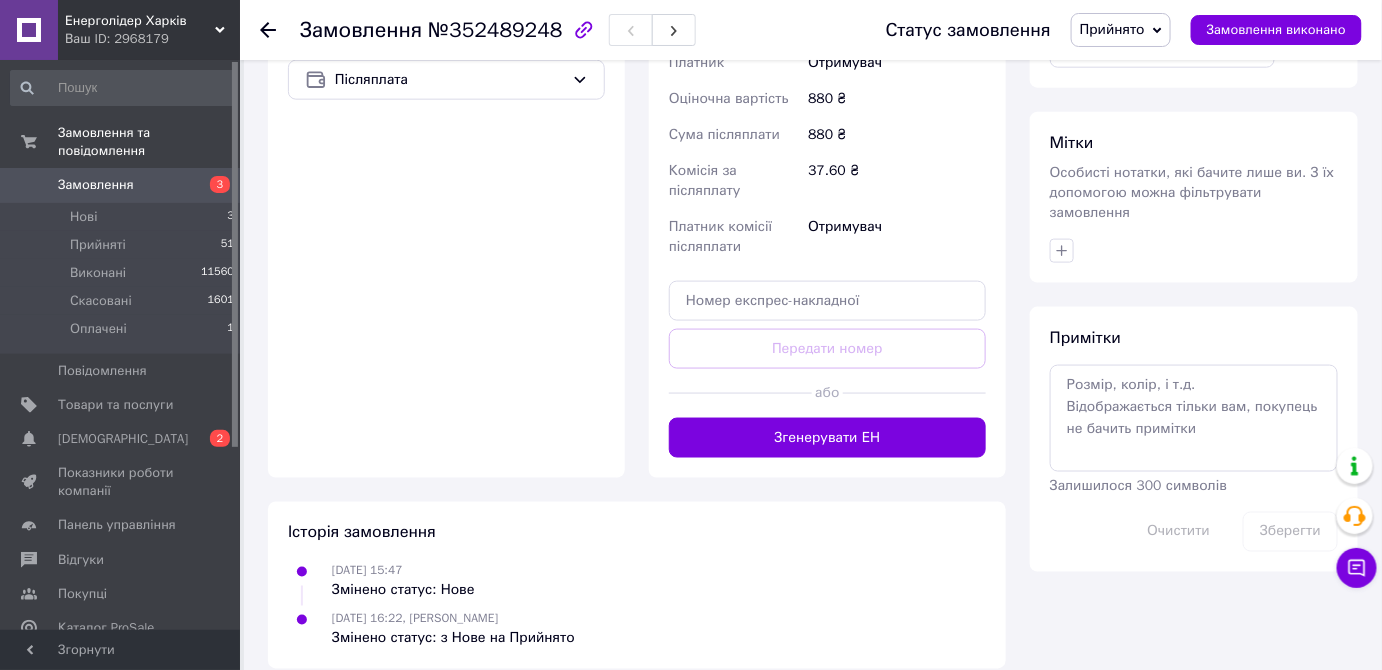 click on "Доставка Редагувати Нова Пошта (платна) Отримувач [PERSON_NAME] Телефон отримувача [PHONE_NUMBER] Адреса м. Лозова ([GEOGRAPHIC_DATA], [GEOGRAPHIC_DATA].), №3 (до 10 кг): вул. Соборна (ран. Володарського), 23 Дата відправки [DATE] Платник Отримувач Оціночна вартість 880 ₴ Сума післяплати 880 ₴ Комісія за післяплату 37.60 ₴ Платник комісії післяплати Отримувач Передати номер або Згенерувати ЕН Платник Отримувач Відправник Прізвище отримувача [PERSON_NAME] Ім'я отримувача [PERSON_NAME] батькові отримувача Телефон отримувача [PHONE_NUMBER] Тип доставки У відділенні Кур'єром В поштоматі Місто <" at bounding box center [827, 88] 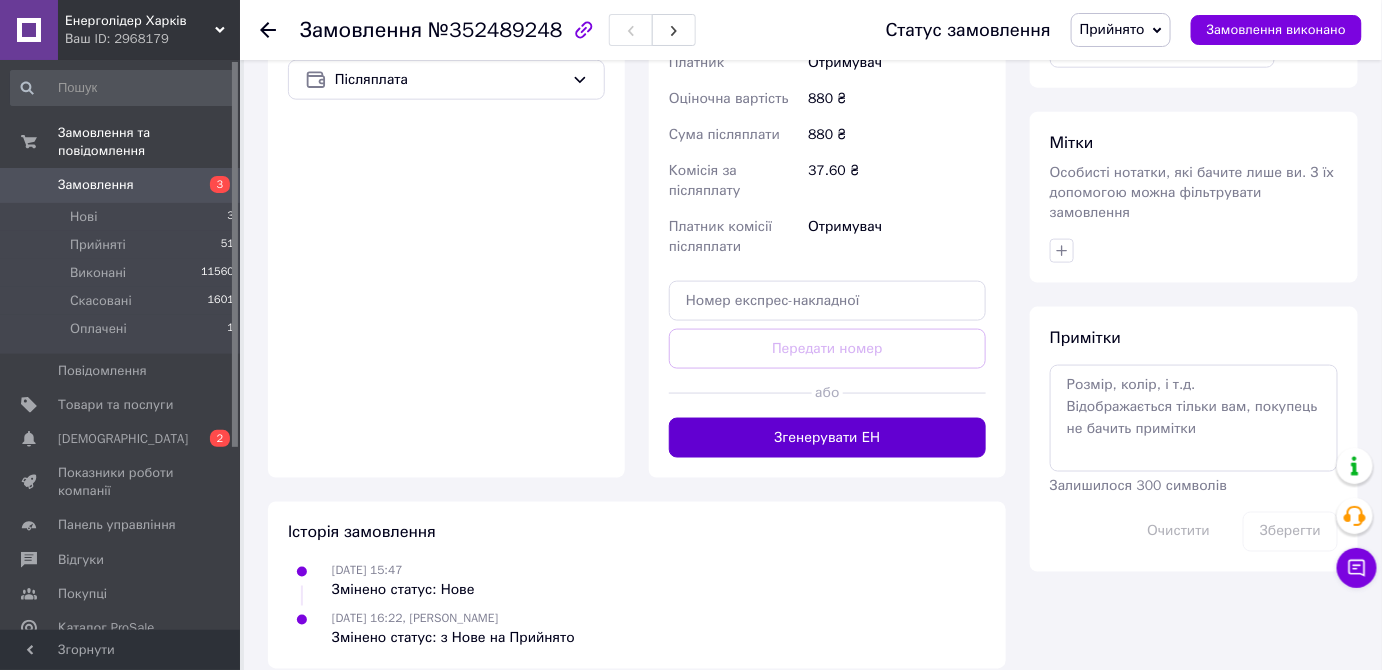 click on "Згенерувати ЕН" at bounding box center (827, 438) 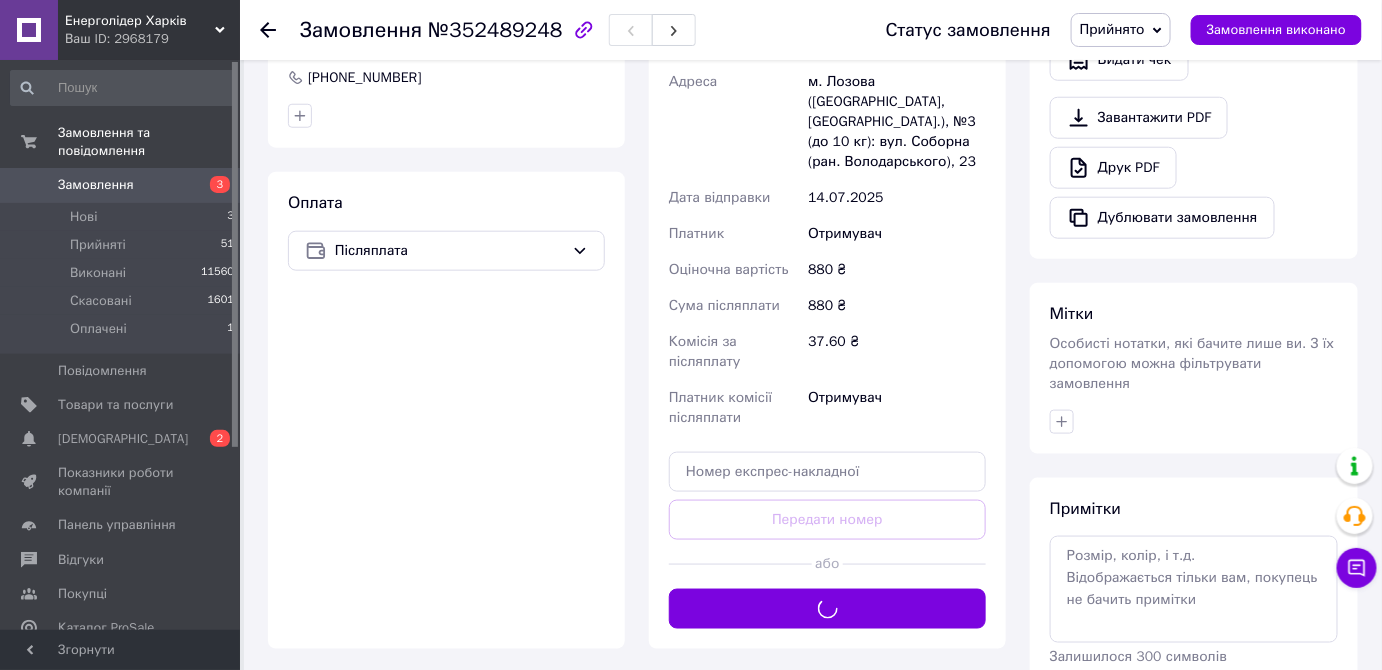 scroll, scrollTop: 560, scrollLeft: 0, axis: vertical 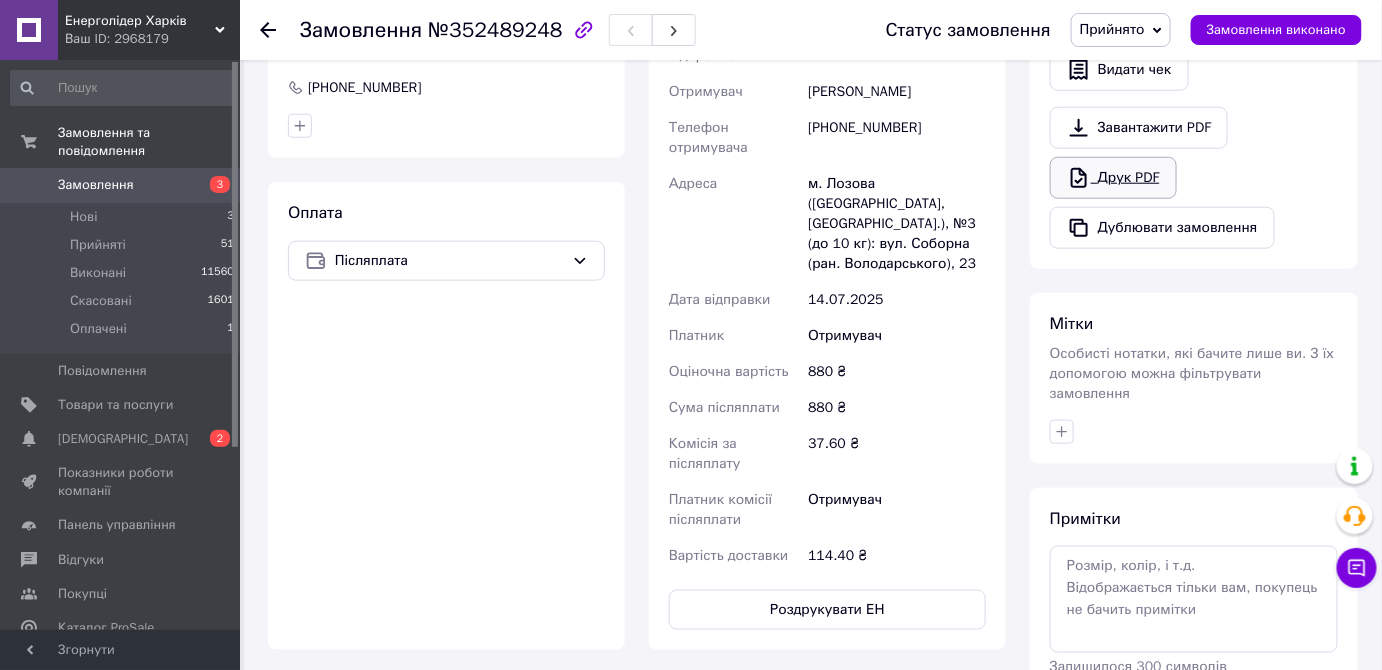 click on "Друк PDF" at bounding box center (1113, 178) 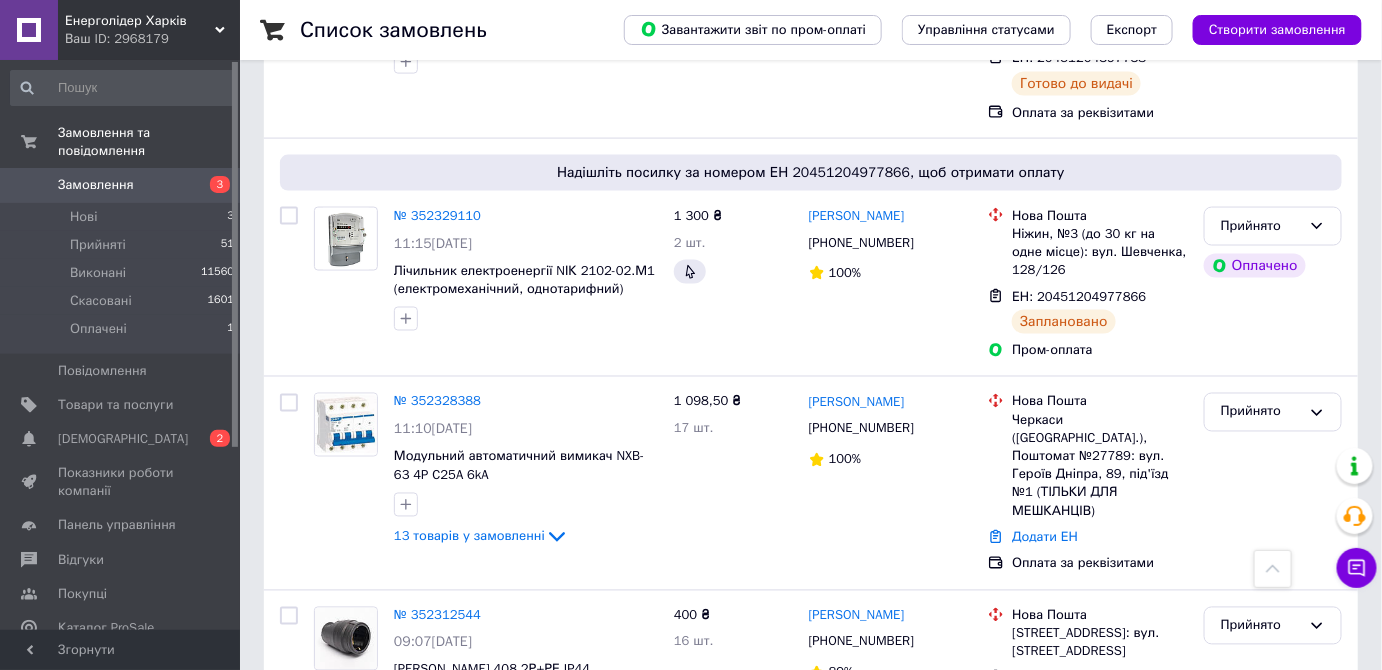 scroll, scrollTop: 3454, scrollLeft: 0, axis: vertical 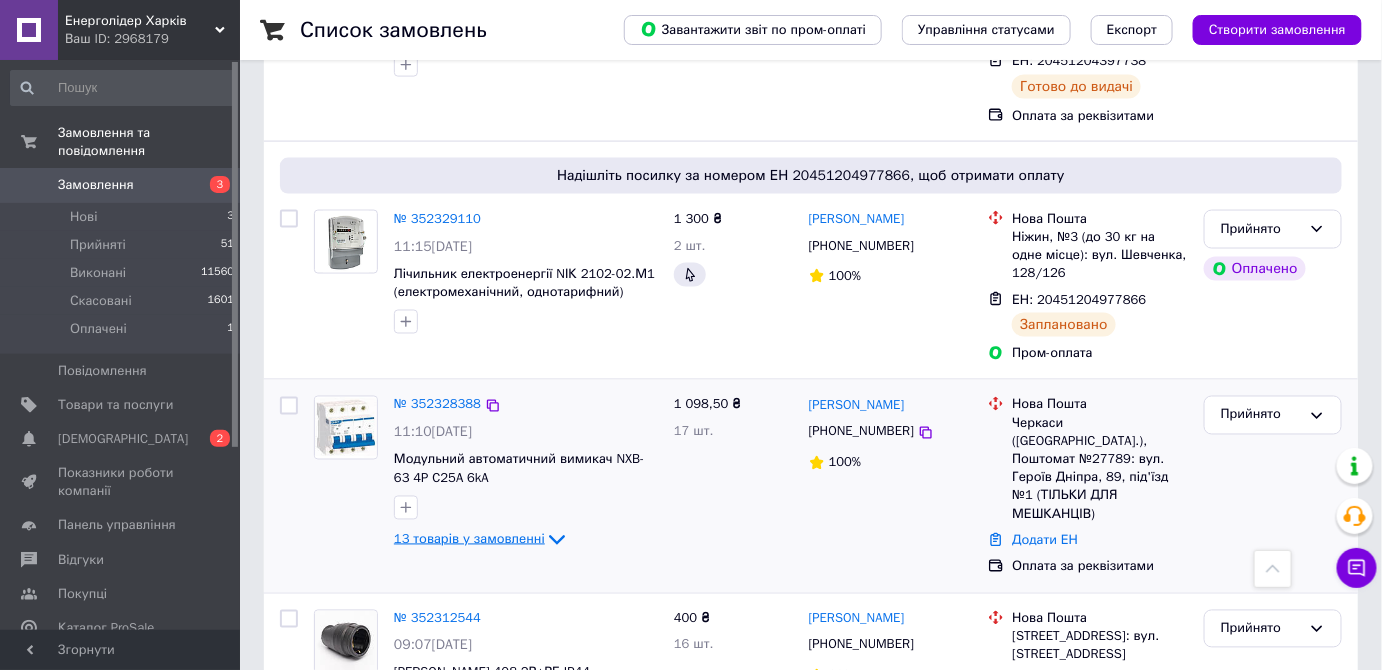 click on "13 товарів у замовленні" at bounding box center [469, 539] 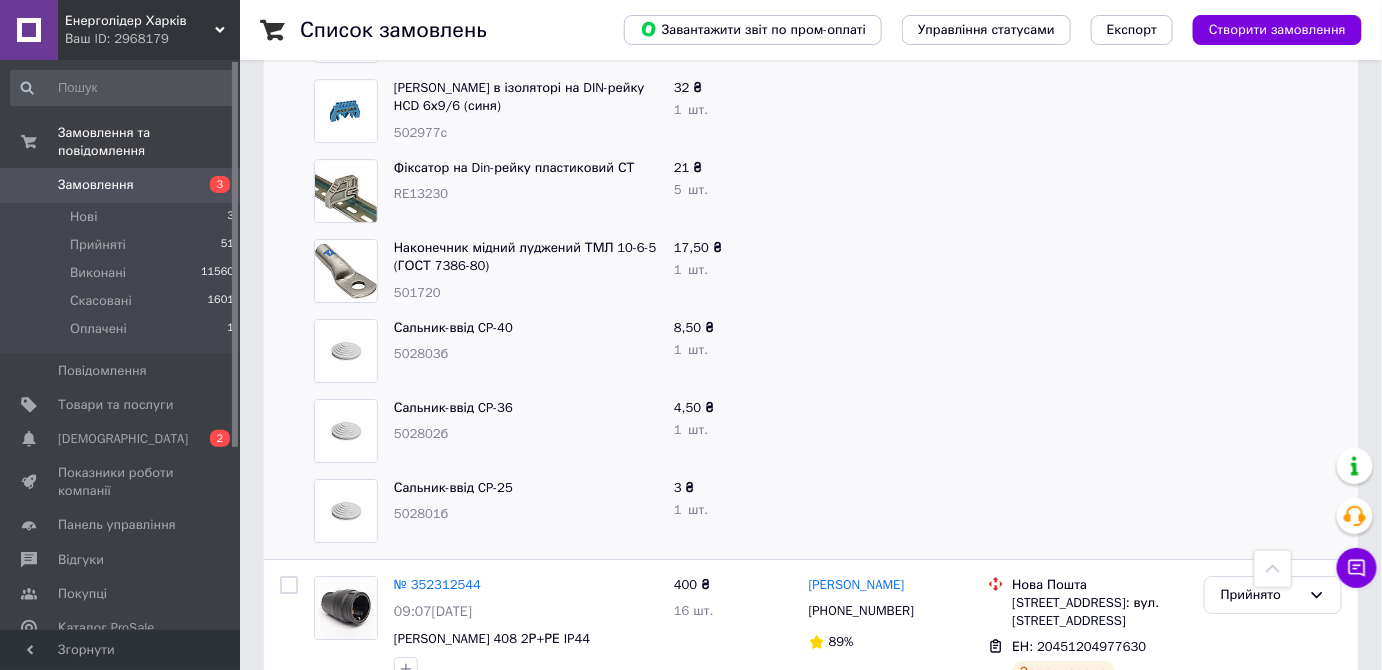 scroll, scrollTop: 4545, scrollLeft: 0, axis: vertical 